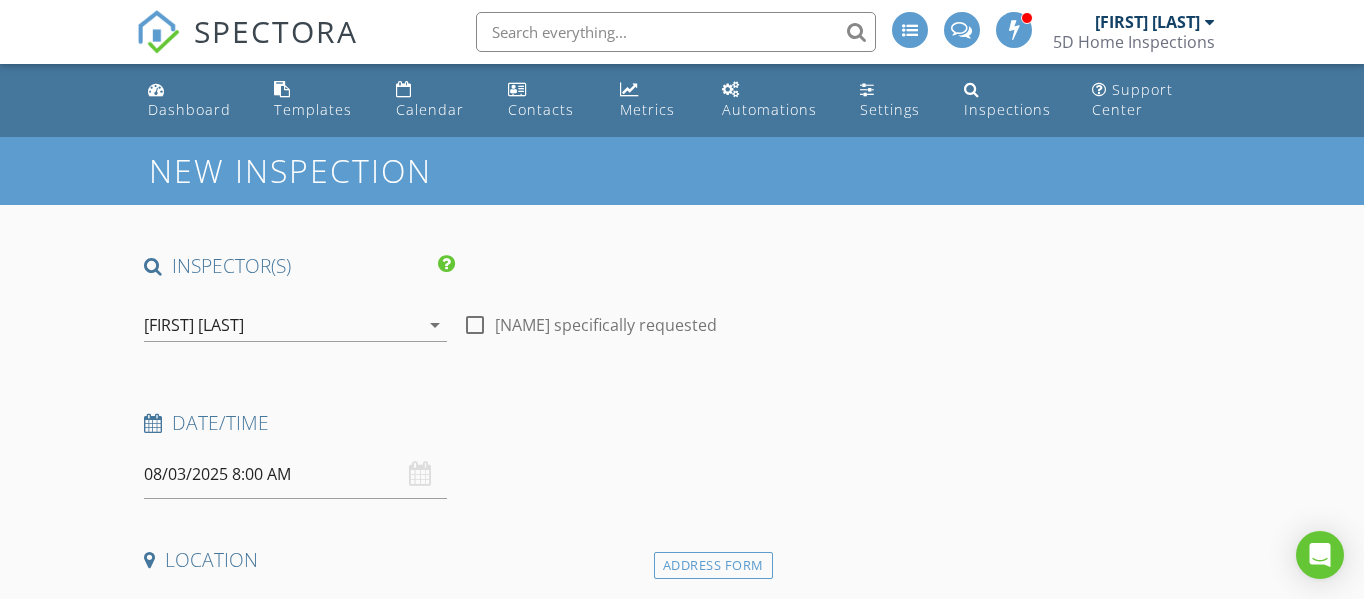 scroll, scrollTop: 1675, scrollLeft: 0, axis: vertical 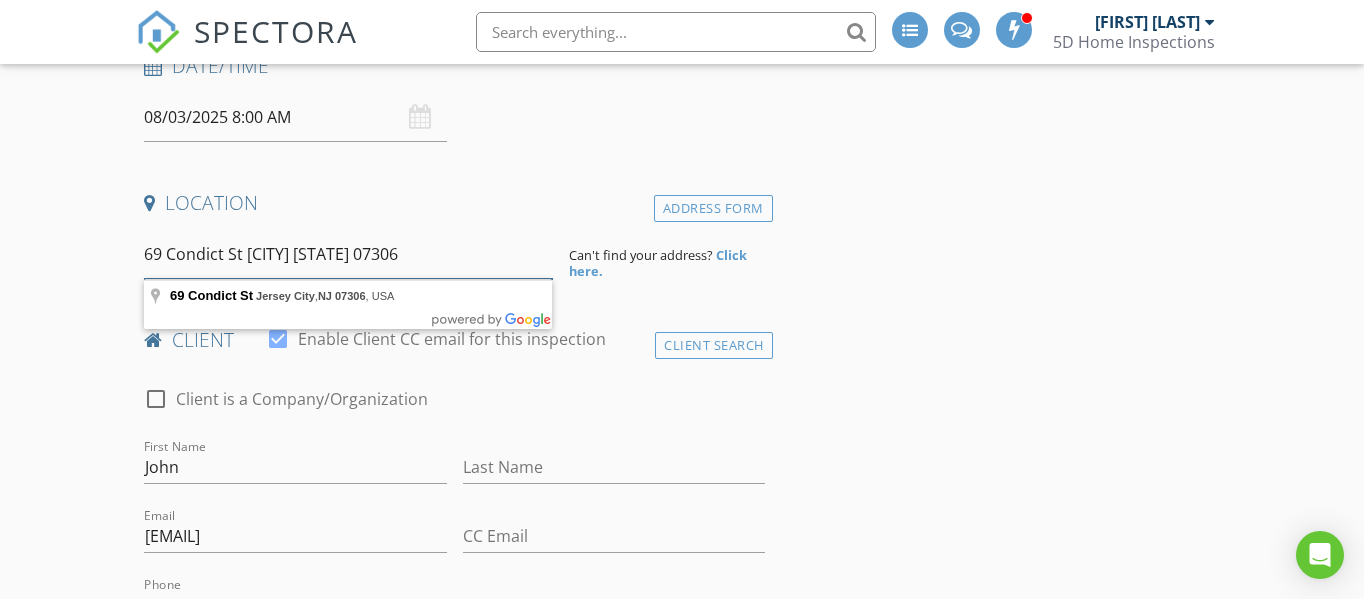 drag, startPoint x: 403, startPoint y: 254, endPoint x: 63, endPoint y: 243, distance: 340.1779 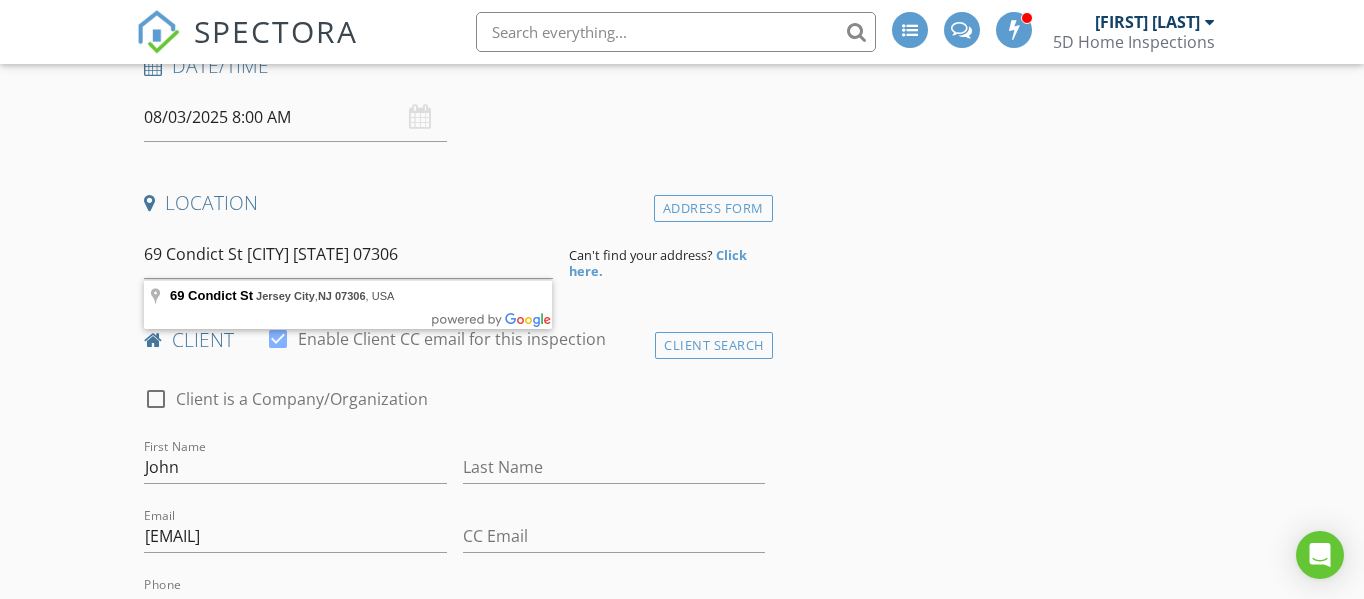 click on "Location" at bounding box center [454, 210] 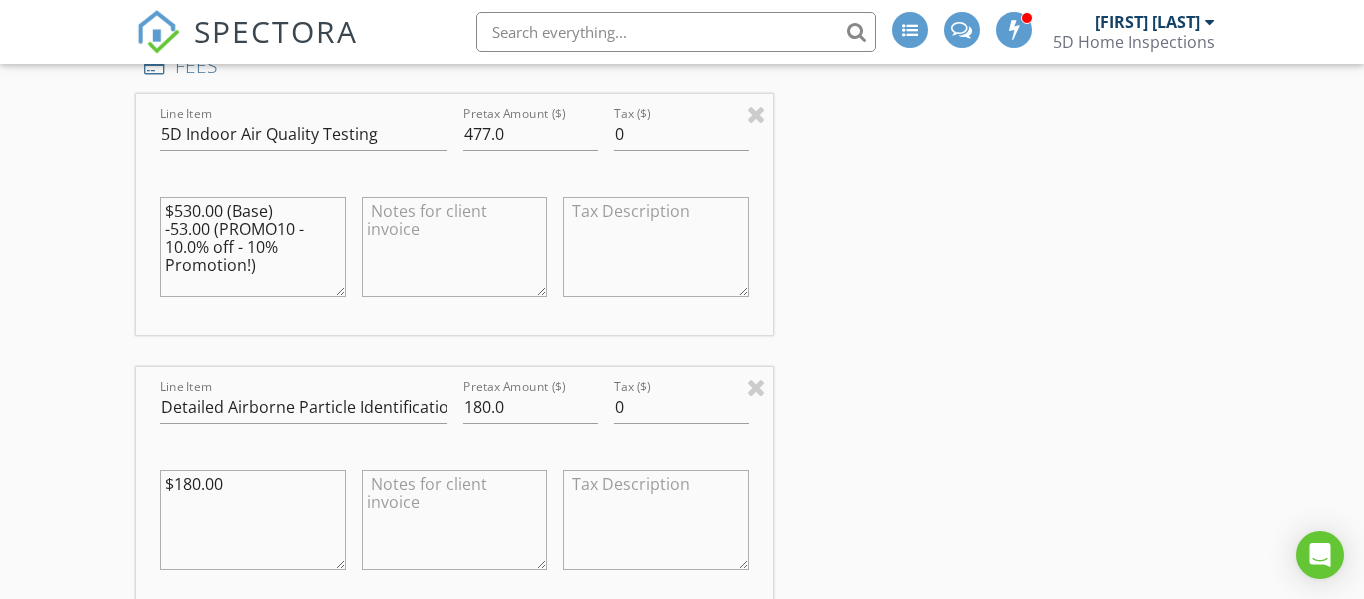 scroll, scrollTop: 1639, scrollLeft: 0, axis: vertical 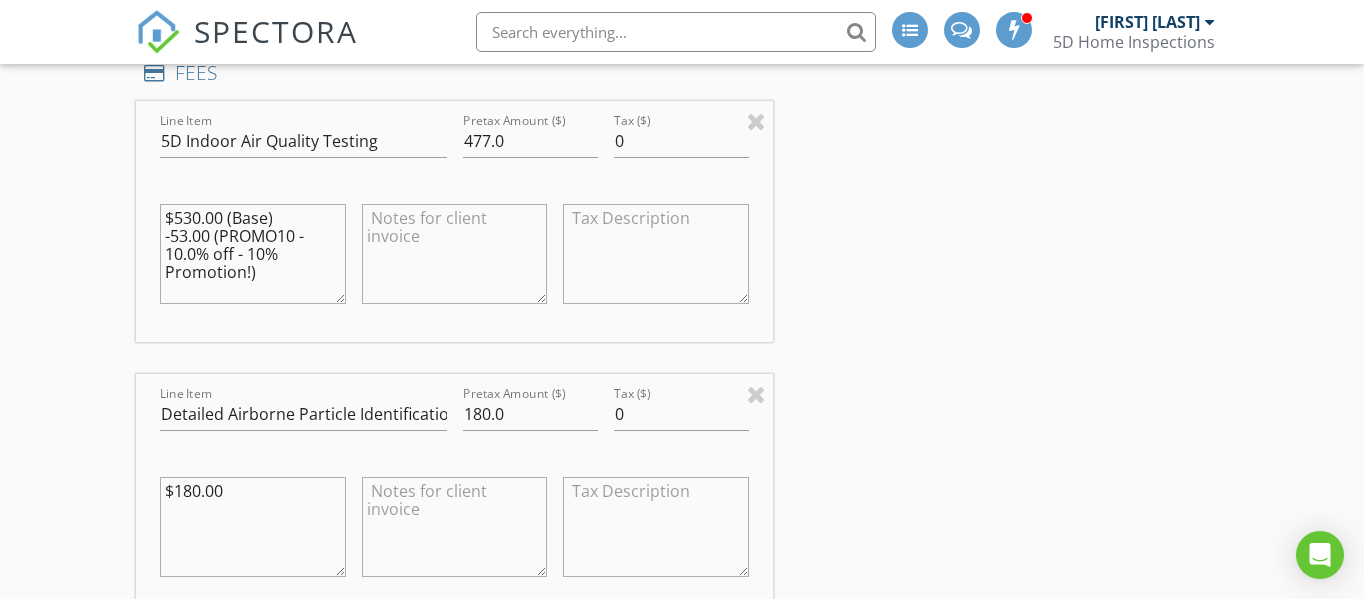 click at bounding box center (455, 254) 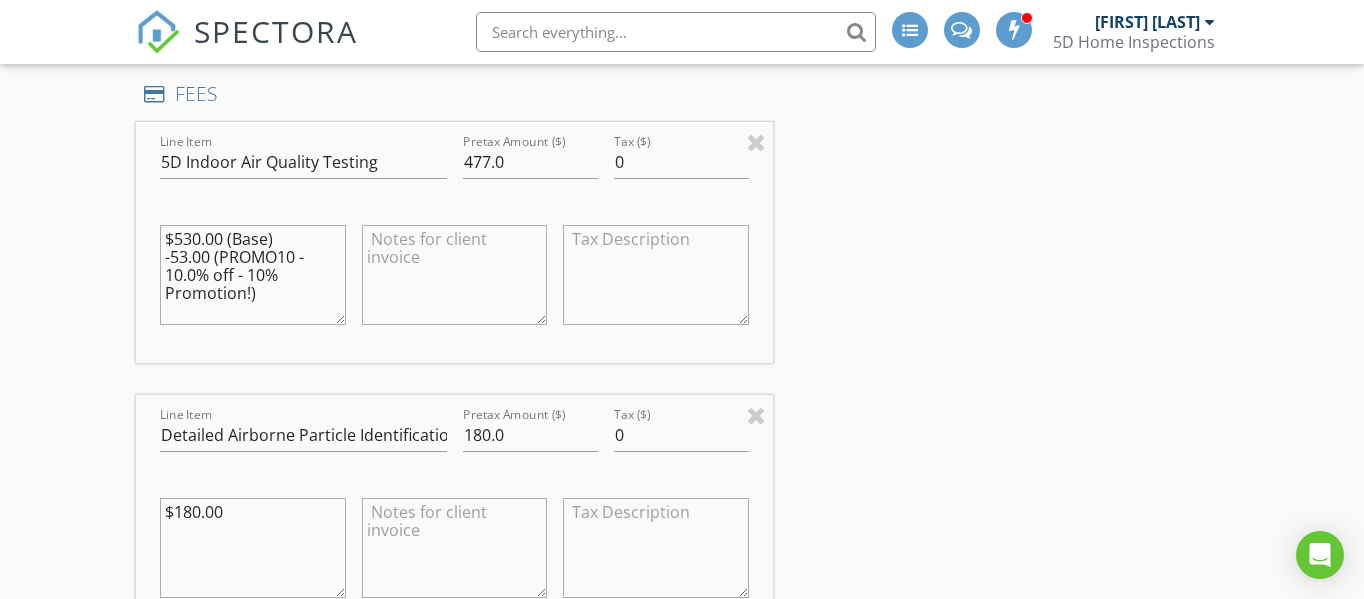 scroll, scrollTop: 1612, scrollLeft: 0, axis: vertical 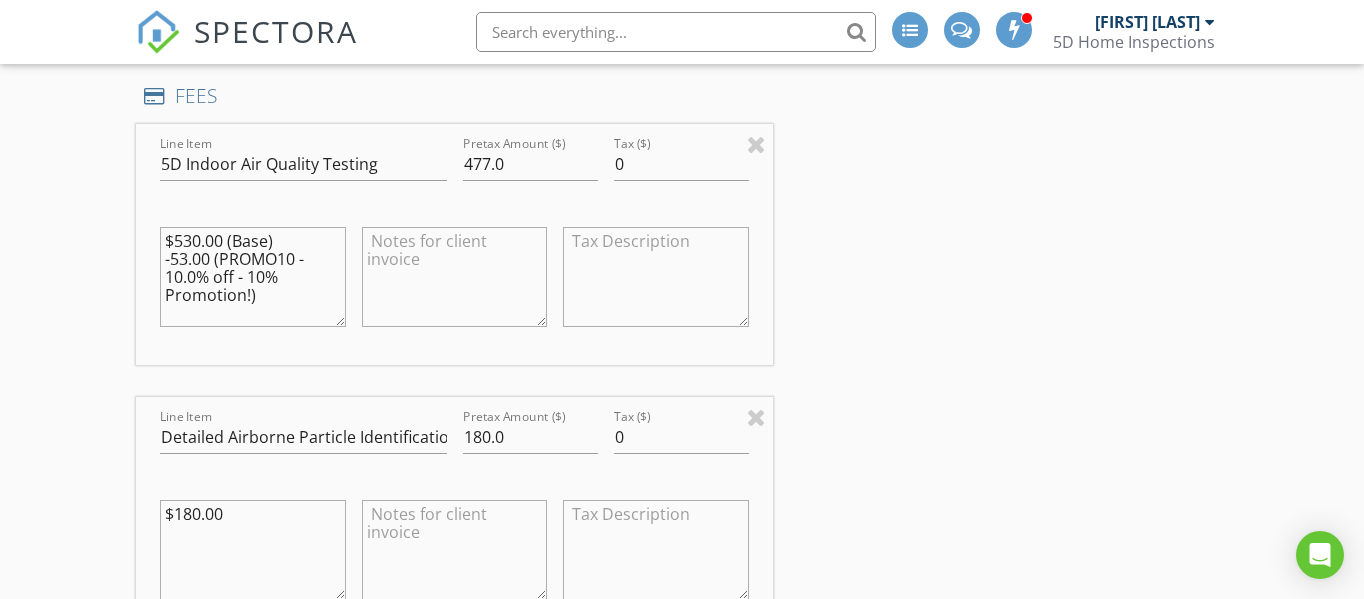 click at bounding box center [455, 277] 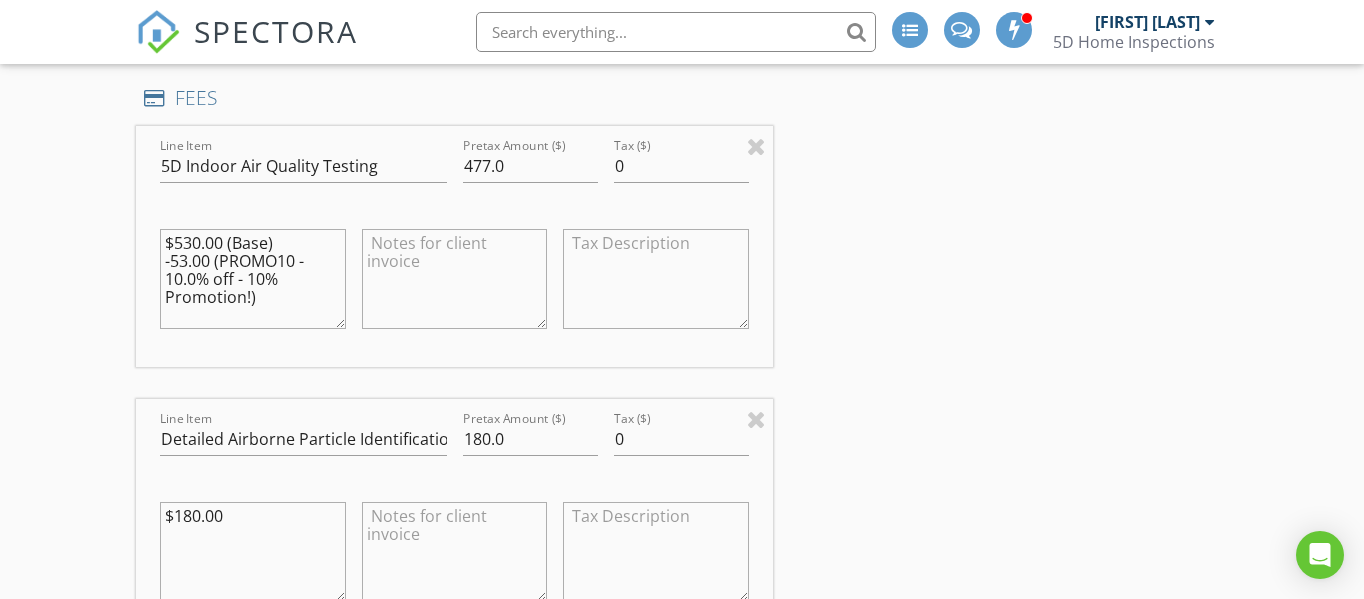 click at bounding box center (455, 279) 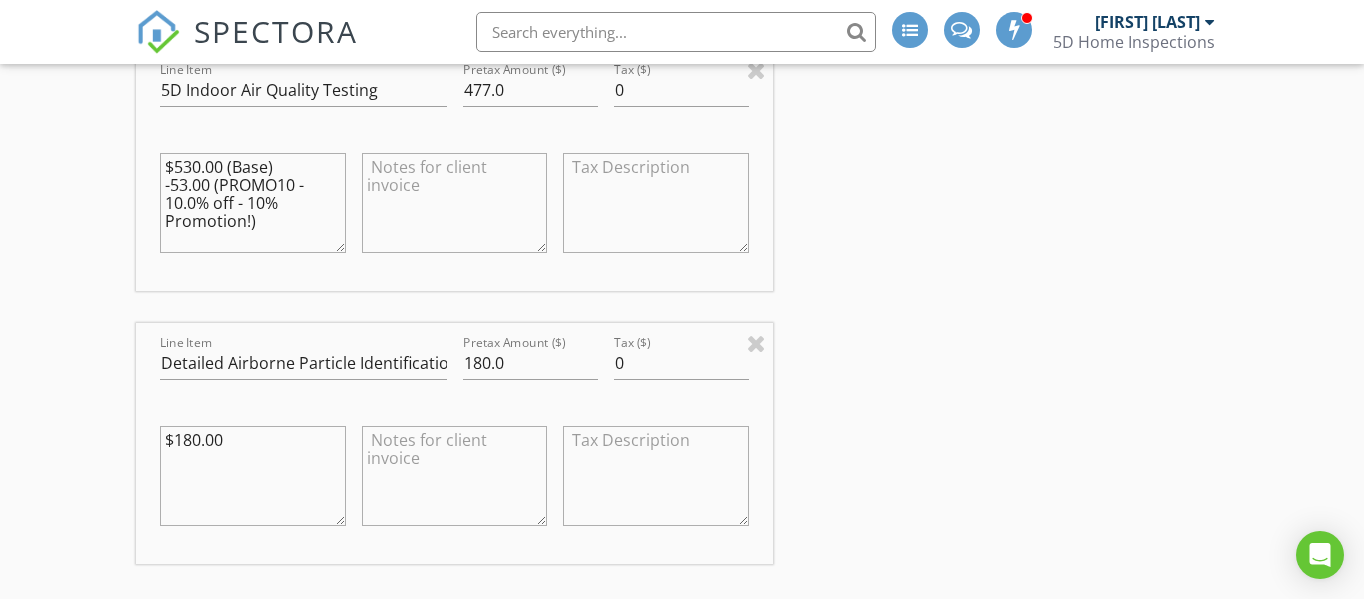 scroll, scrollTop: 1683, scrollLeft: 0, axis: vertical 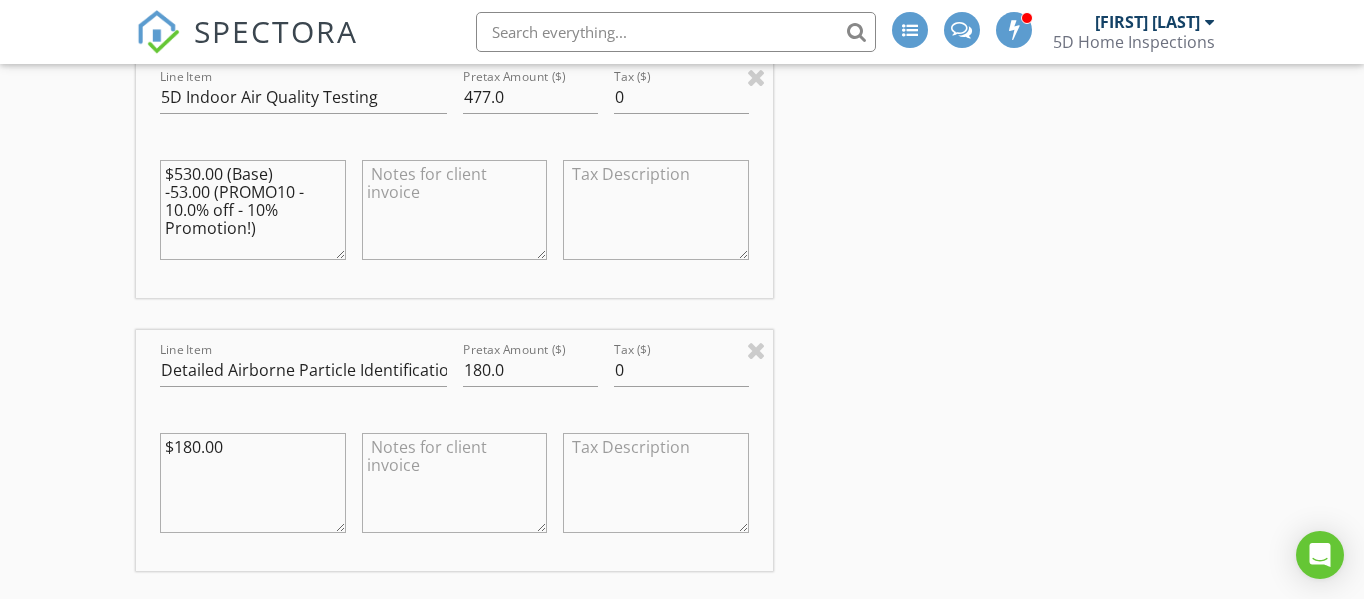 click at bounding box center (455, 210) 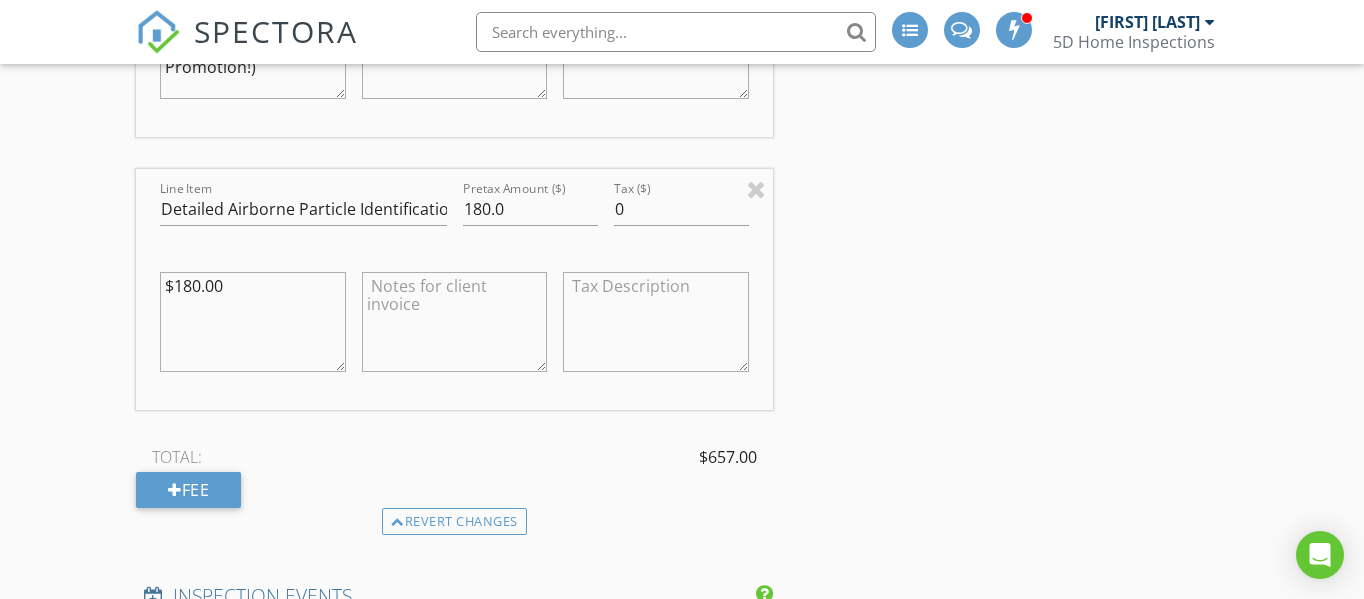 scroll, scrollTop: 1859, scrollLeft: 0, axis: vertical 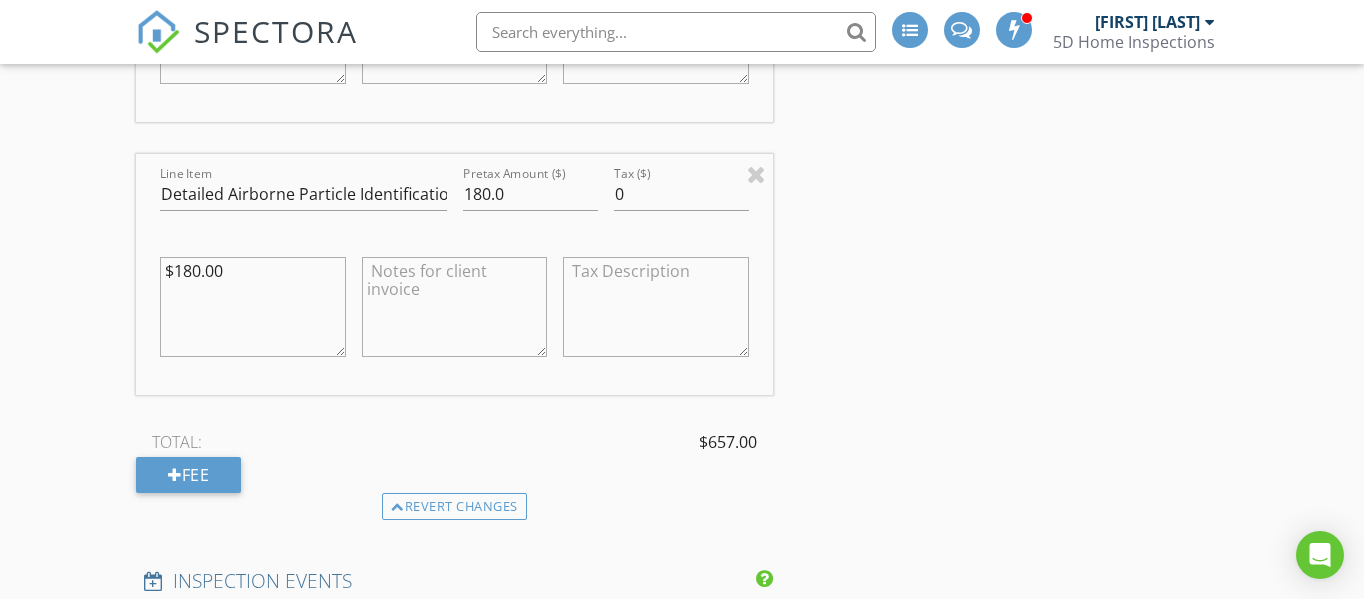 click at bounding box center (455, 307) 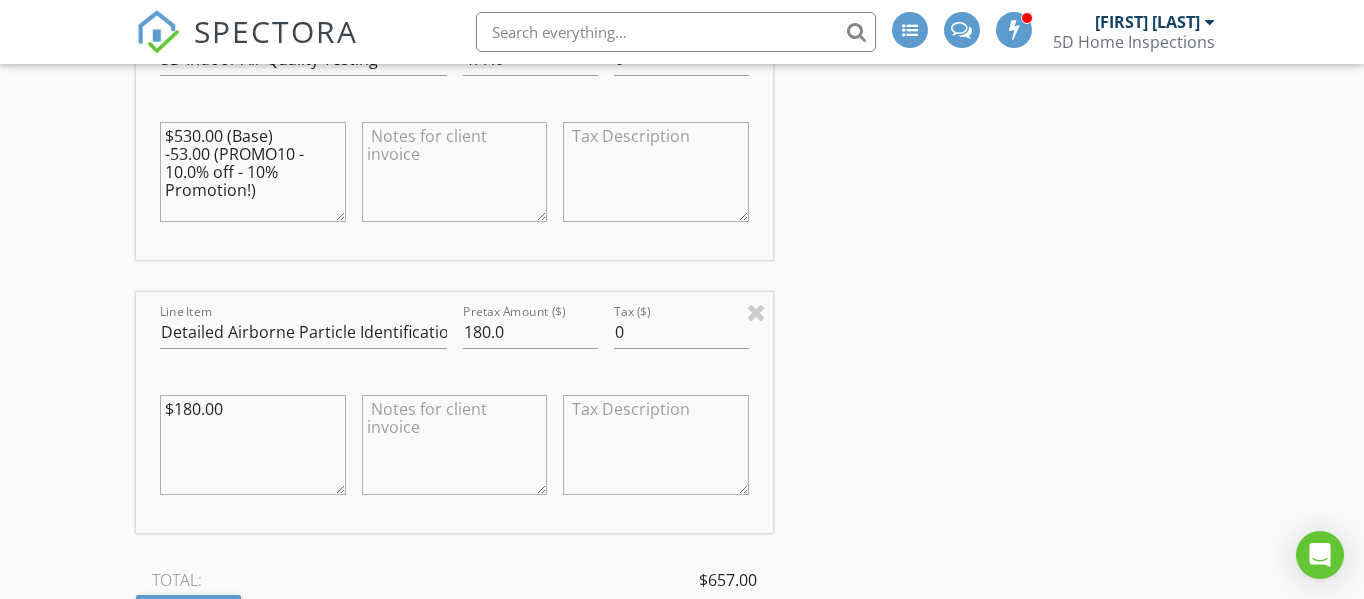 scroll, scrollTop: 1719, scrollLeft: 0, axis: vertical 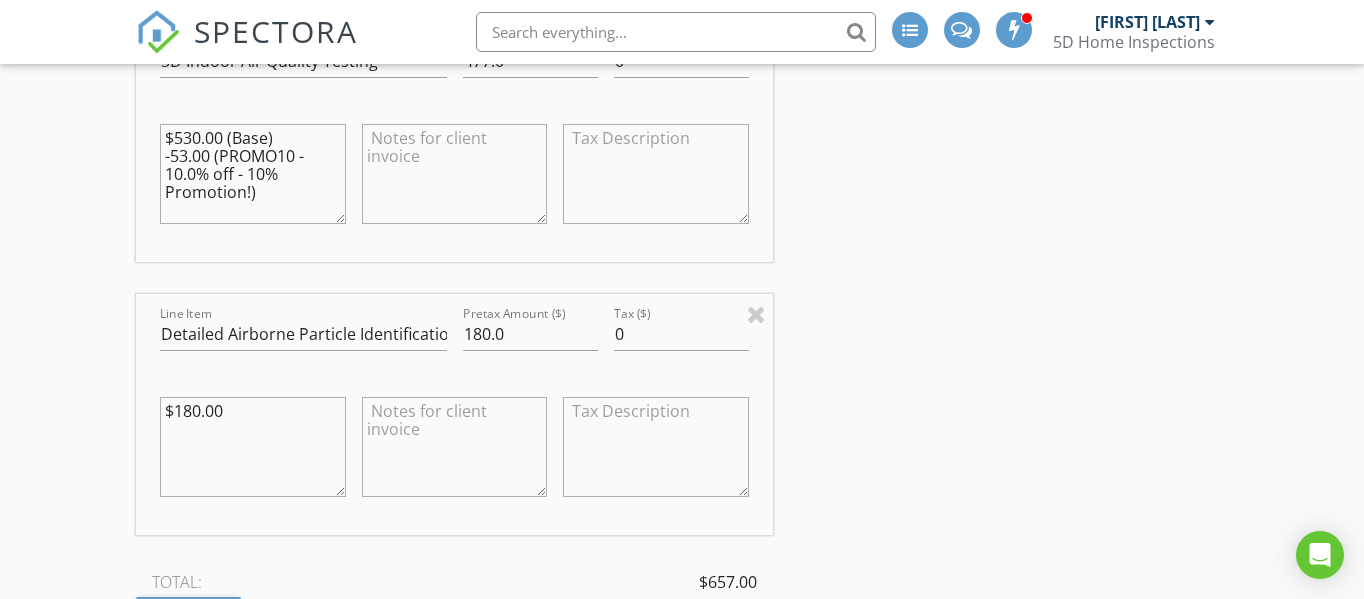 click at bounding box center (455, 174) 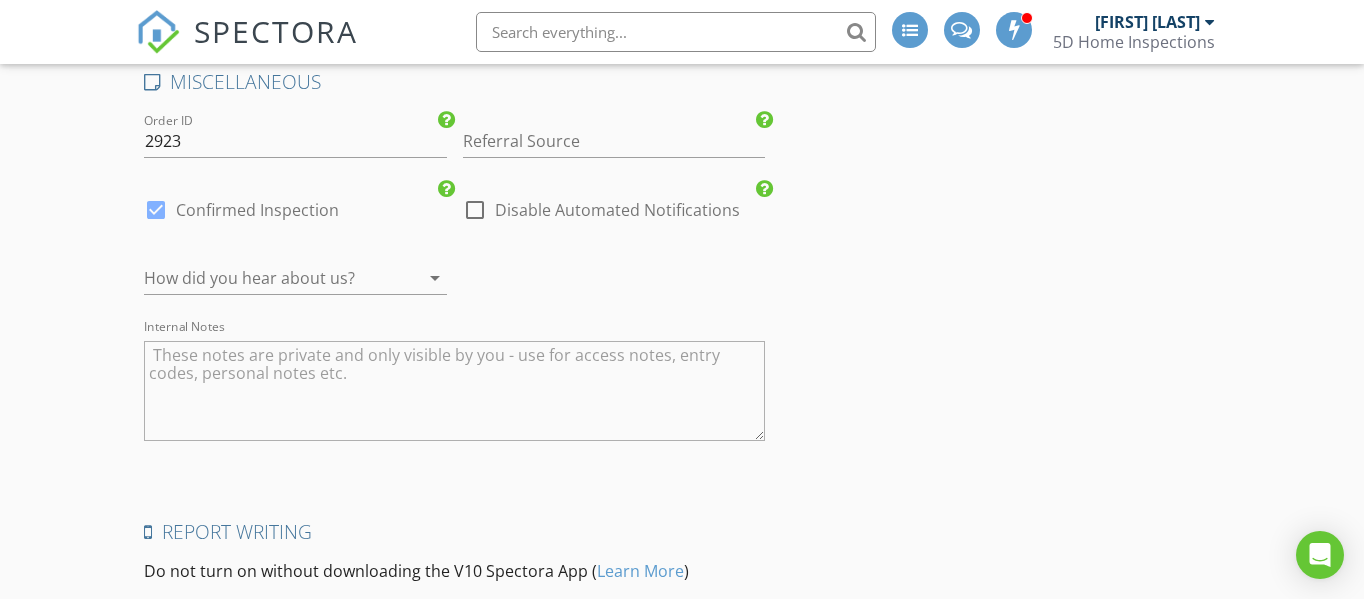 scroll, scrollTop: 3308, scrollLeft: 0, axis: vertical 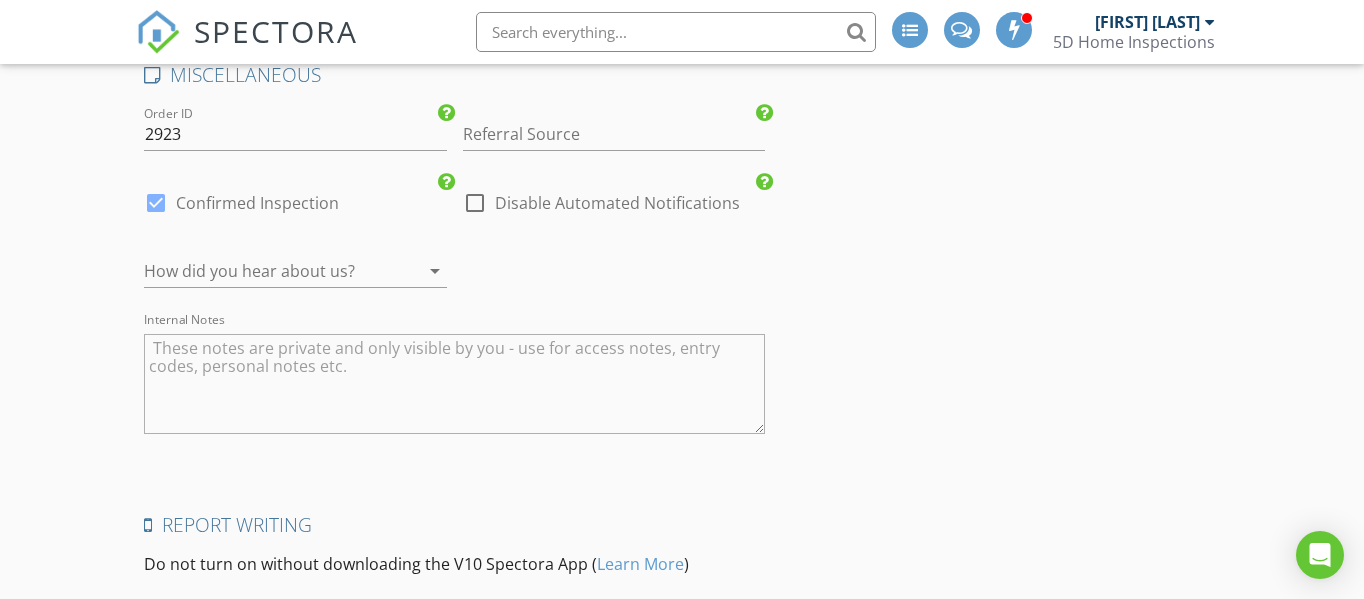 type on "Client notes" 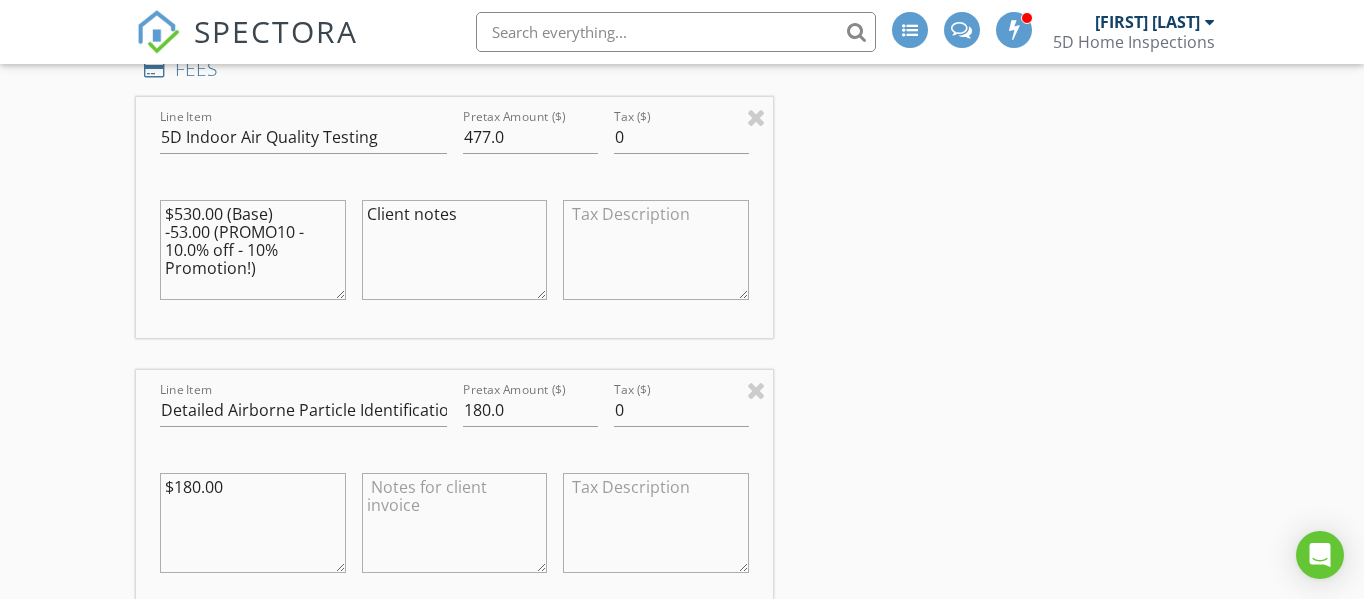 scroll, scrollTop: 1645, scrollLeft: 0, axis: vertical 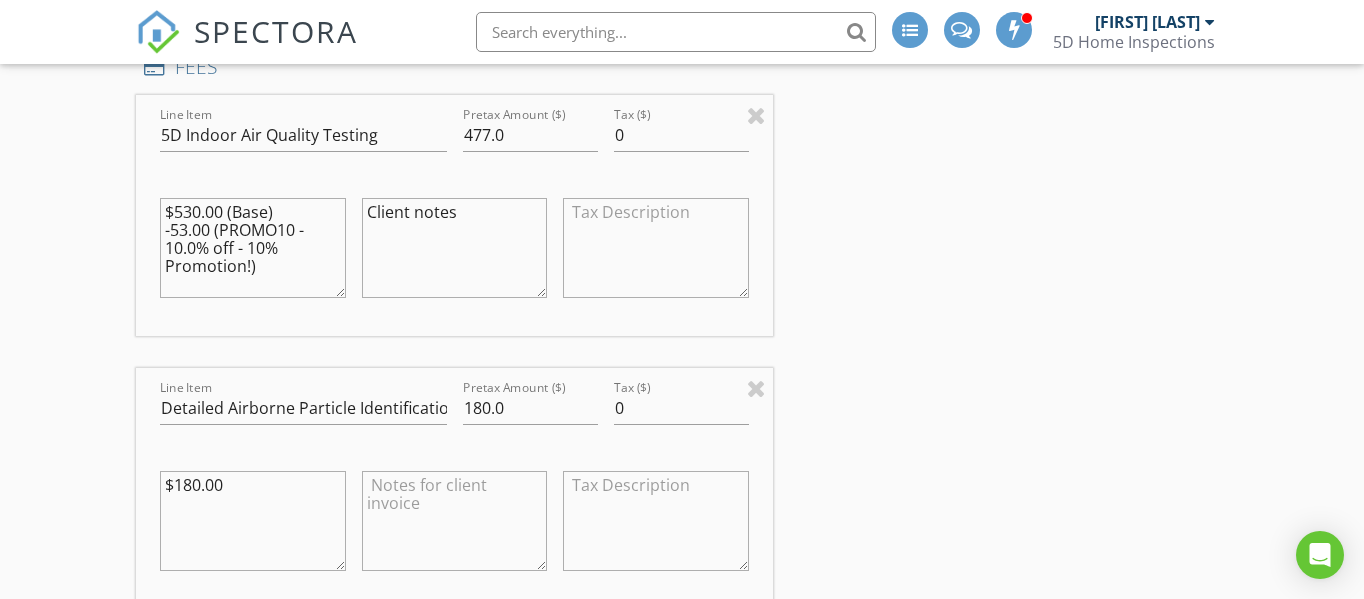 drag, startPoint x: 484, startPoint y: 210, endPoint x: 362, endPoint y: 179, distance: 125.87692 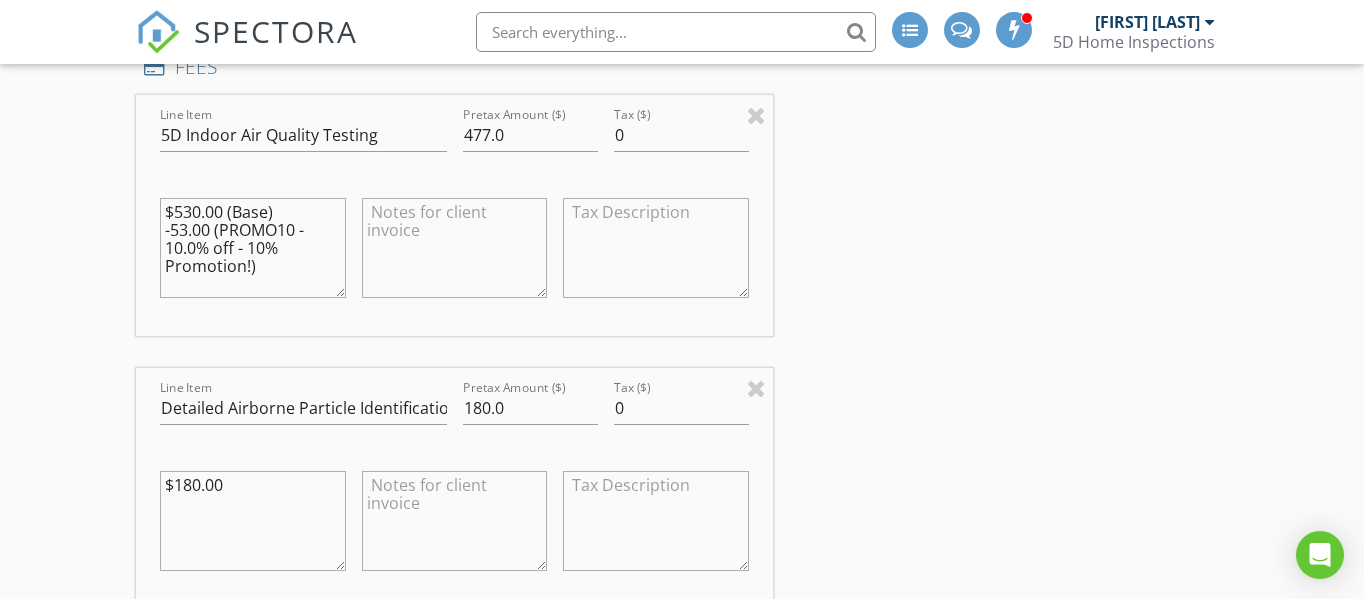 type 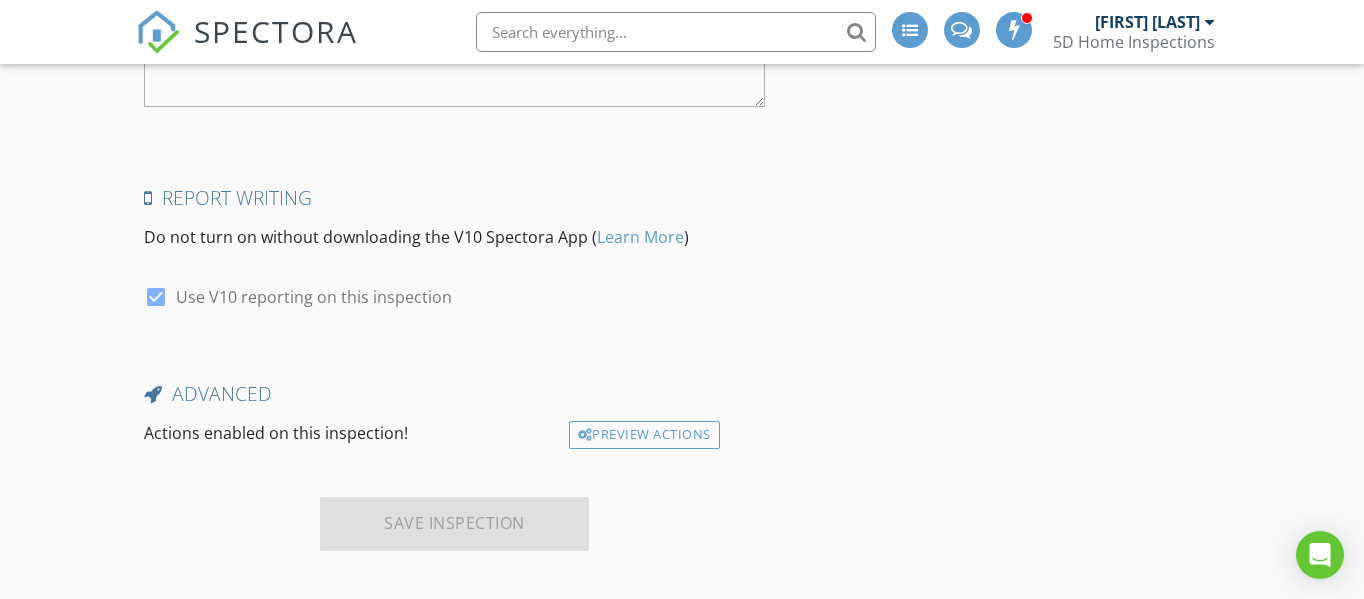 scroll, scrollTop: 3649, scrollLeft: 0, axis: vertical 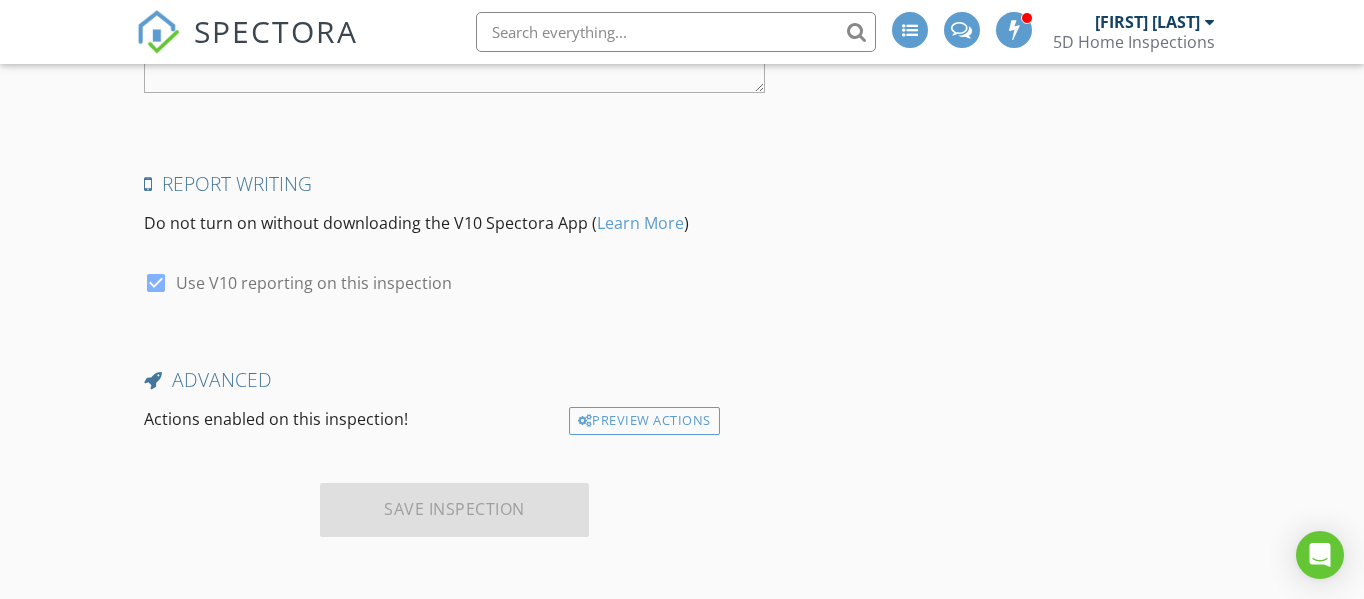 click on "Save Inspection" at bounding box center [454, 510] 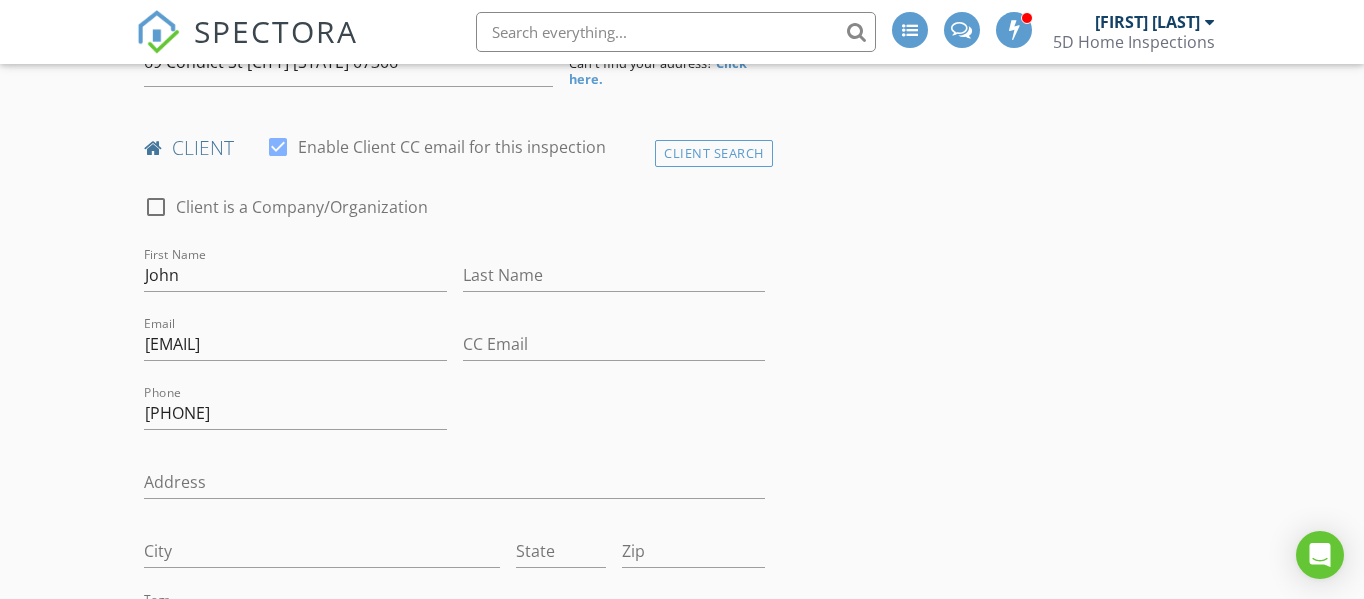scroll, scrollTop: 547, scrollLeft: 0, axis: vertical 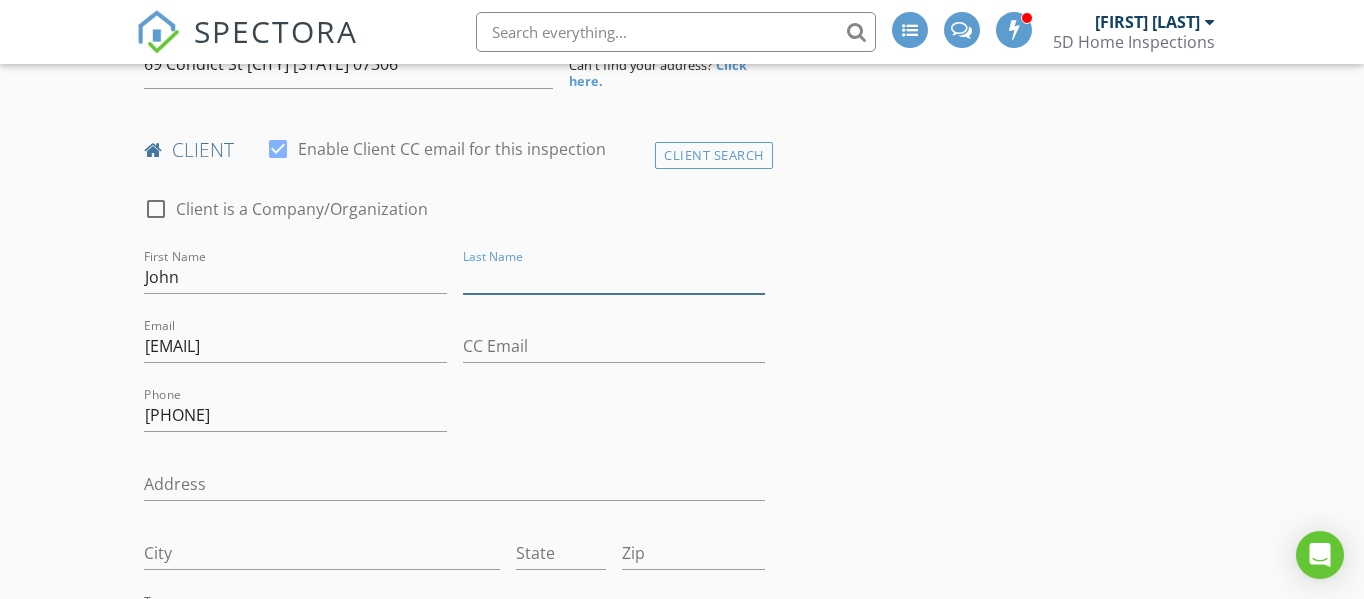 click on "Last Name" at bounding box center (614, 277) 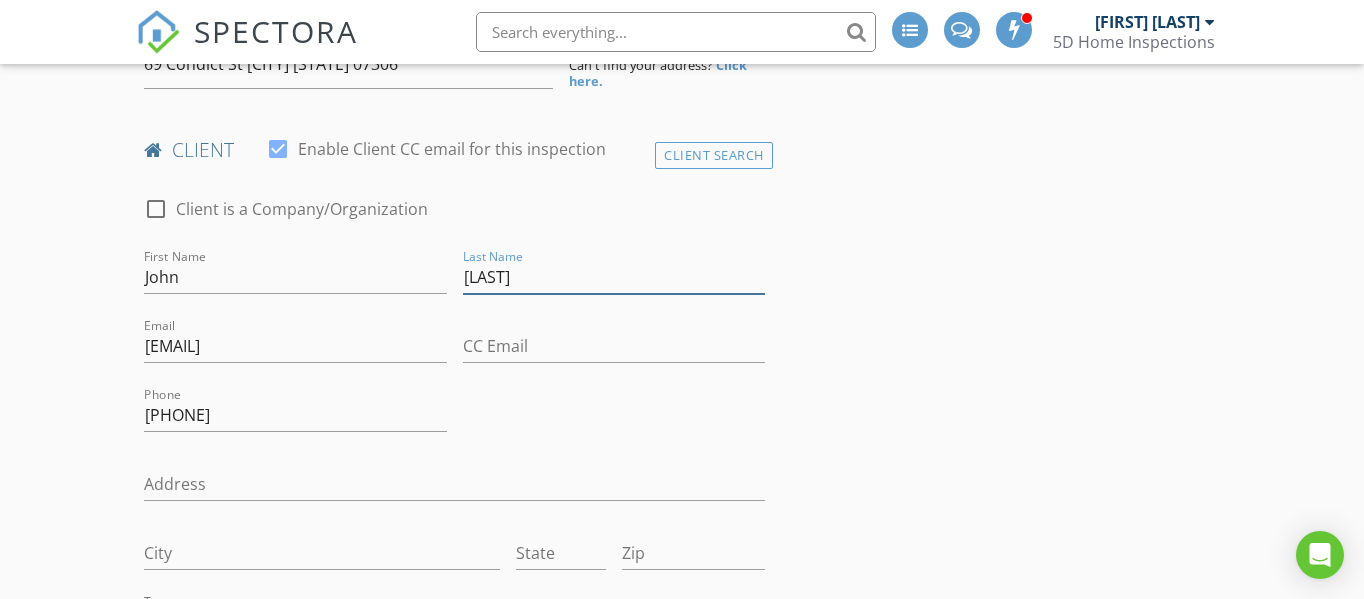 type on "Umali" 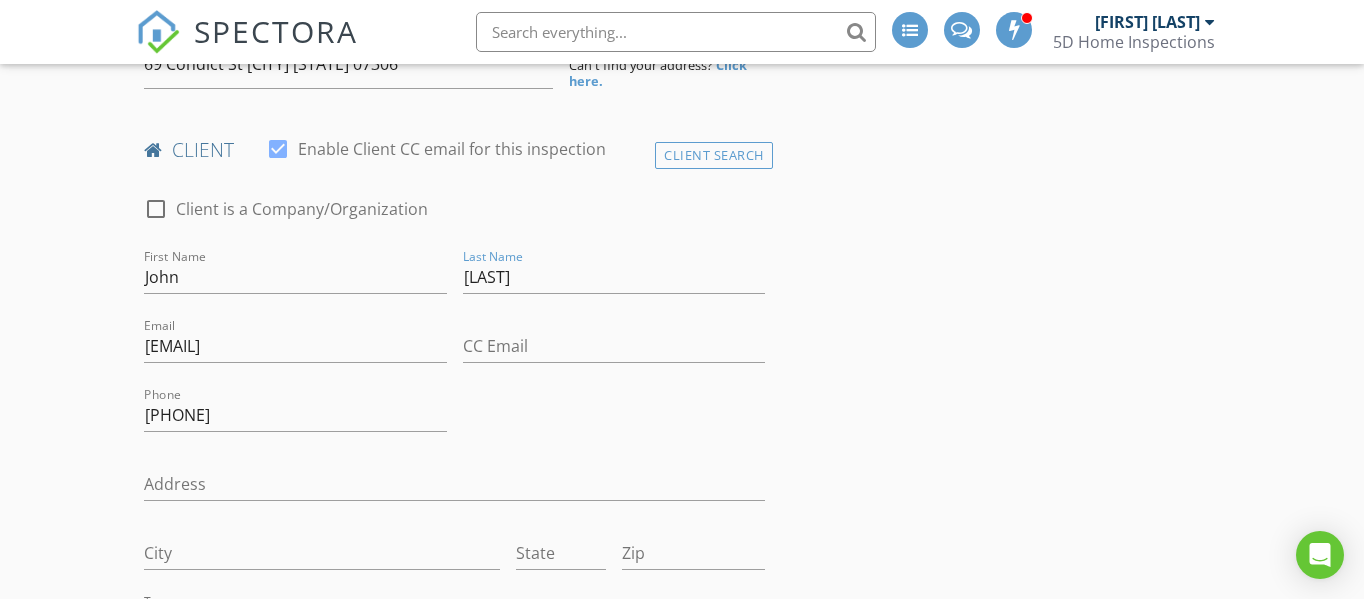 click on "check_box_outline_blank Client is a Company/Organization     First Name John   Last Name Umali   Email john.em.umali@gmail.com   CC Email   Phone 201-680-1765   Address   City   State   Zip     Tags         Notes   Private Notes" at bounding box center [454, 539] 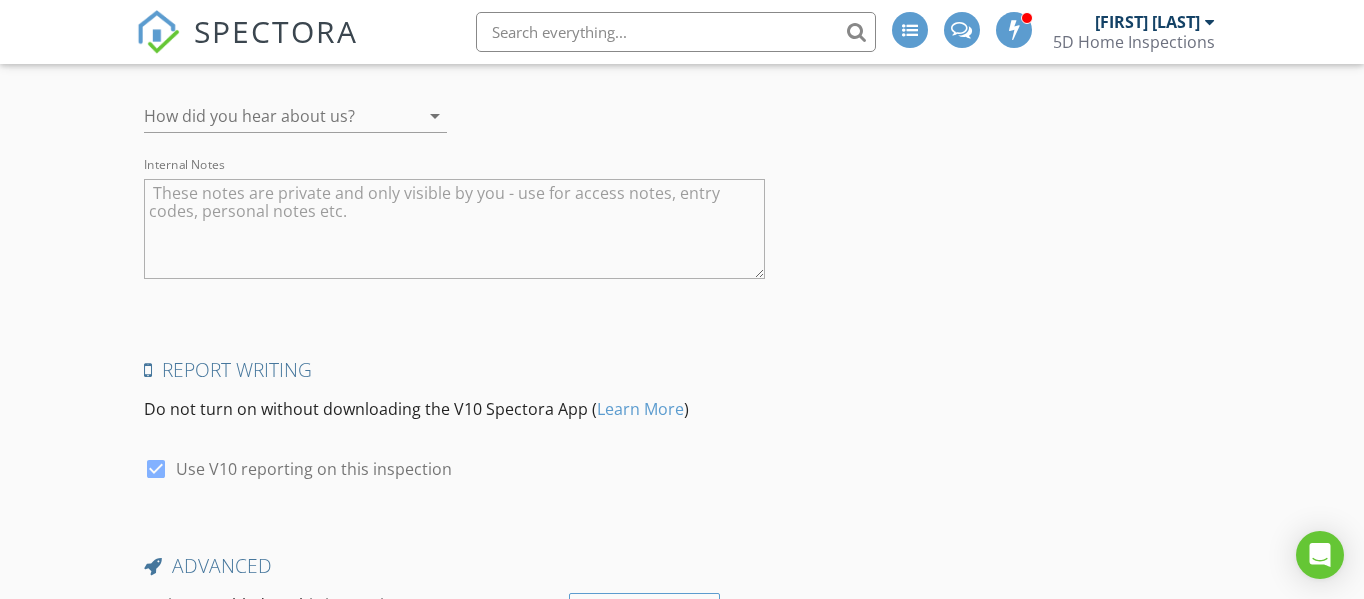 scroll, scrollTop: 3649, scrollLeft: 0, axis: vertical 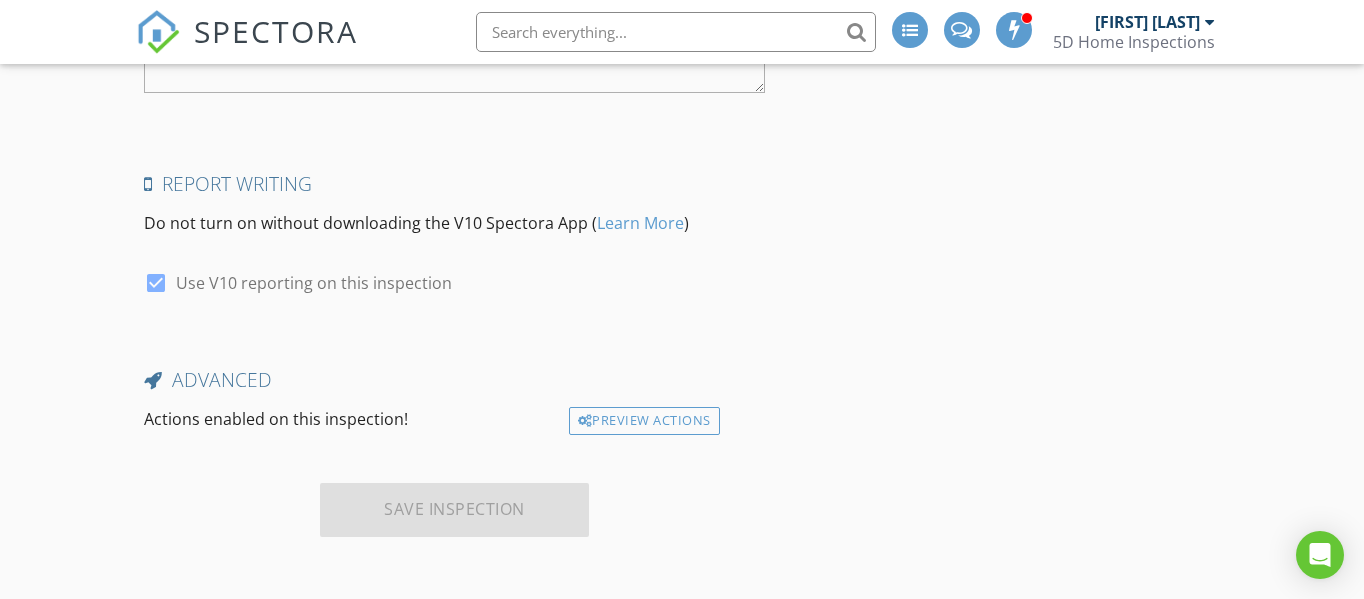 click on "Save Inspection" at bounding box center [454, 510] 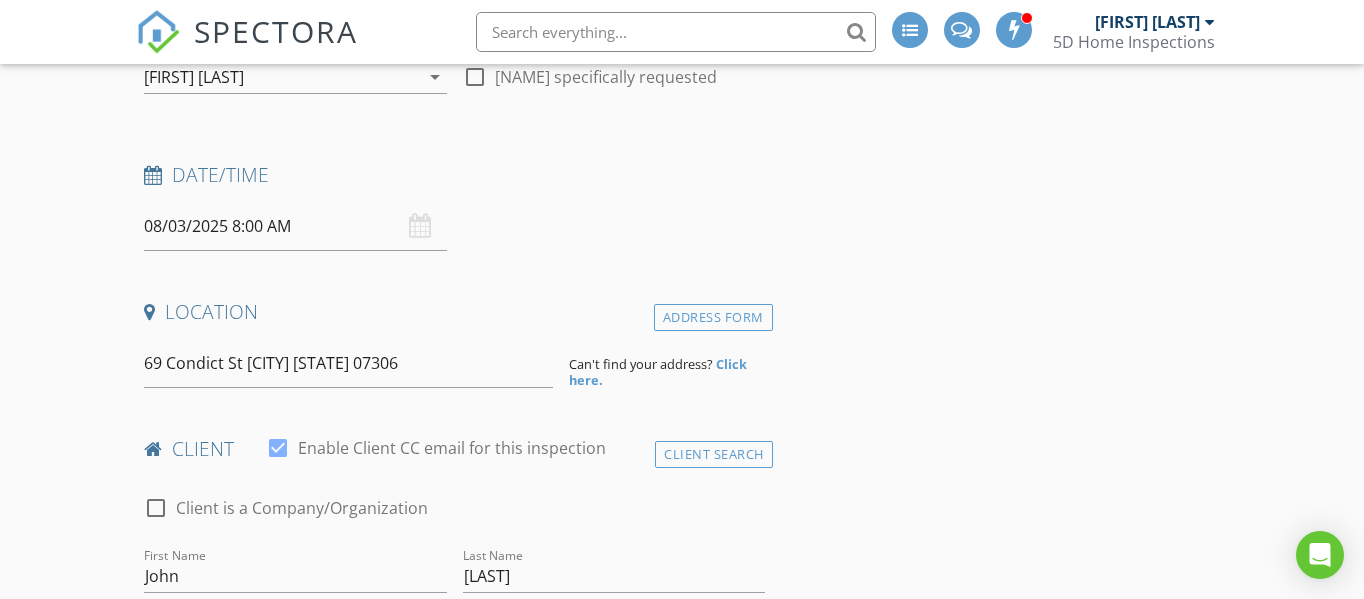scroll, scrollTop: 260, scrollLeft: 0, axis: vertical 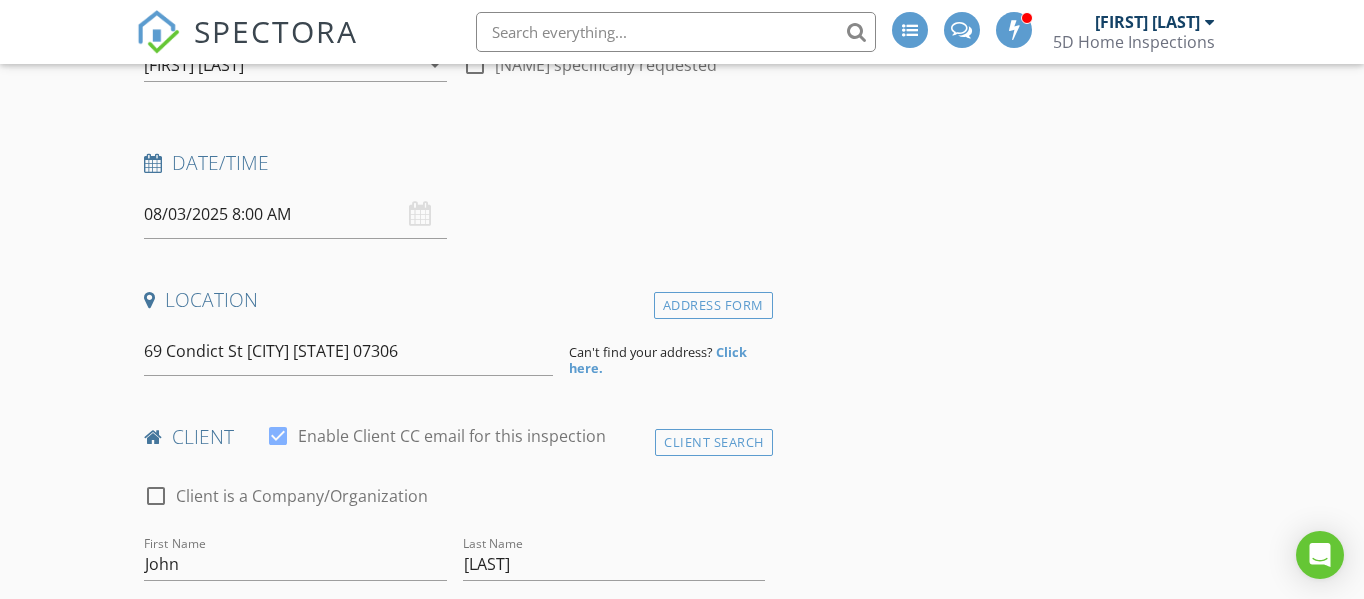 click on "08/03/2025 8:00 AM" at bounding box center (295, 214) 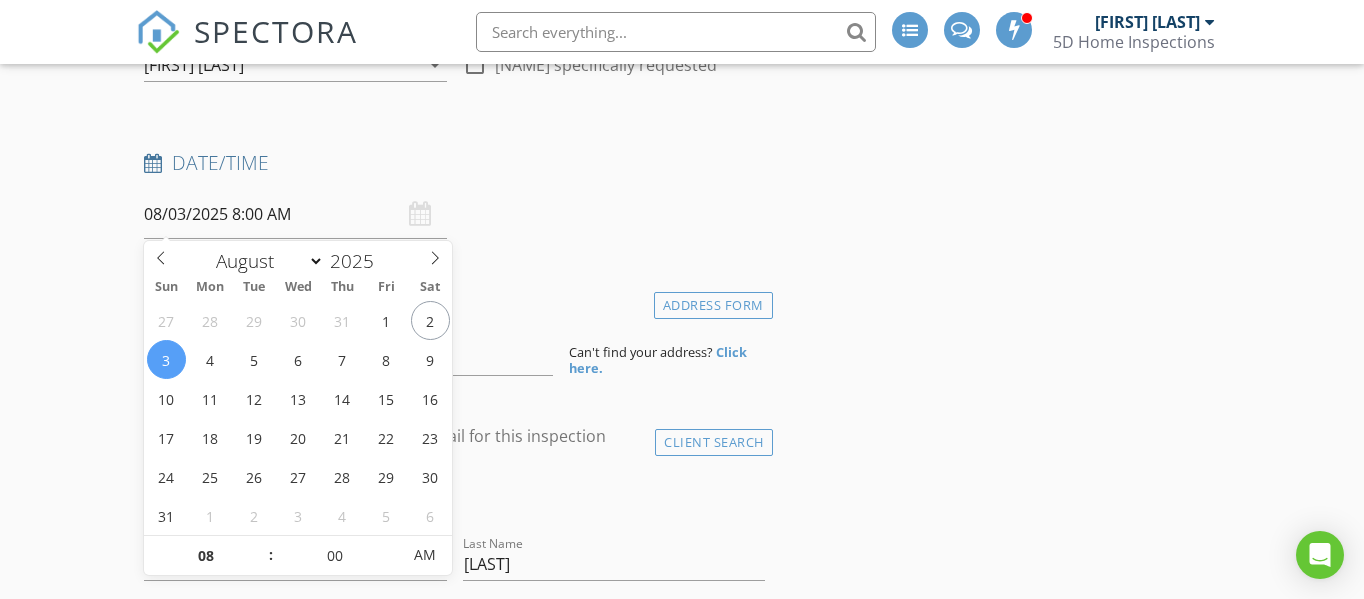 click on "08/03/2025 8:00 AM" at bounding box center [295, 214] 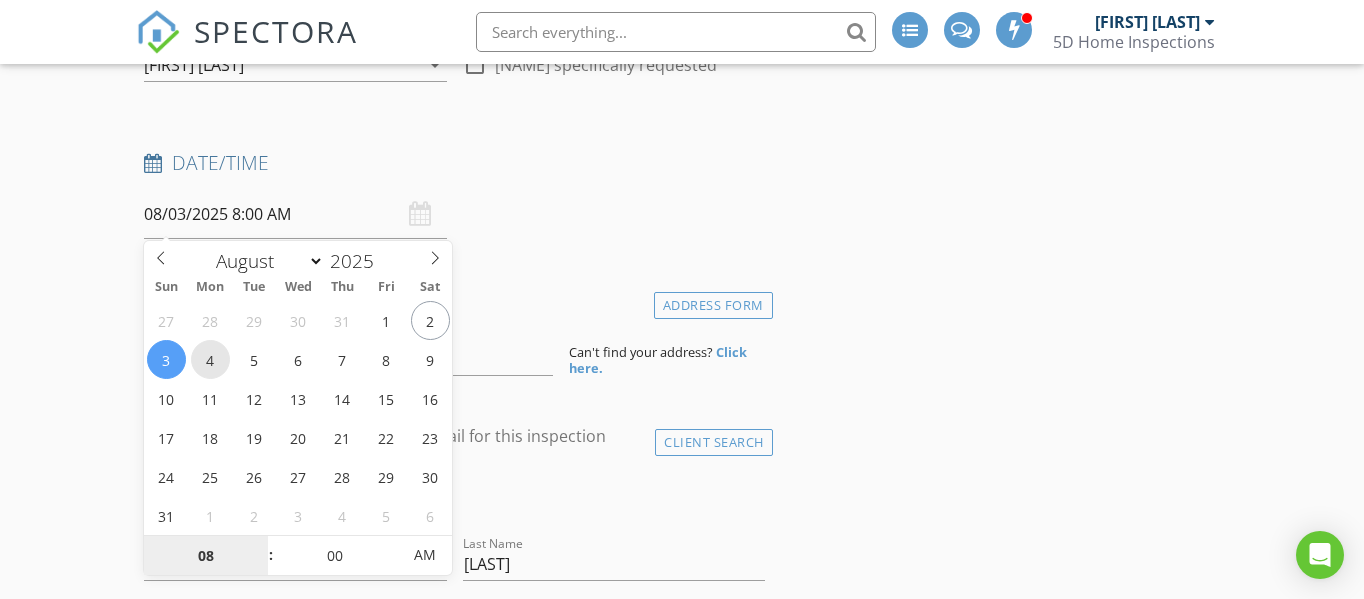type on "08/04/2025 8:00 AM" 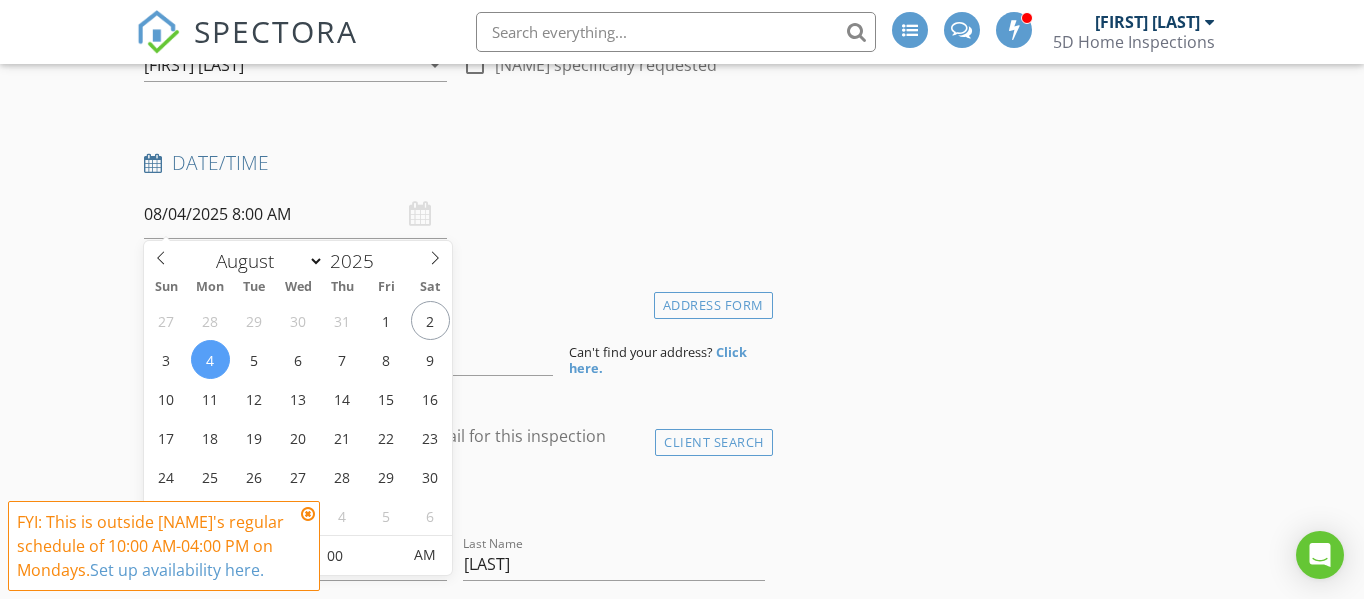 click at bounding box center [308, 514] 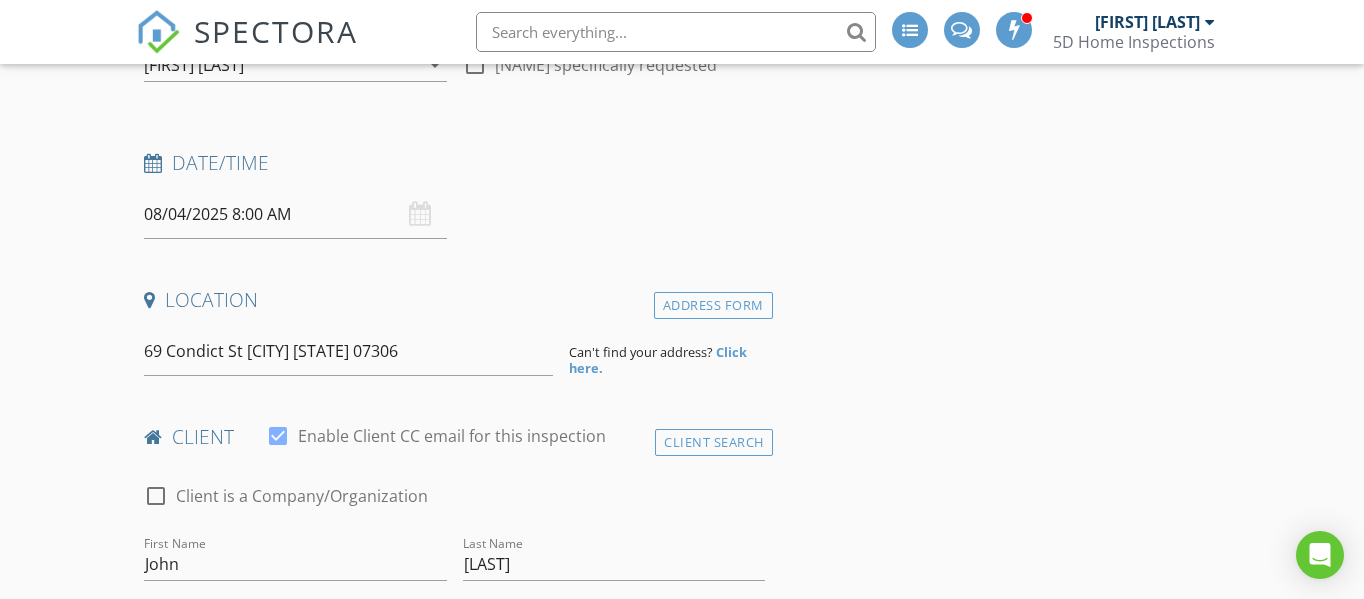click on "Date/Time
08/04/2025 8:00 AM" at bounding box center [454, 194] 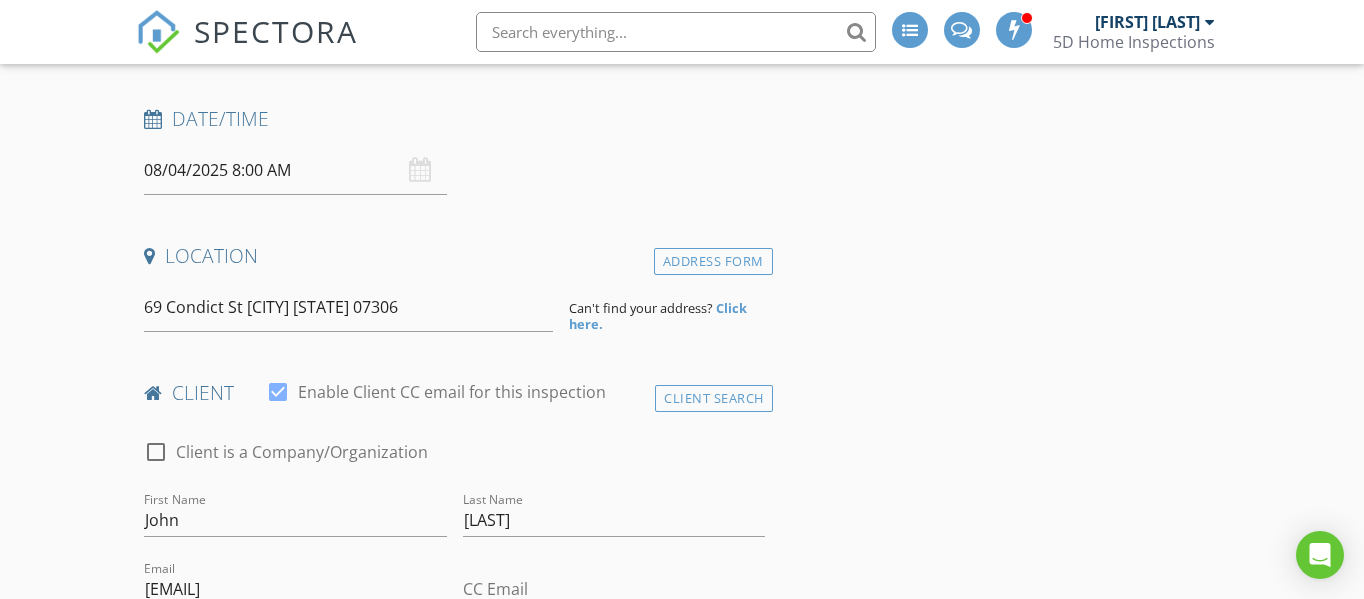 scroll, scrollTop: 317, scrollLeft: 0, axis: vertical 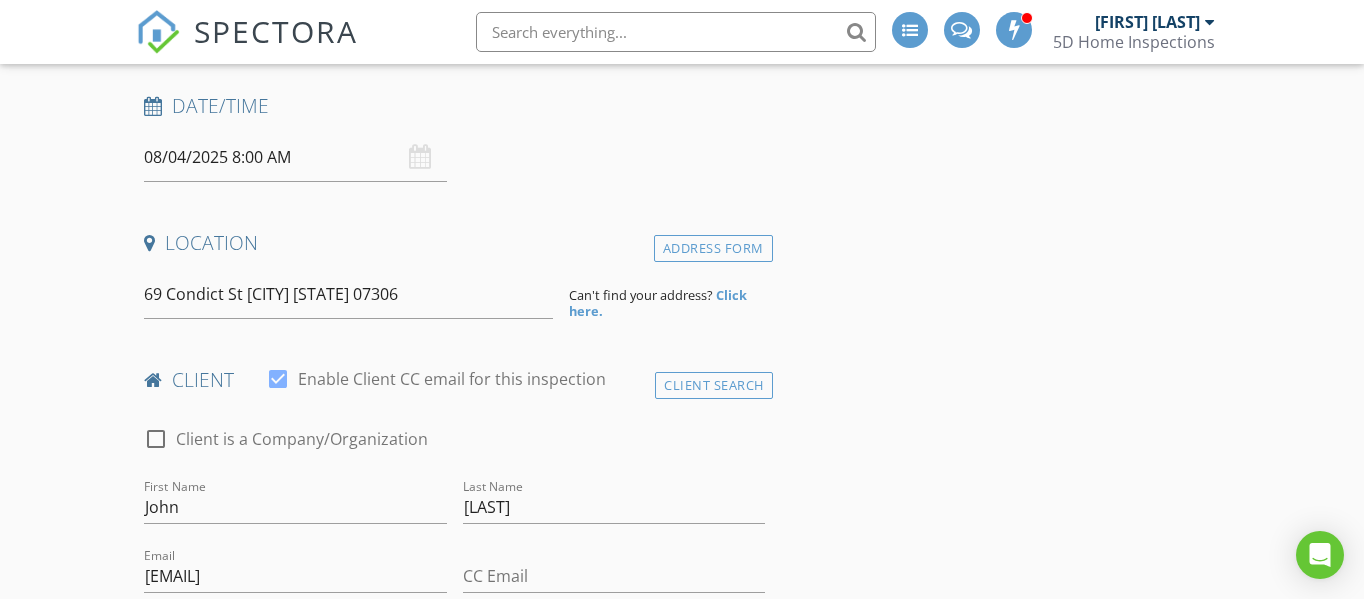 click at bounding box center (278, 379) 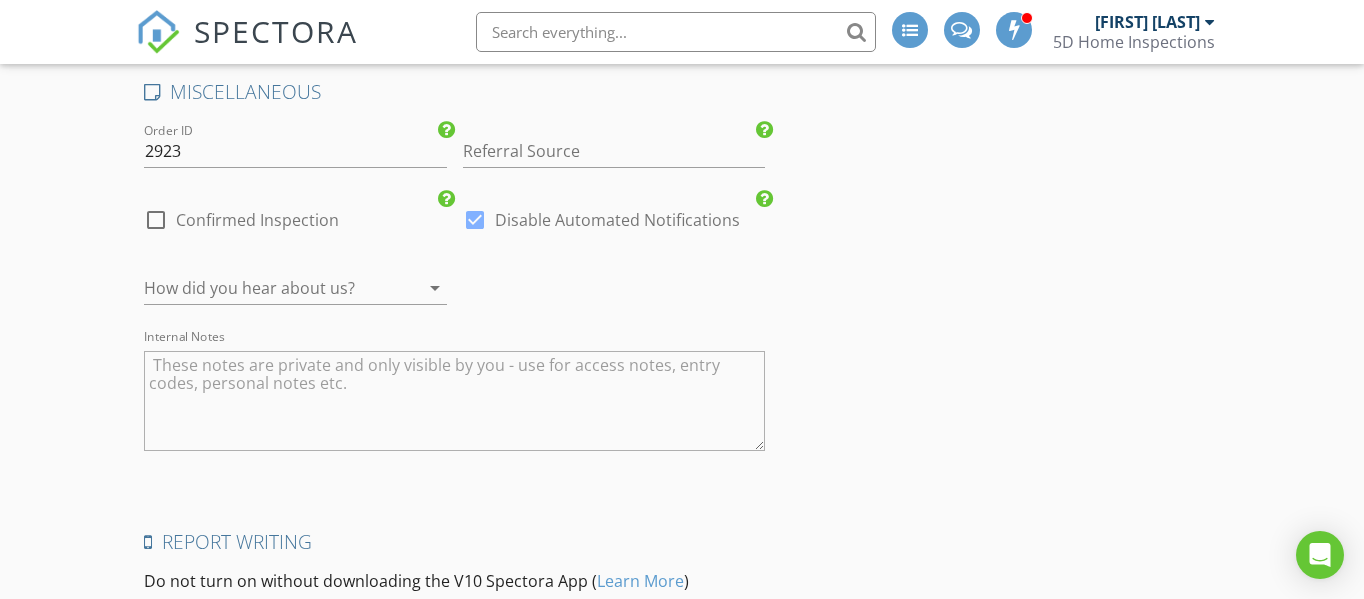 scroll, scrollTop: 3281, scrollLeft: 0, axis: vertical 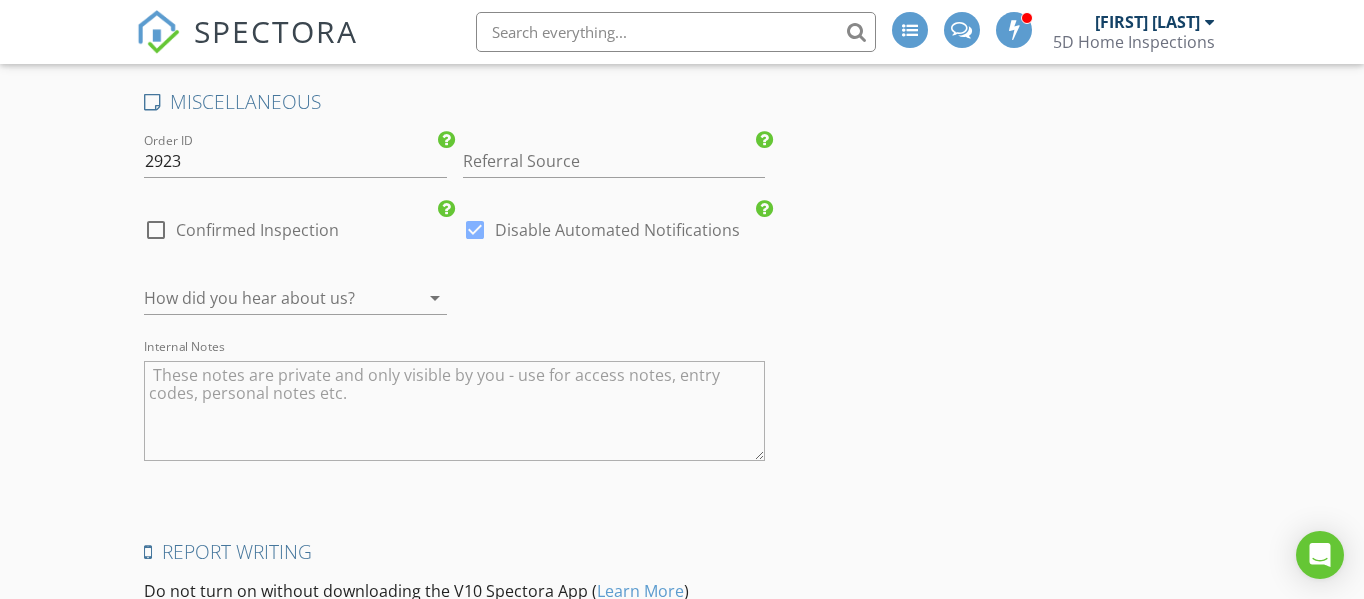 click at bounding box center [267, 298] 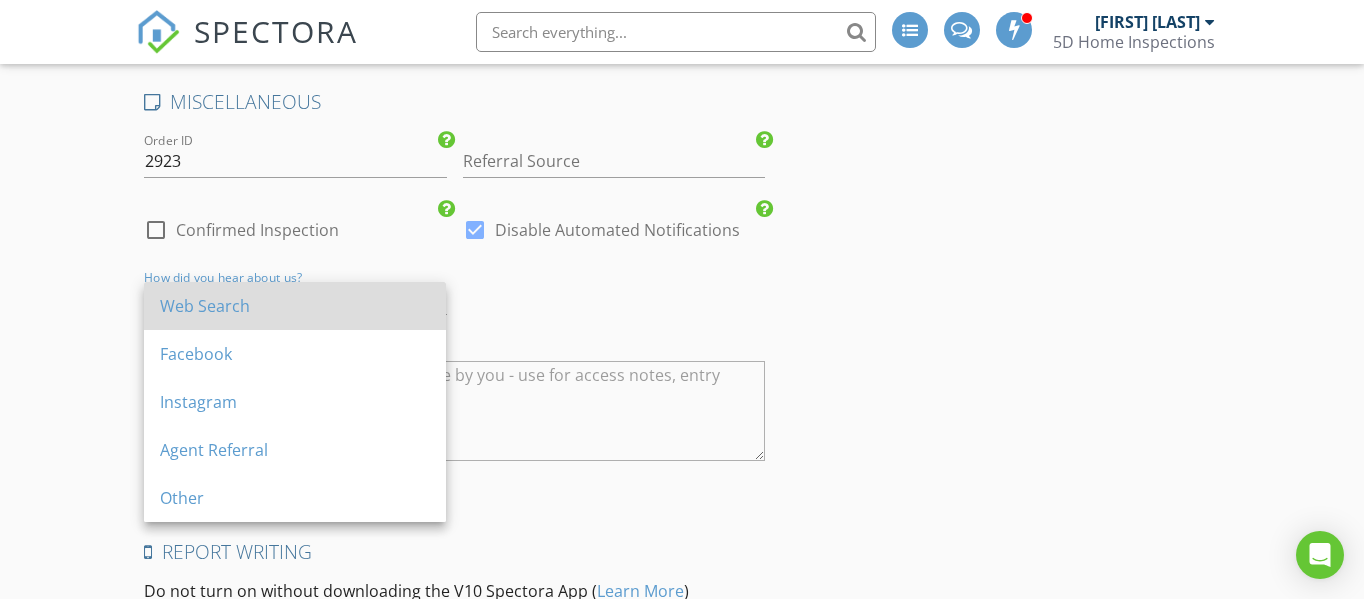 click on "Web Search" at bounding box center [295, 306] 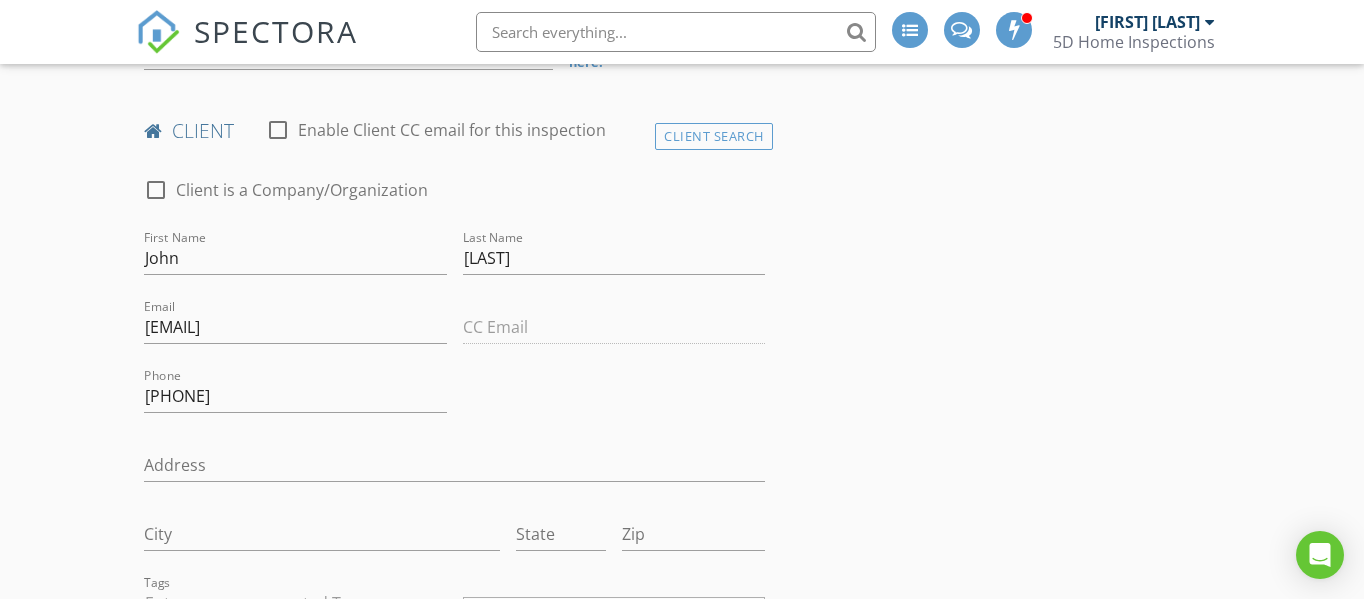 scroll, scrollTop: 563, scrollLeft: 0, axis: vertical 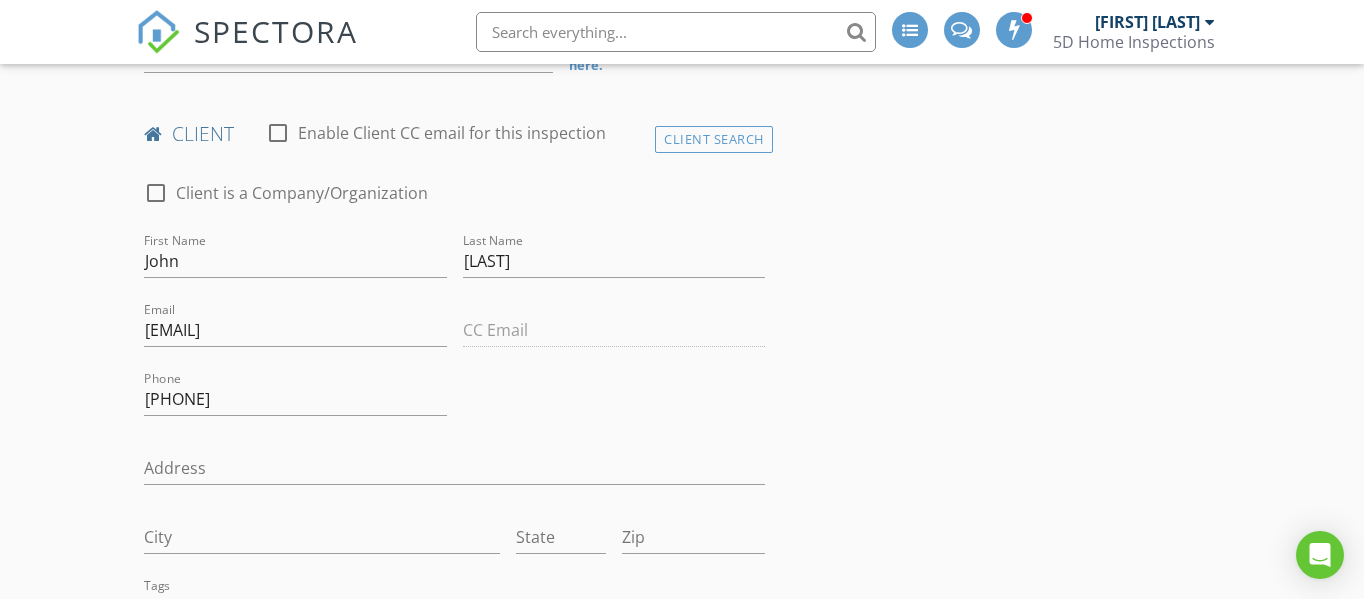 click at bounding box center [278, 133] 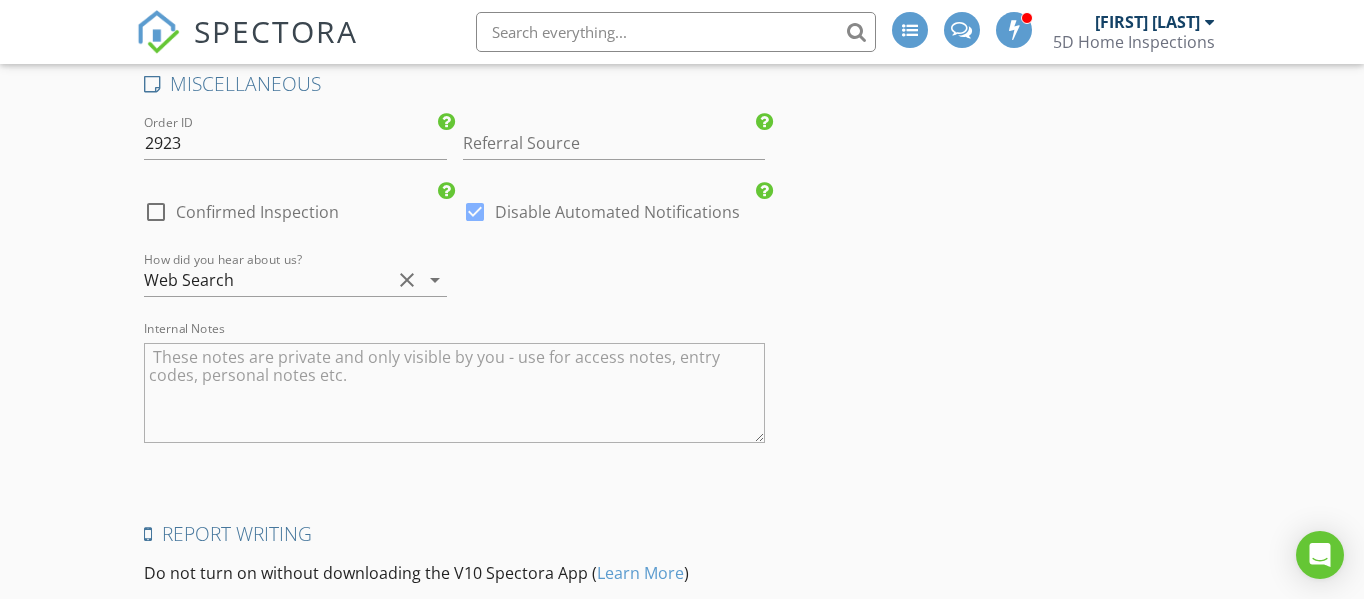 scroll, scrollTop: 3649, scrollLeft: 0, axis: vertical 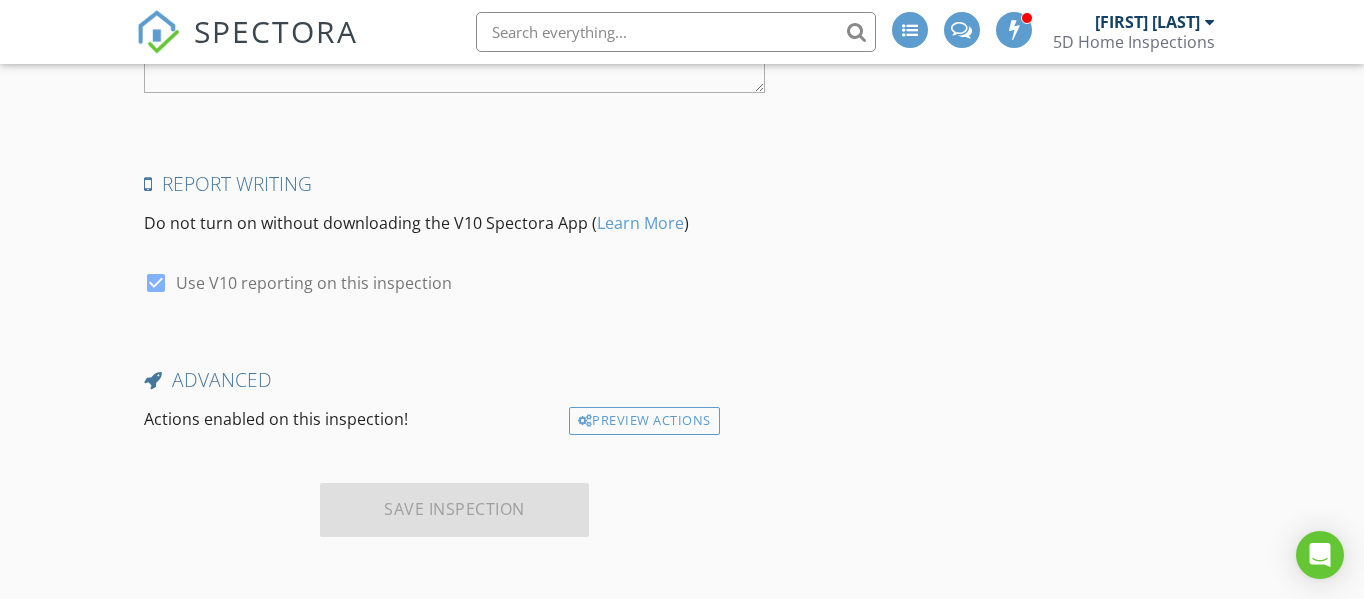 click on "Save Inspection" at bounding box center [454, 510] 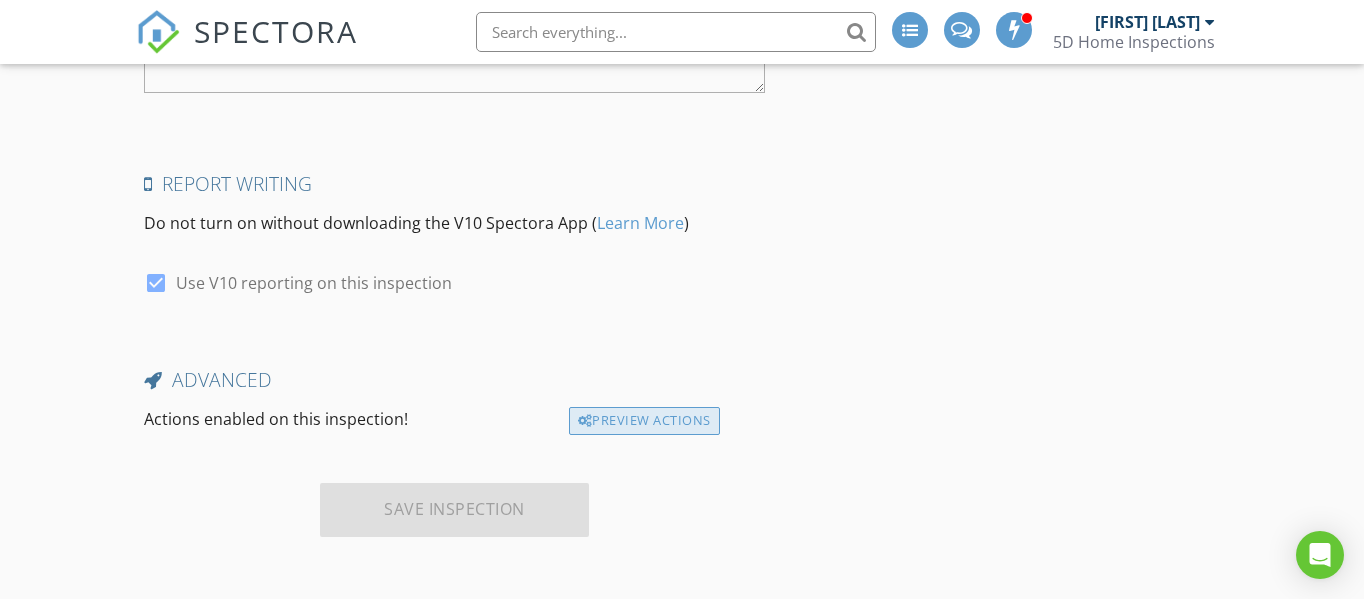 click on "Preview Actions" at bounding box center [644, 421] 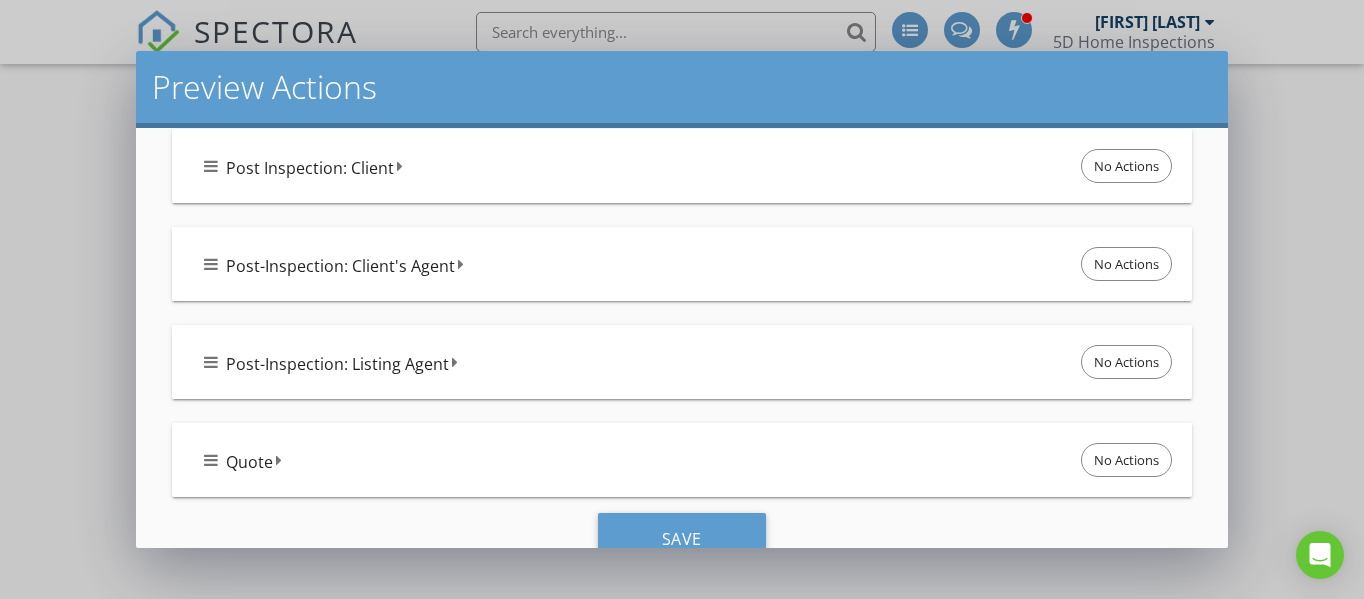 scroll, scrollTop: 851, scrollLeft: 0, axis: vertical 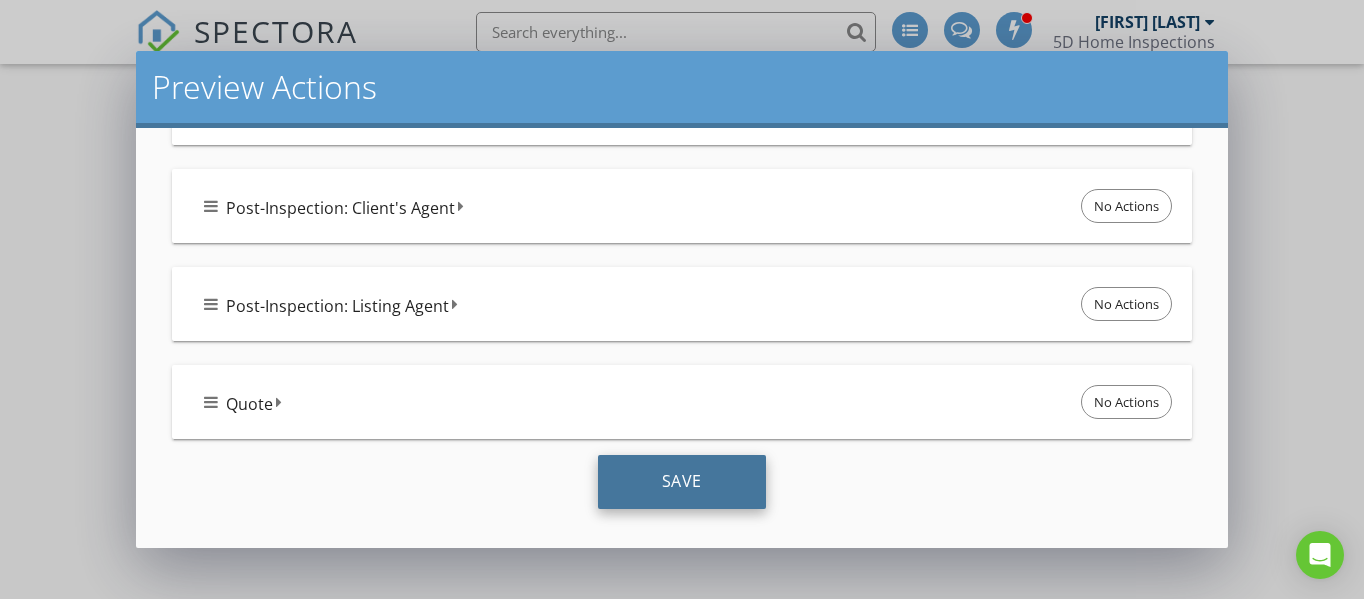 click on "Save" at bounding box center [682, 482] 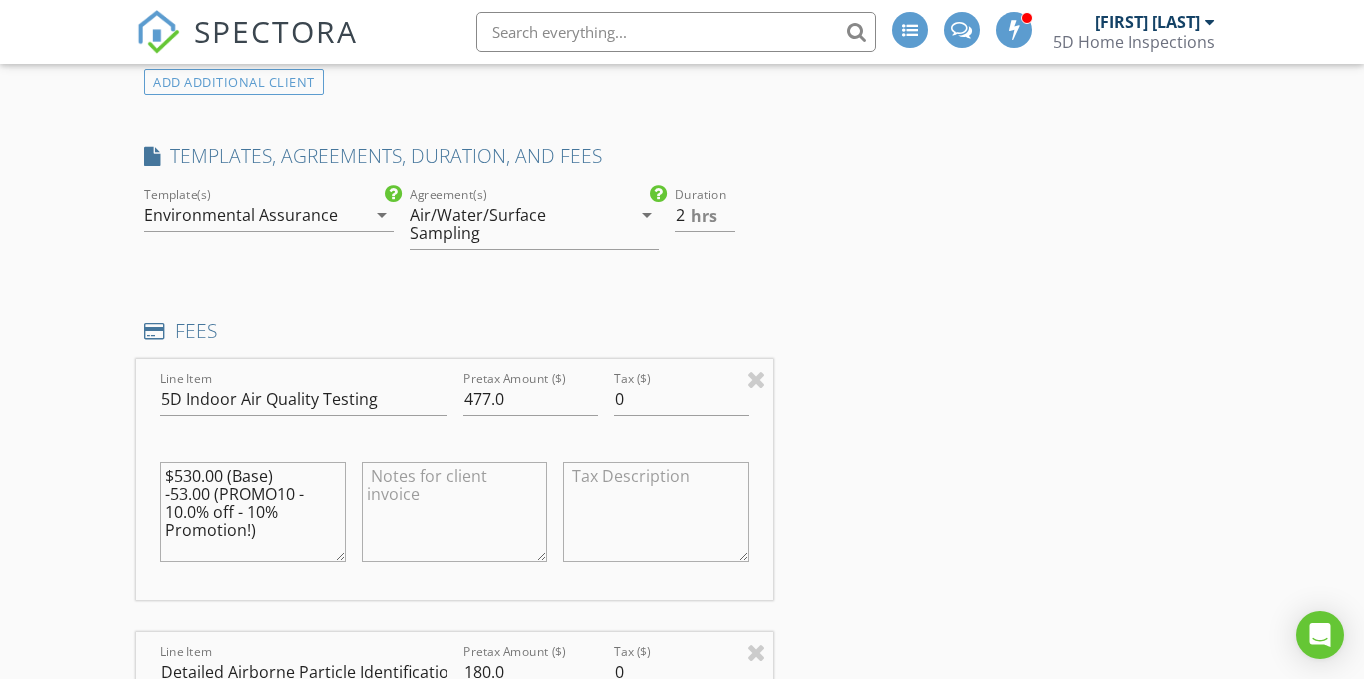 scroll, scrollTop: 1363, scrollLeft: 0, axis: vertical 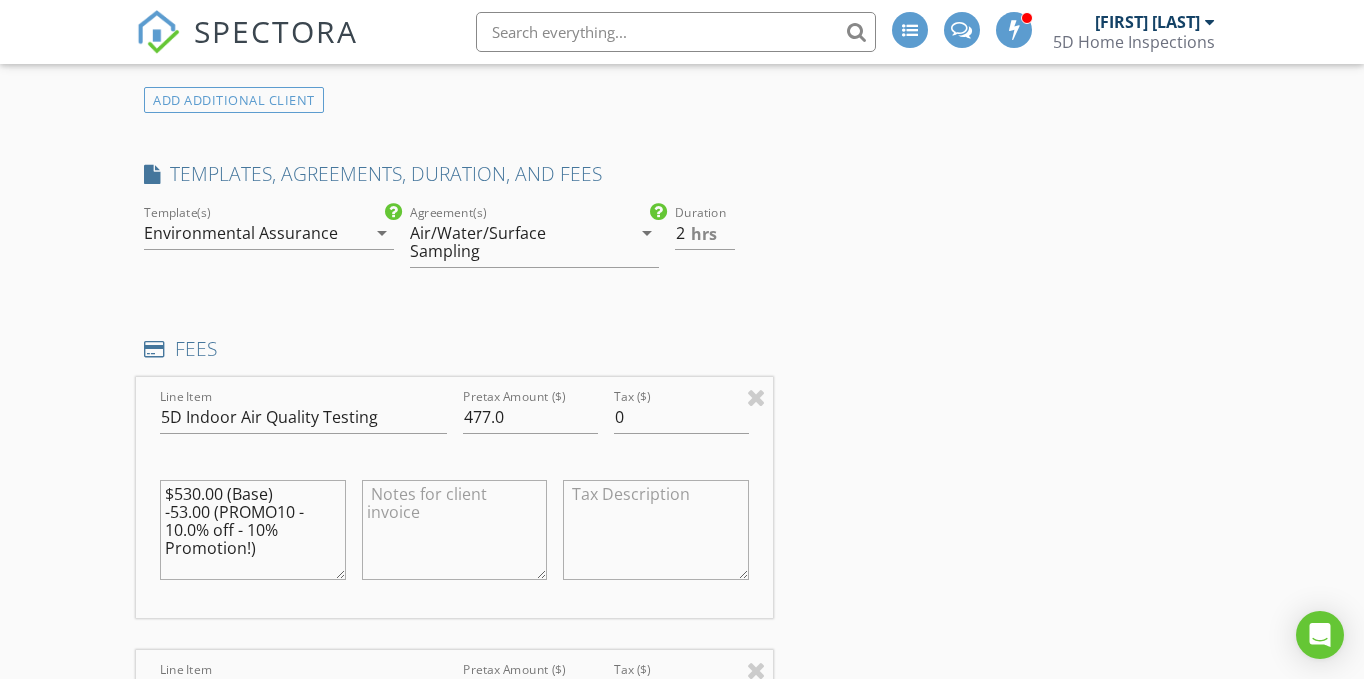 click on "Air/Water/Surface Sampling" at bounding box center [509, 242] 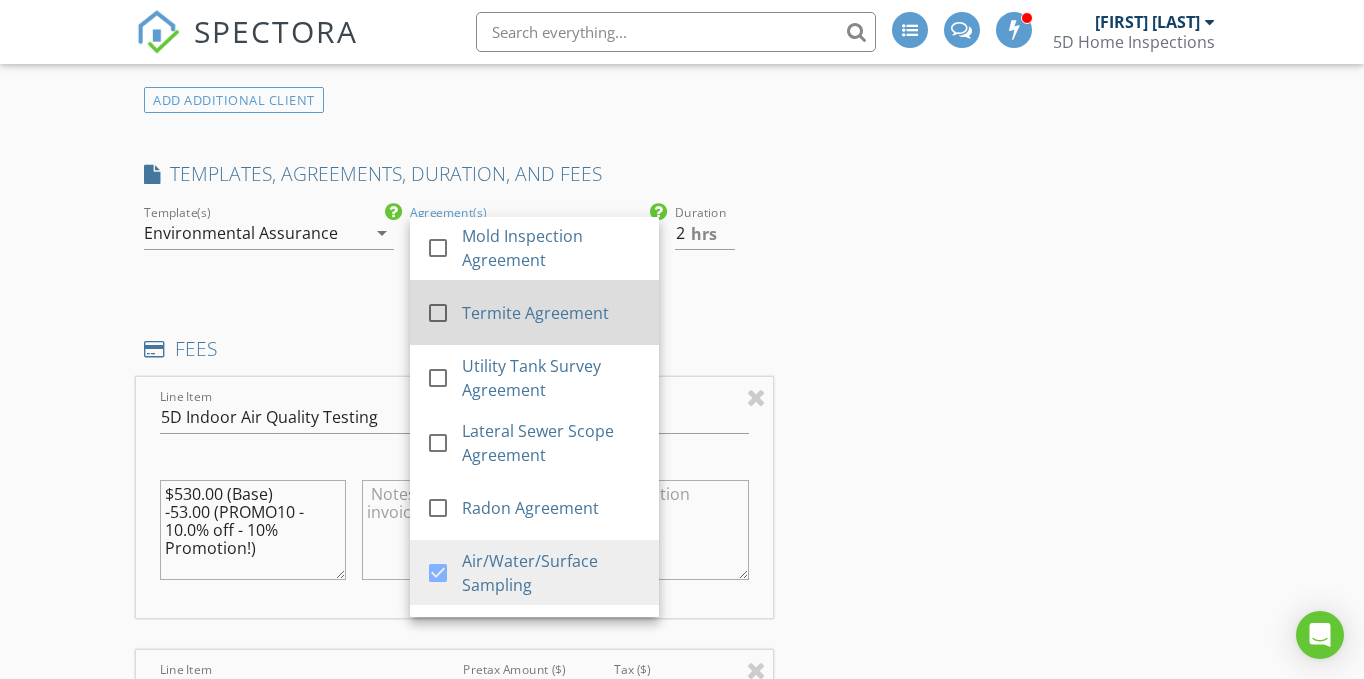scroll, scrollTop: 120, scrollLeft: 0, axis: vertical 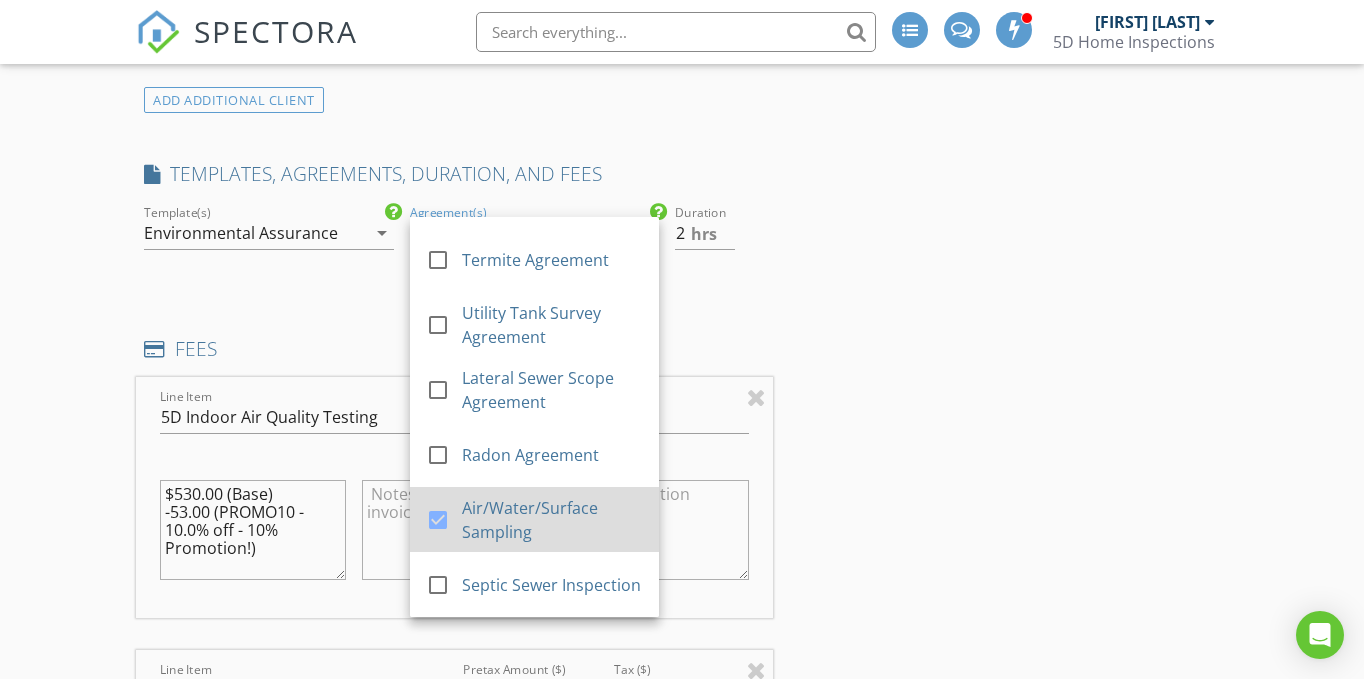 click on "Air/Water/Surface Sampling" at bounding box center (552, 520) 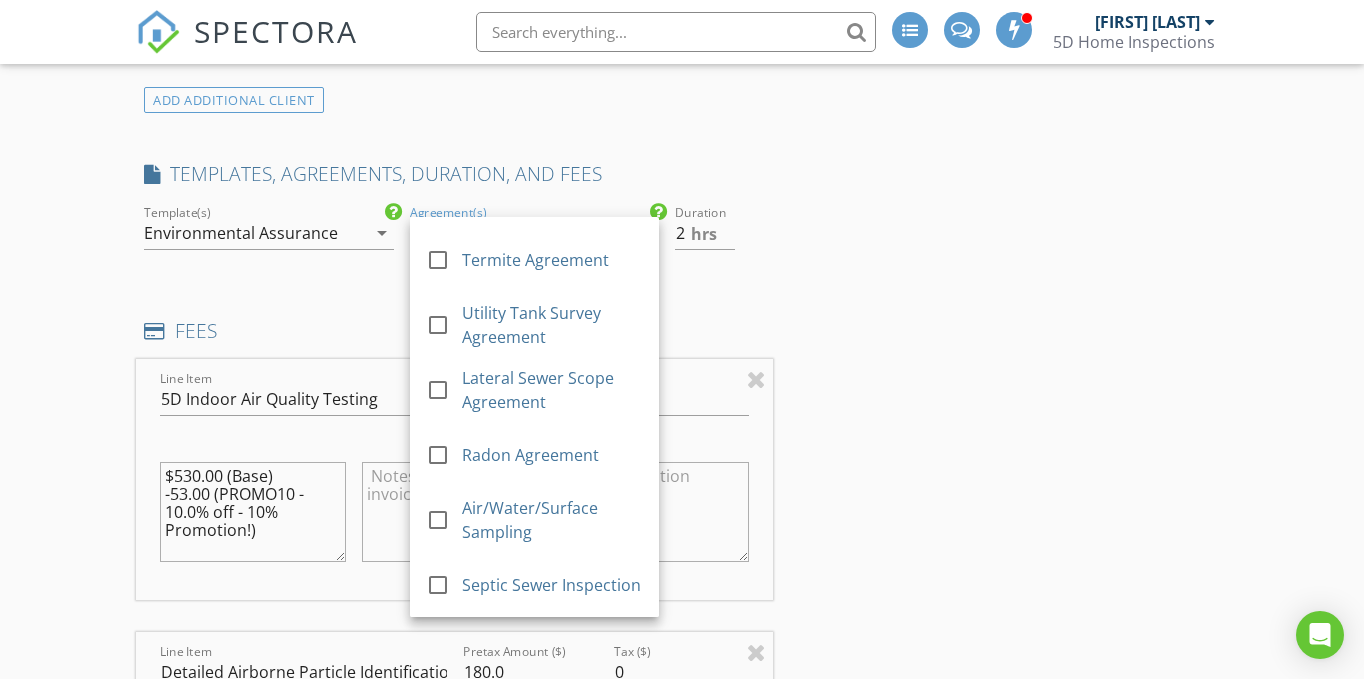 click on "Template(s) Environmental Assurance  arrow_drop_down" at bounding box center (268, 243) 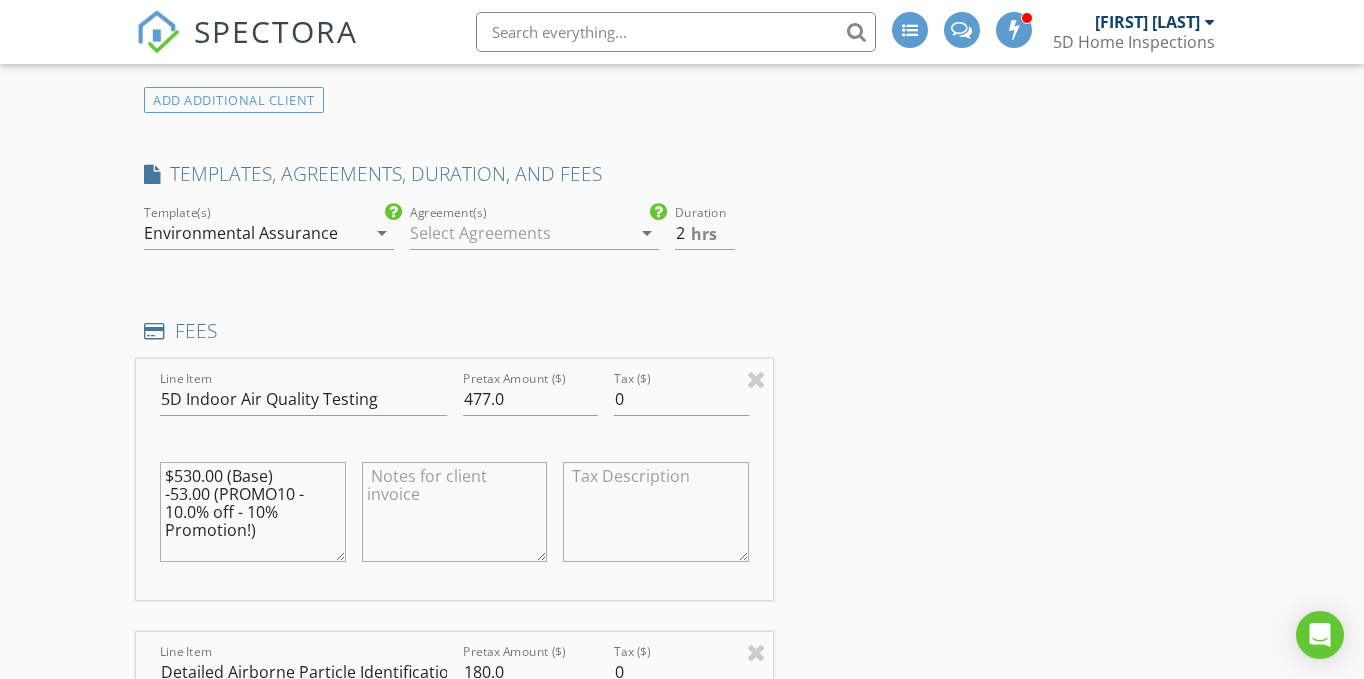click on "Environmental Assurance" at bounding box center [254, 233] 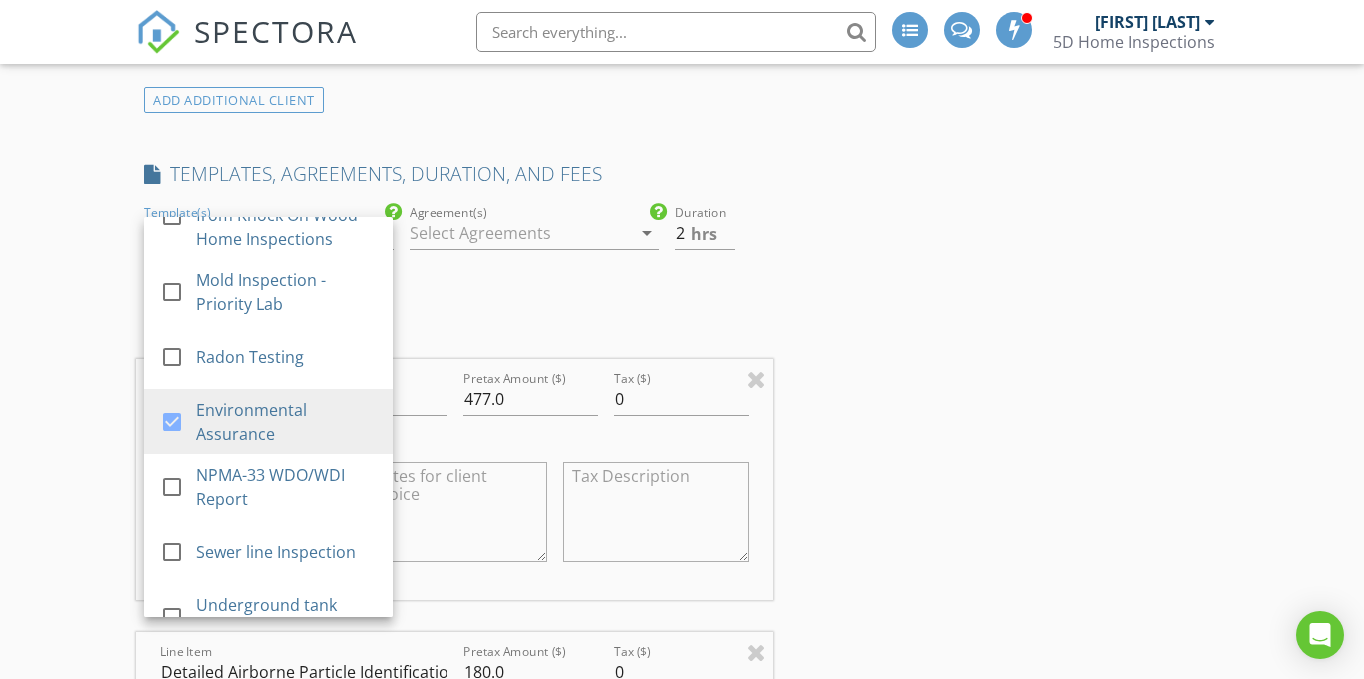 scroll, scrollTop: 208, scrollLeft: 0, axis: vertical 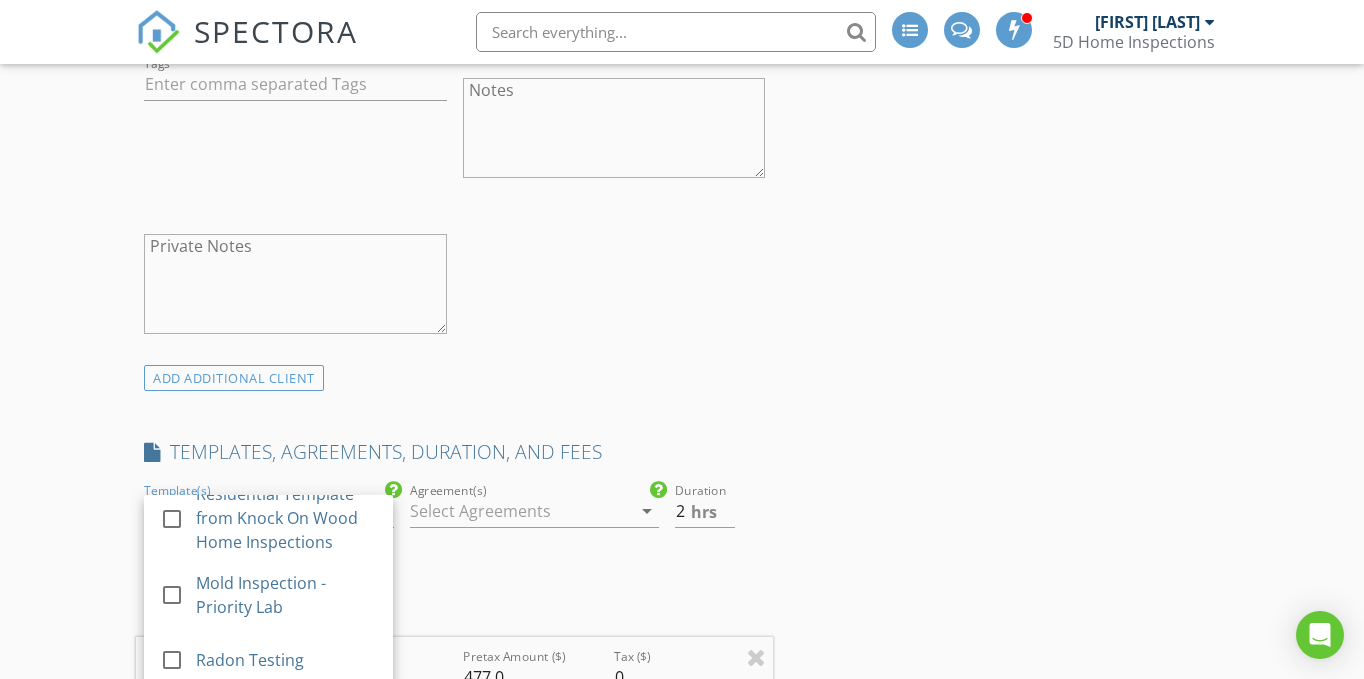 click on "check_box_outline_blank Client is a Company/Organization     First Name John   Last Name Umali   Email john.em.umali@gmail.com   CC Email   Phone 201-680-1765   Address   City   State   Zip     Tags         Notes   Private Notes" at bounding box center (454, 1) 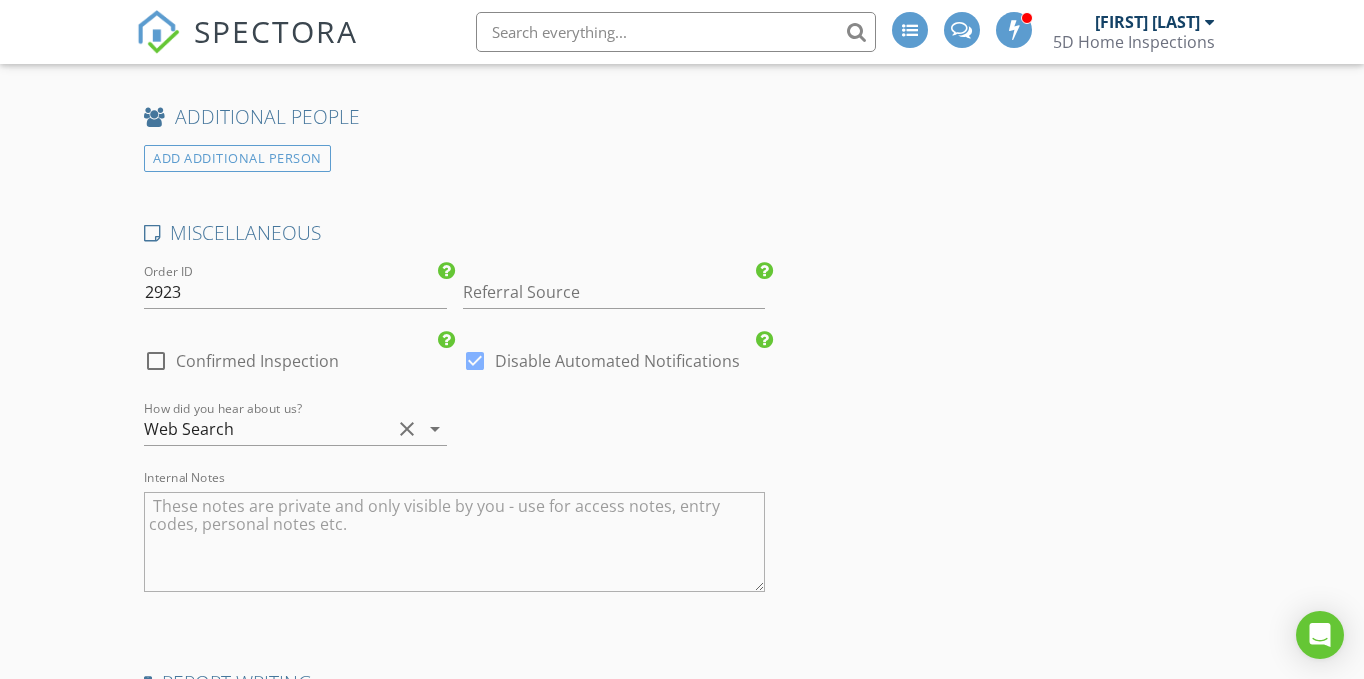 scroll, scrollTop: 3551, scrollLeft: 0, axis: vertical 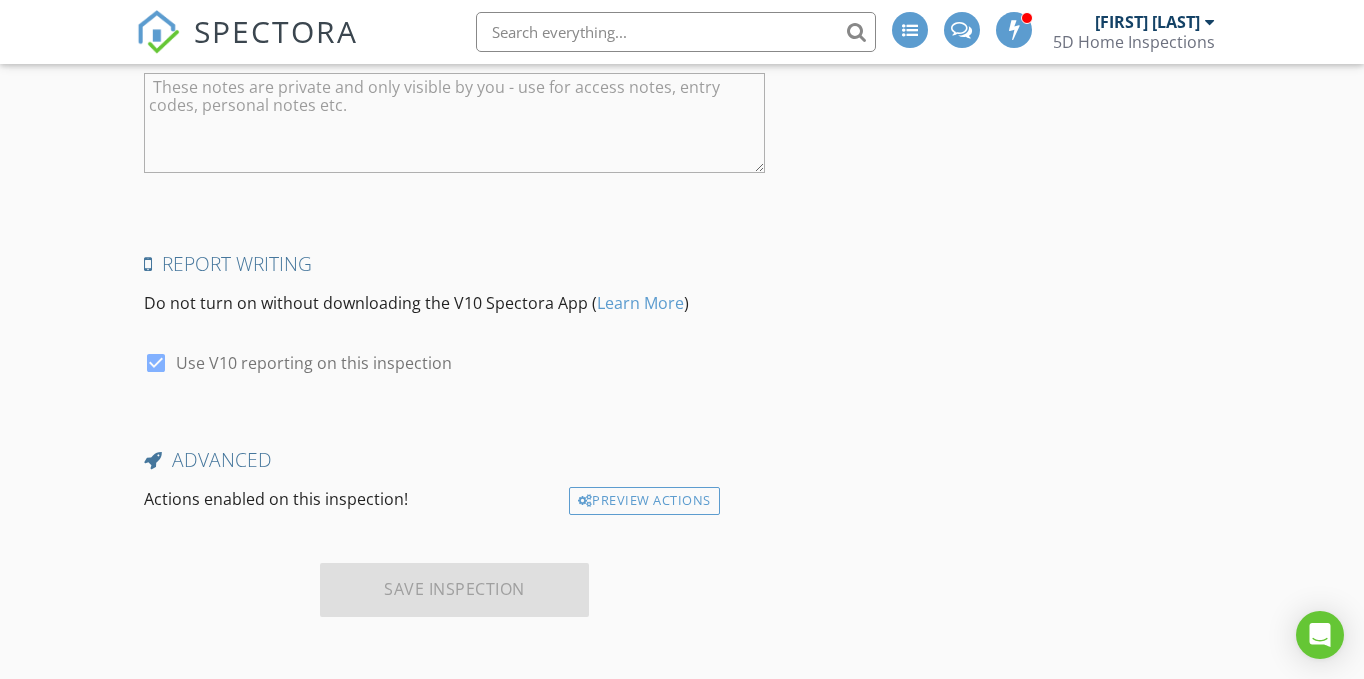 click on "Save Inspection" at bounding box center [454, 590] 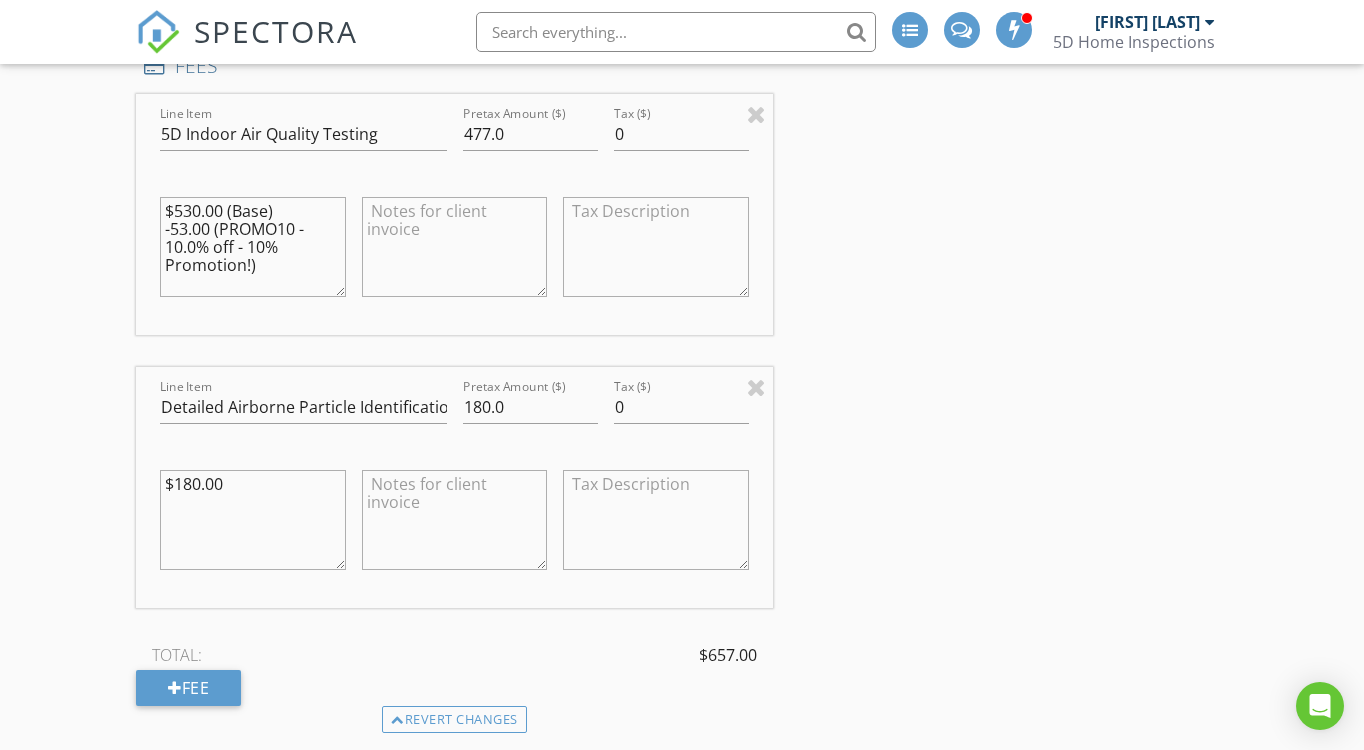 scroll, scrollTop: 1609, scrollLeft: 0, axis: vertical 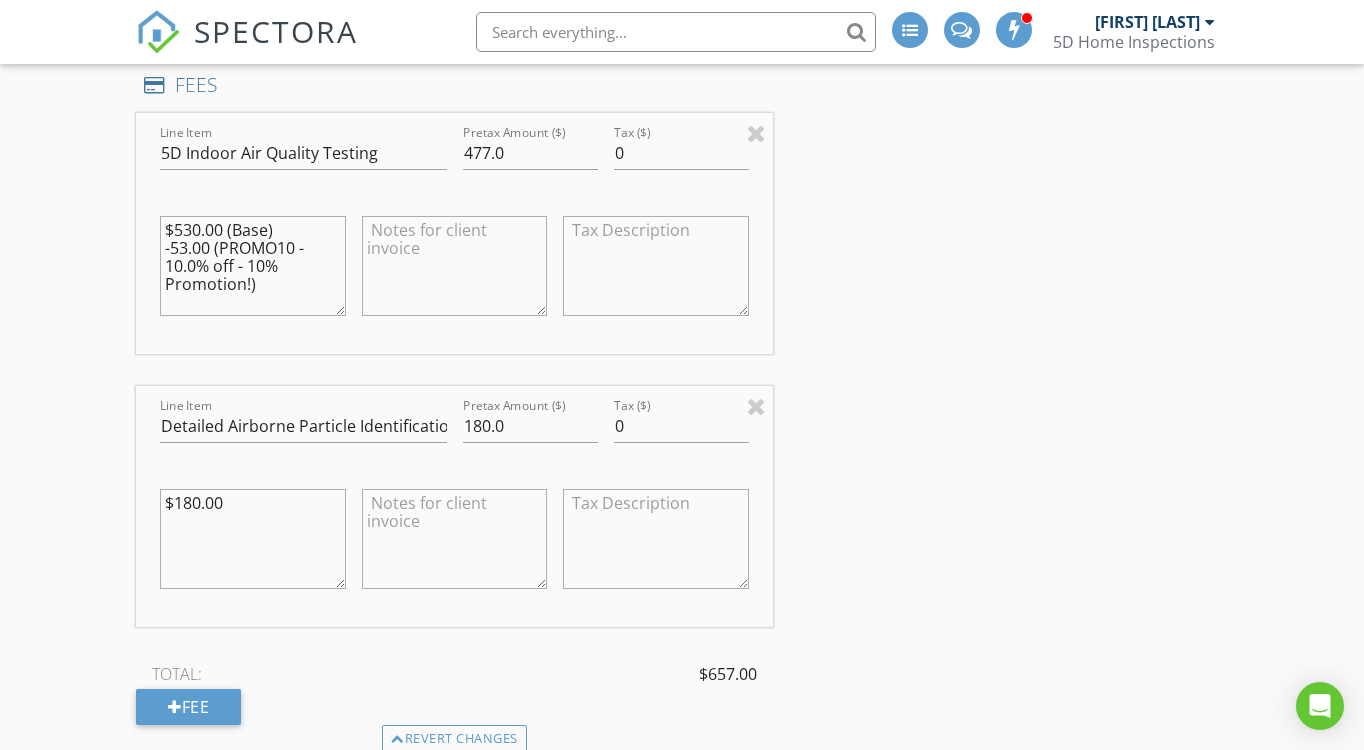 click at bounding box center [455, 266] 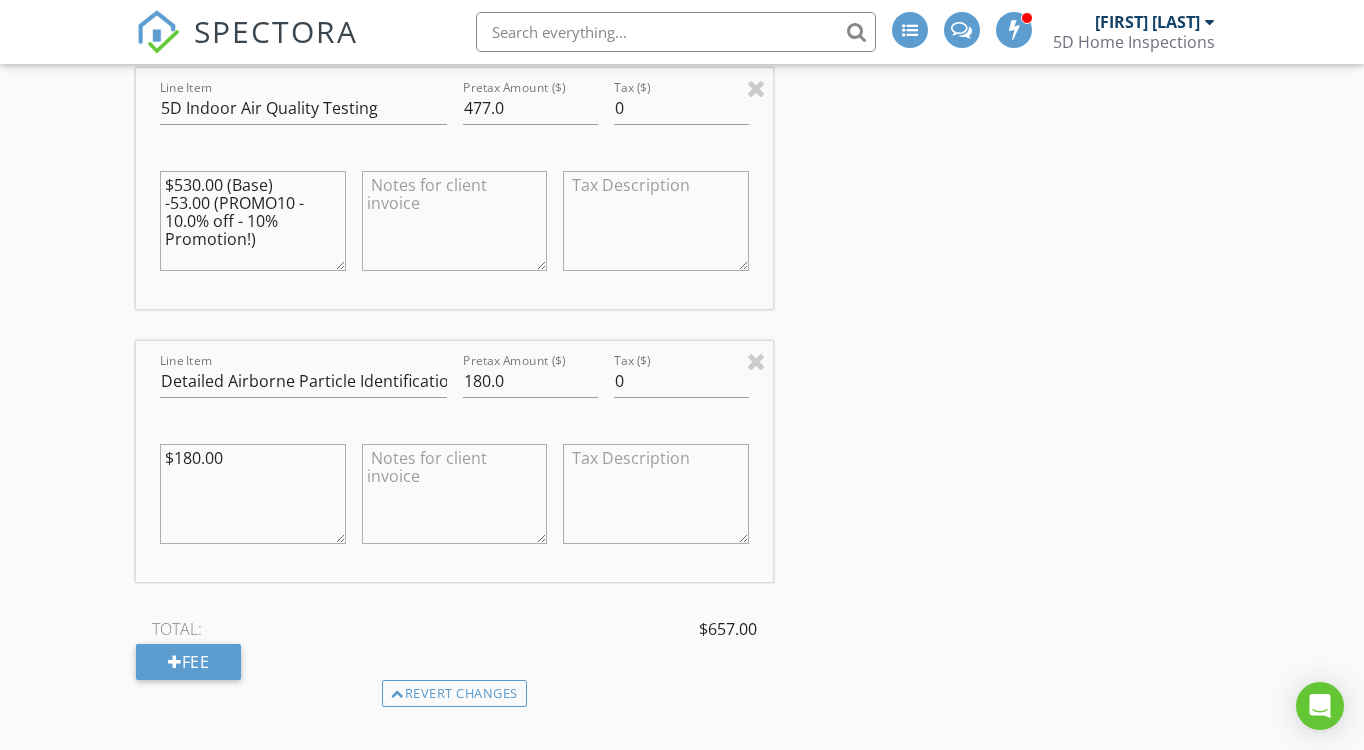 scroll, scrollTop: 1655, scrollLeft: 0, axis: vertical 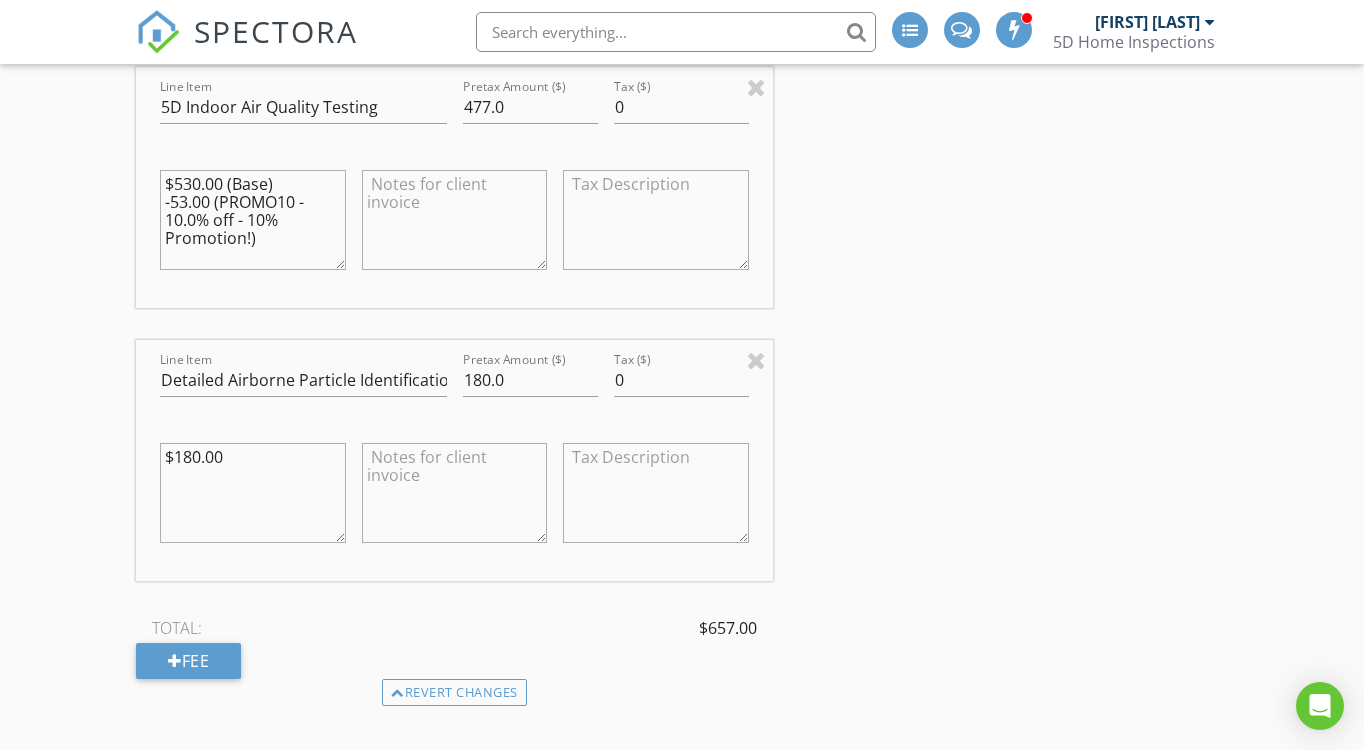 click at bounding box center (455, 493) 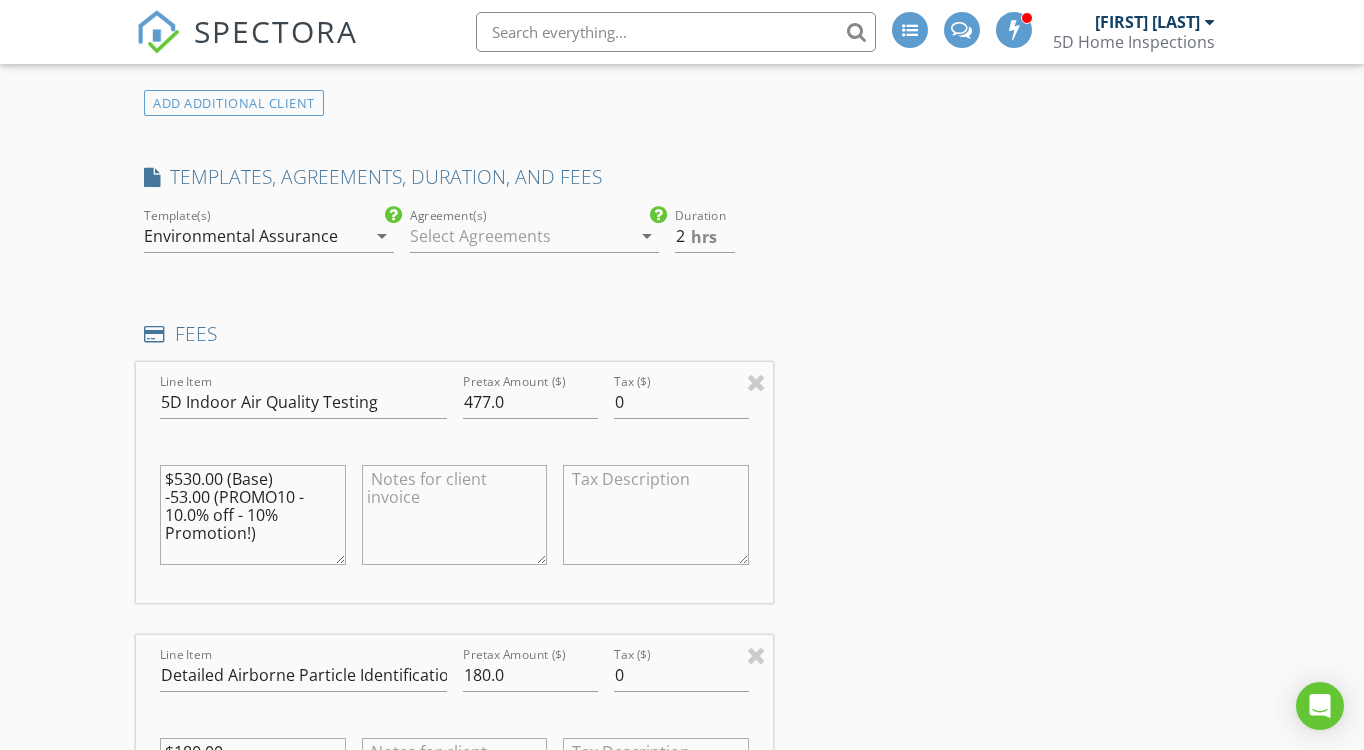 scroll, scrollTop: 1325, scrollLeft: 0, axis: vertical 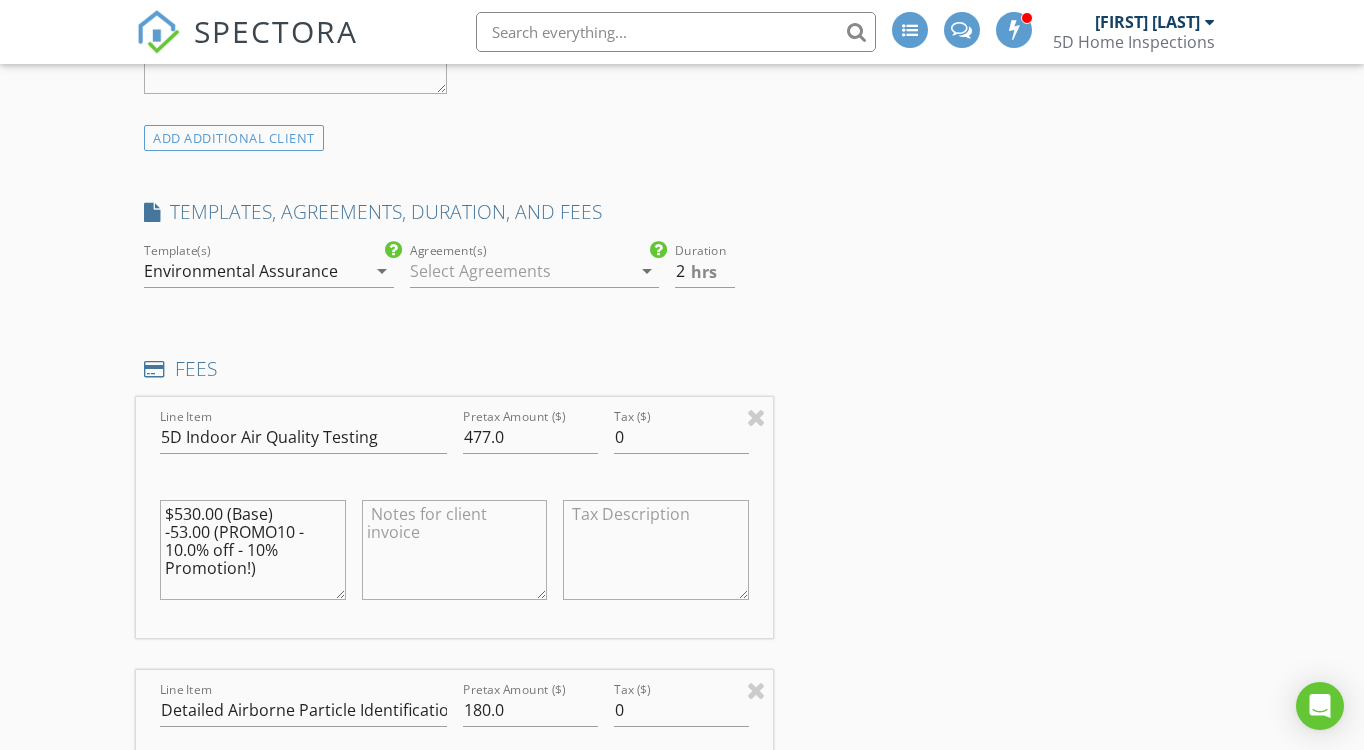 click at bounding box center (520, 271) 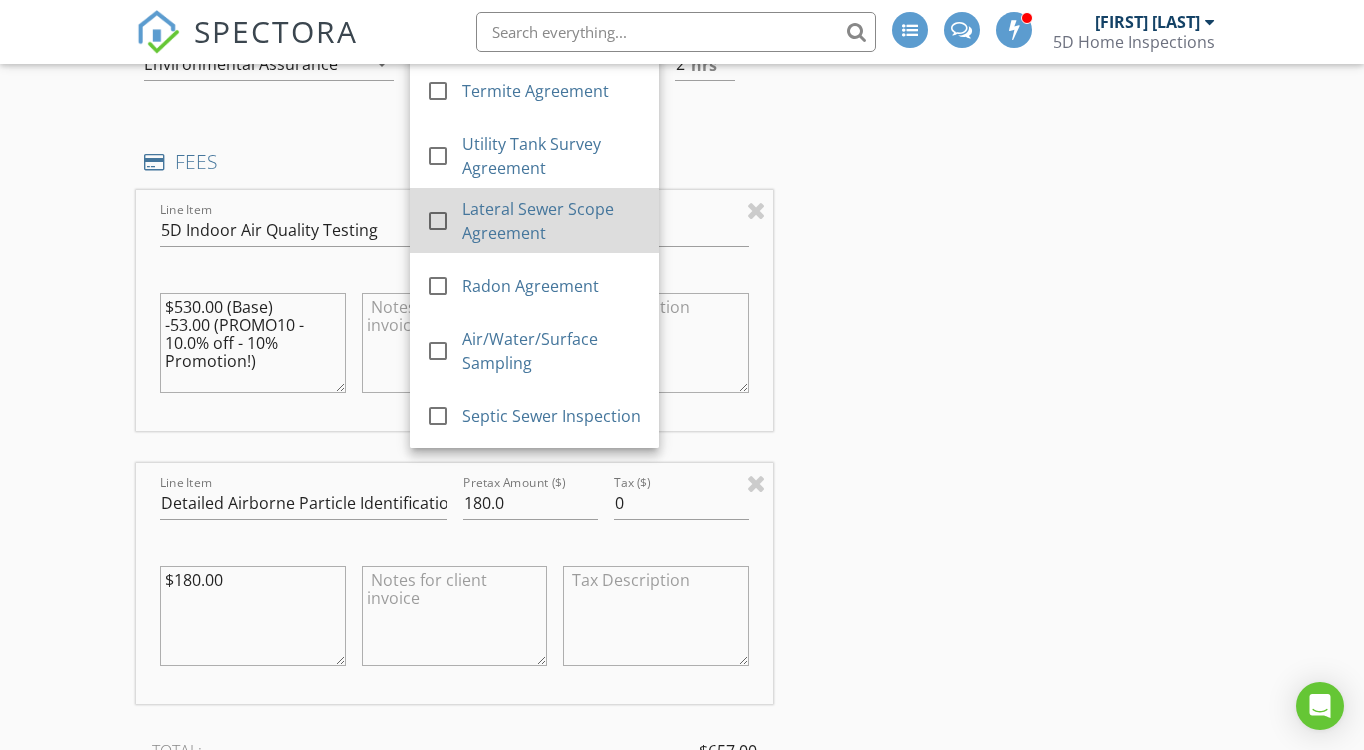 scroll, scrollTop: 1549, scrollLeft: 0, axis: vertical 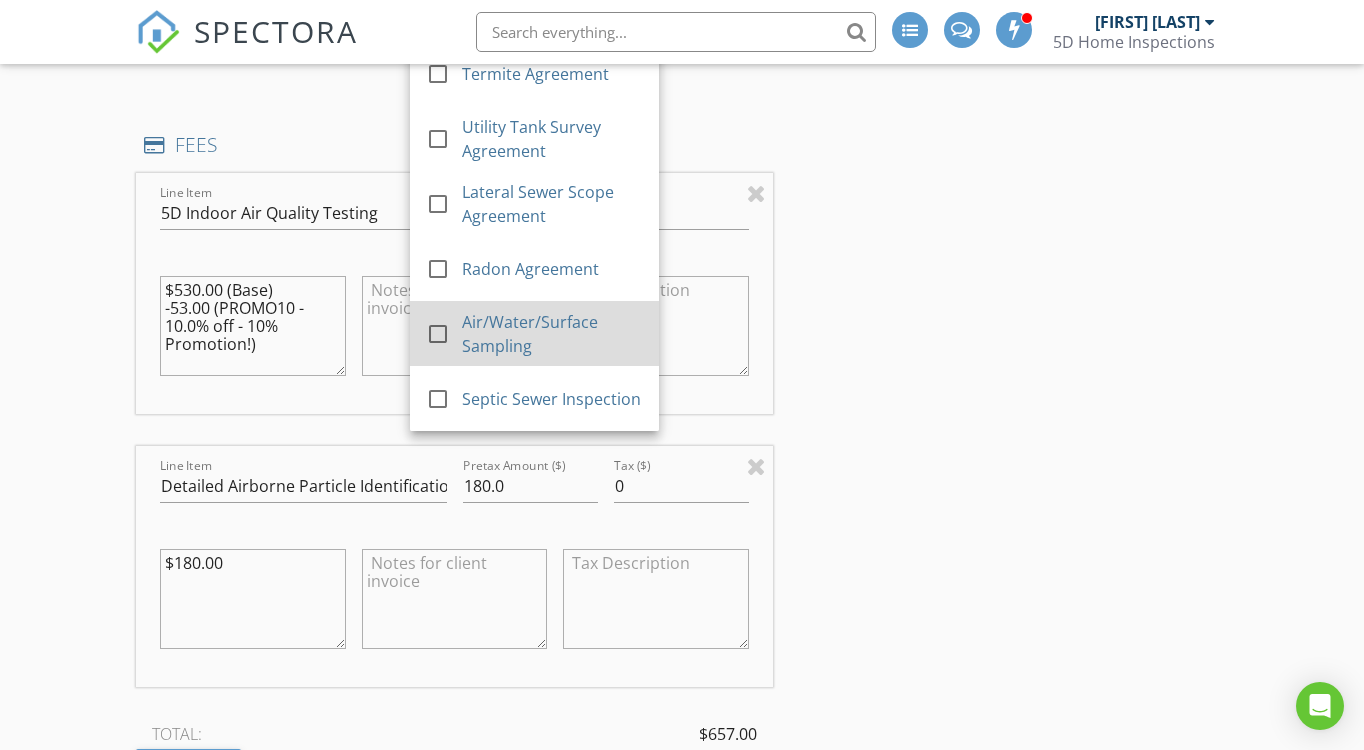 click at bounding box center (444, 352) 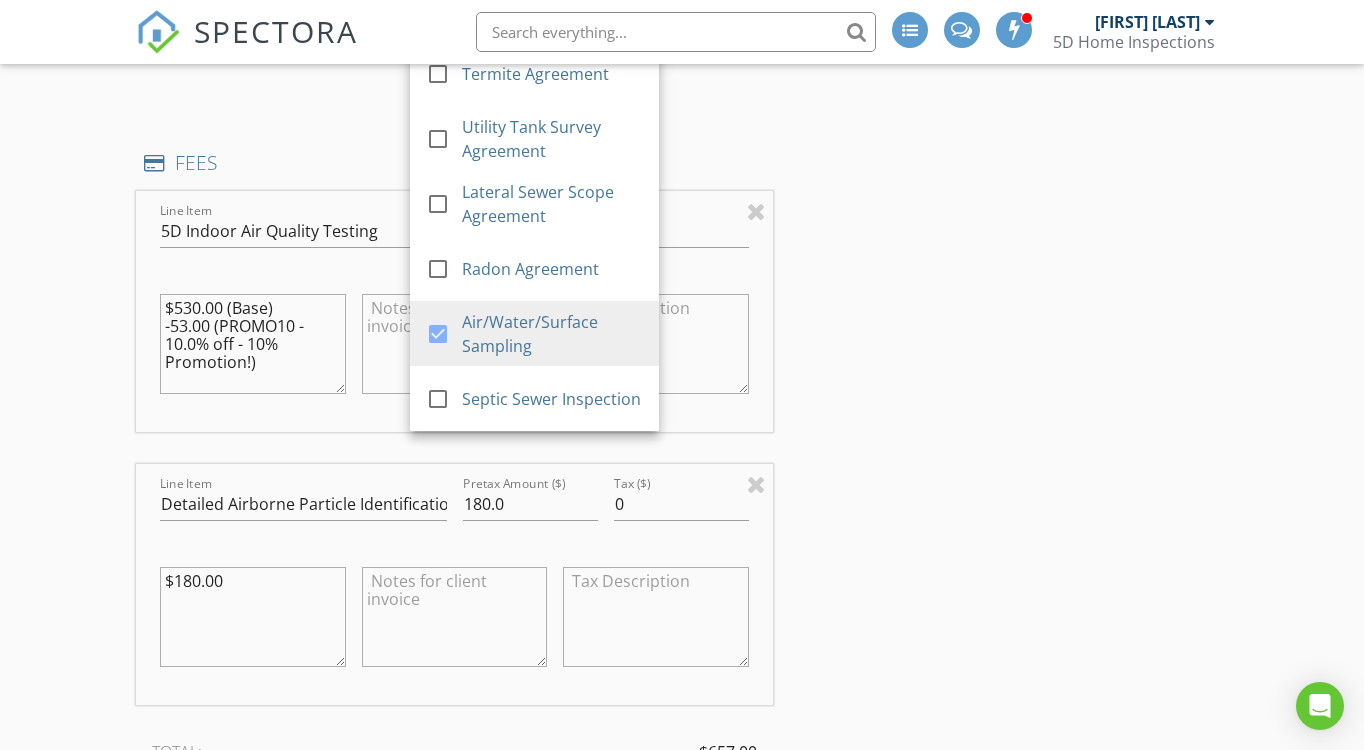 click on "INSPECTOR(S)
check_box   Ryan Farrelly   PRIMARY   Ryan Farrelly arrow_drop_down   check_box_outline_blank Ryan Farrelly specifically requested
Date/Time
08/04/2025 8:00 AM
Location
Address Form   69 Condict St Jersey City NJ 07306     Can't find your address?   Click here.
client
check_box Enable Client CC email for this inspection   Client Search     check_box_outline_blank Client is a Company/Organization     First Name John   Last Name Umali   Email john.em.umali@gmail.com   CC Email   Phone 201-680-1765   Address   City   State   Zip     Tags         Notes   Private Notes
ADD ADDITIONAL client
SERVICES
check_box_outline_blank   5D Comprehensive Home Inspection    Inspecting the major systems for defects and providing a detailed document outlining the inspectors findings." at bounding box center (681, 678) 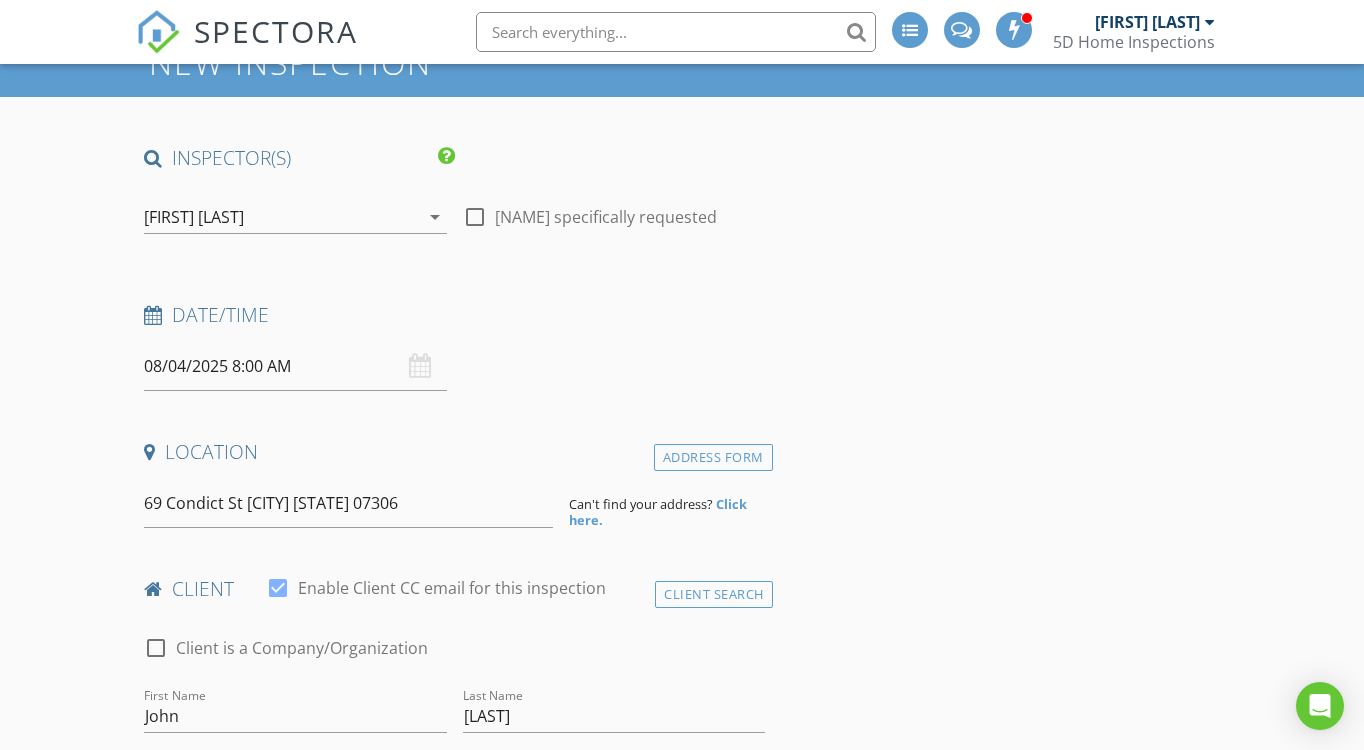 scroll, scrollTop: 90, scrollLeft: 0, axis: vertical 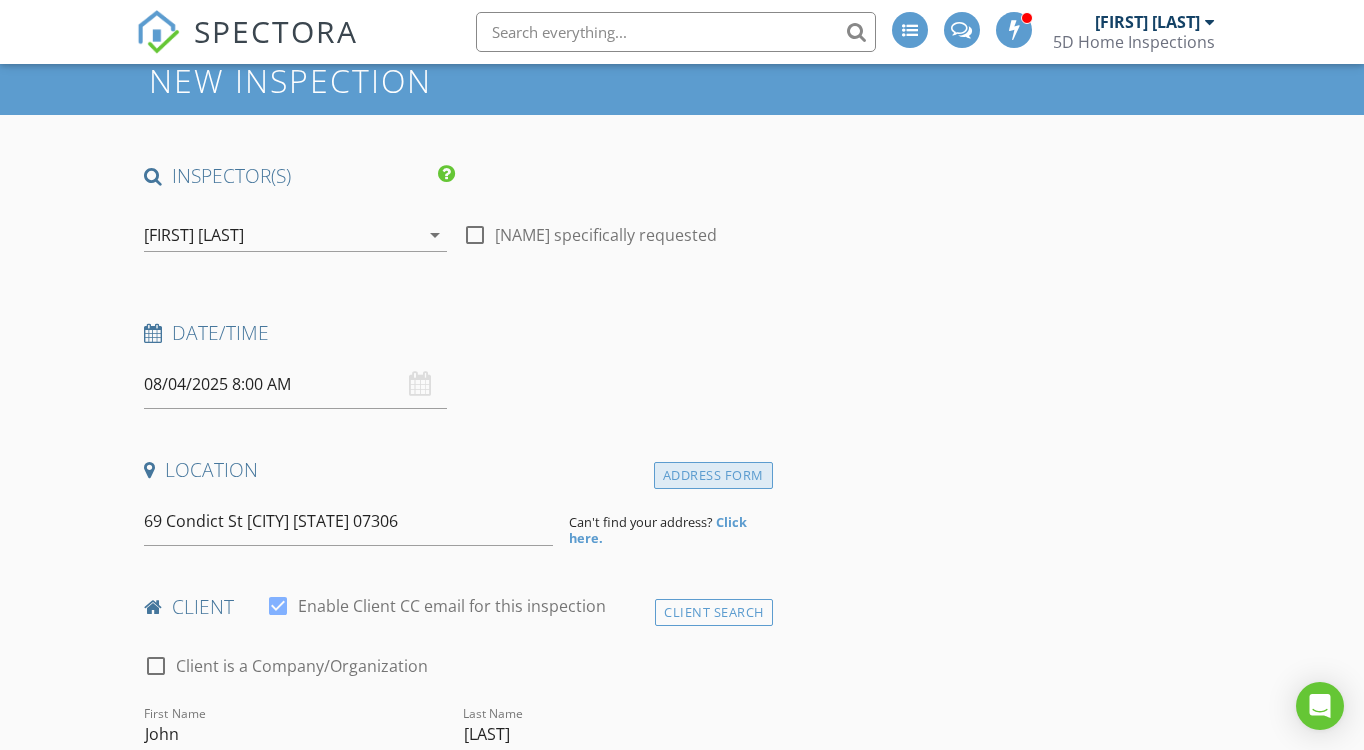 click on "Address Form" at bounding box center (713, 475) 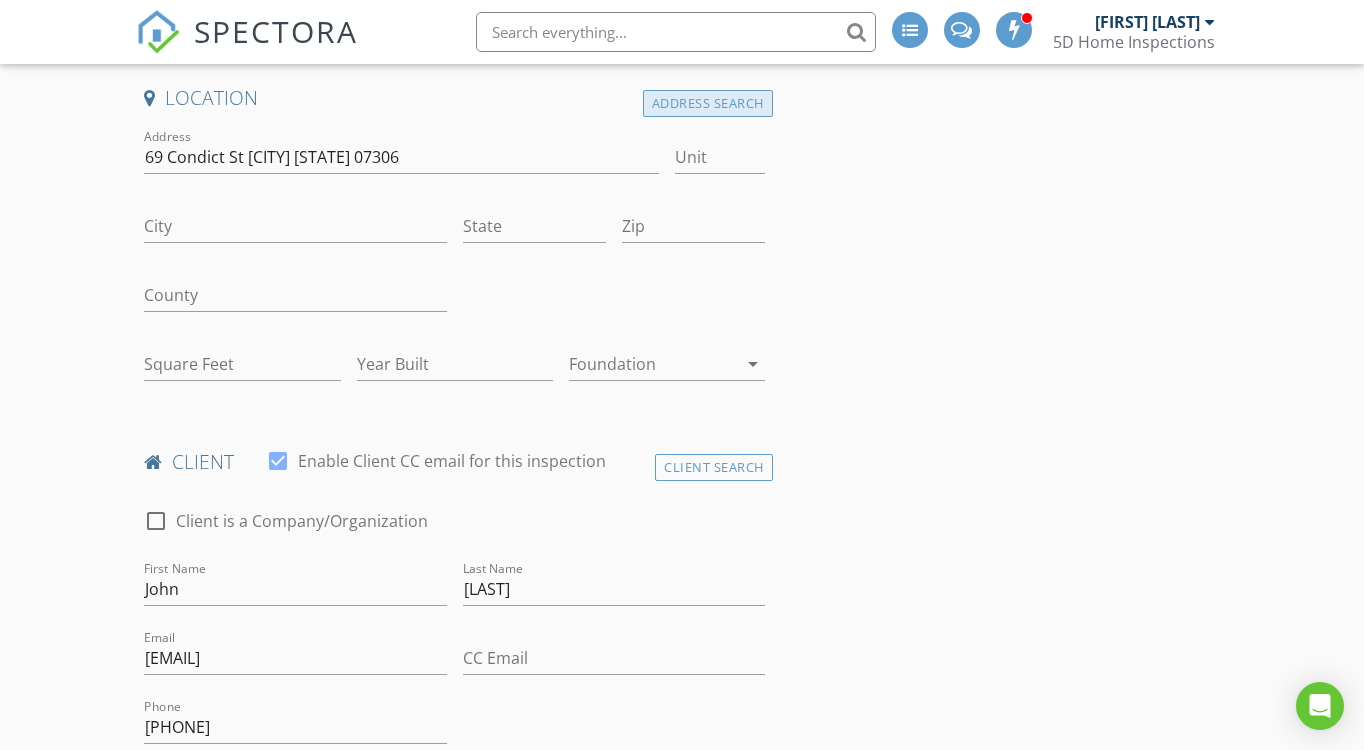 scroll, scrollTop: 459, scrollLeft: 0, axis: vertical 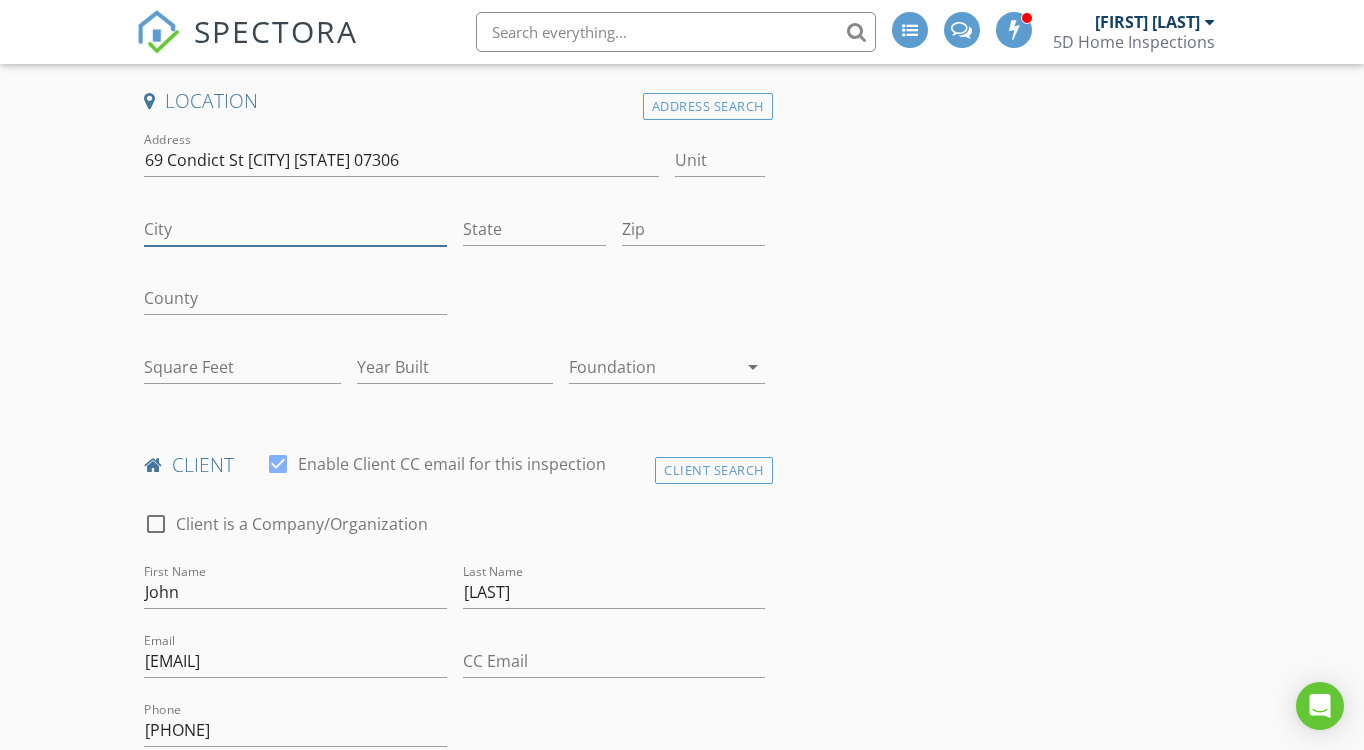 click on "City" at bounding box center [295, 229] 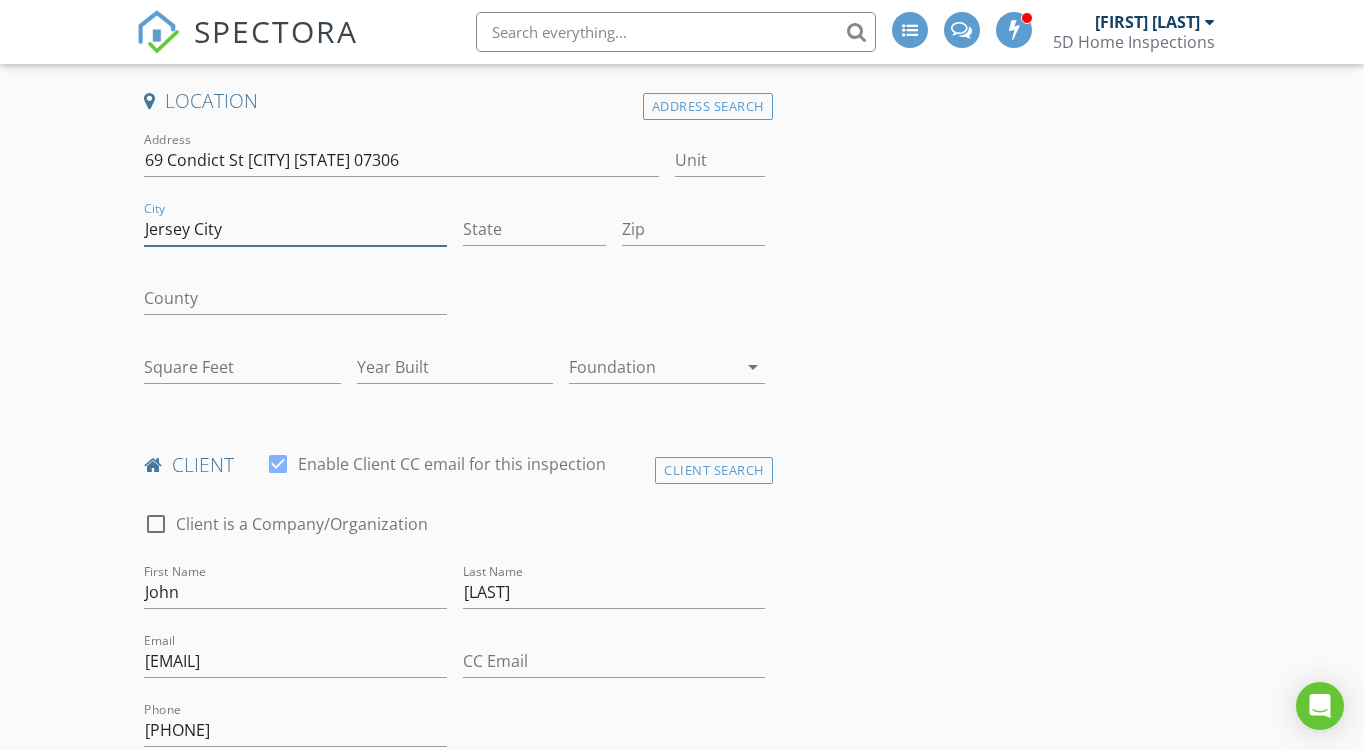 type on "[CITY]" 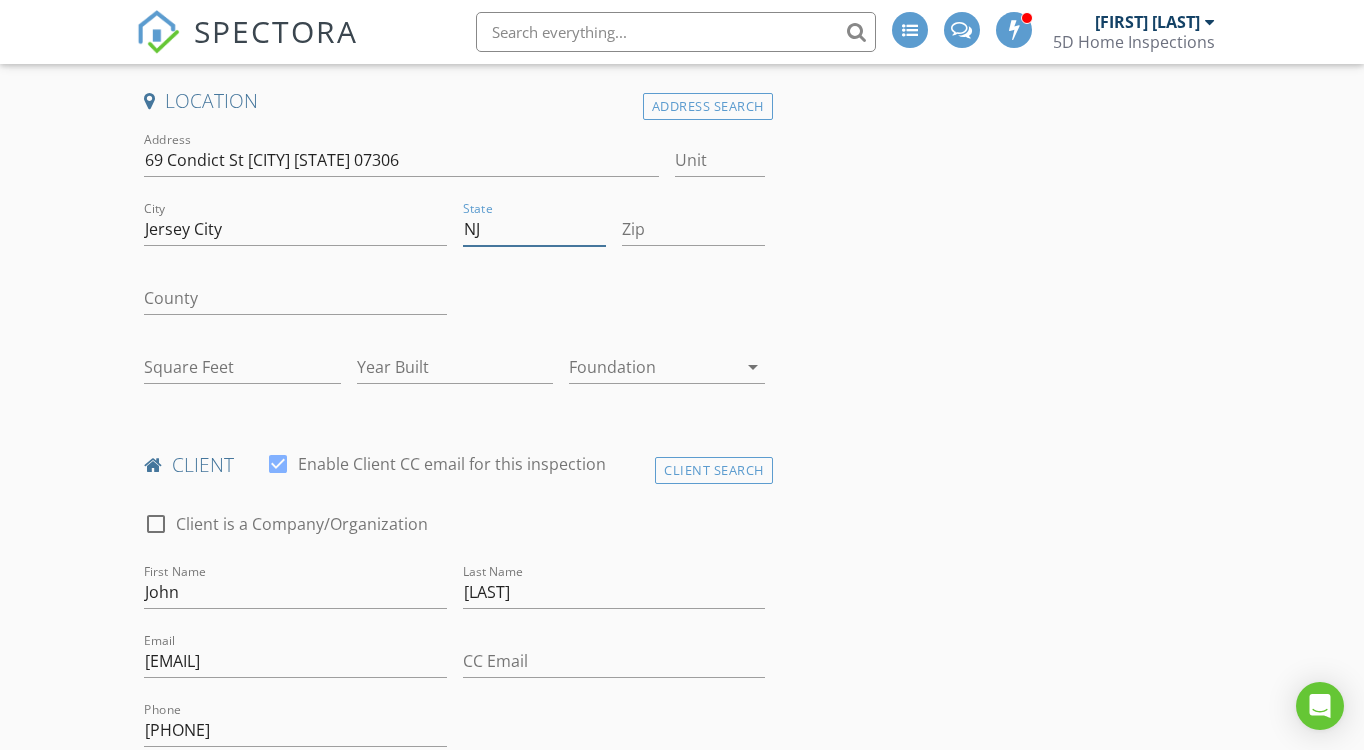 type on "NJ" 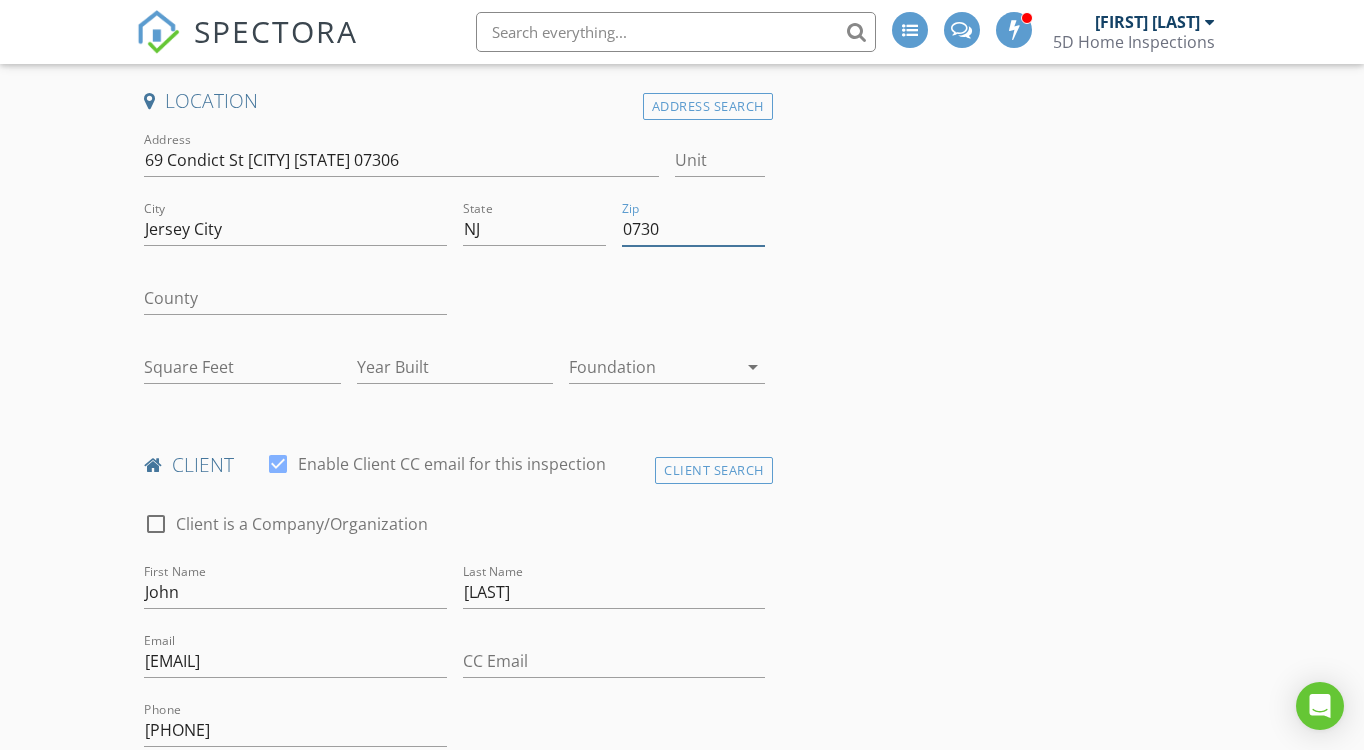 type on "07306" 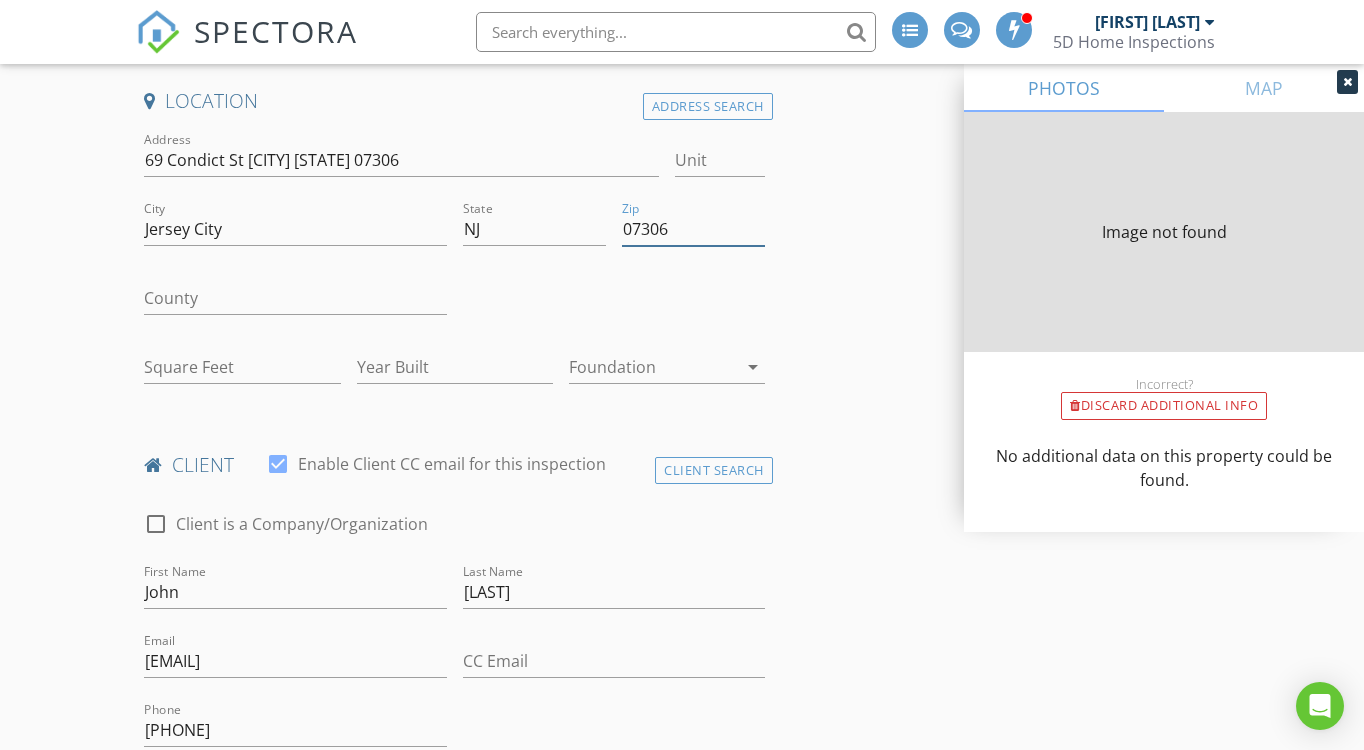 type on "1594" 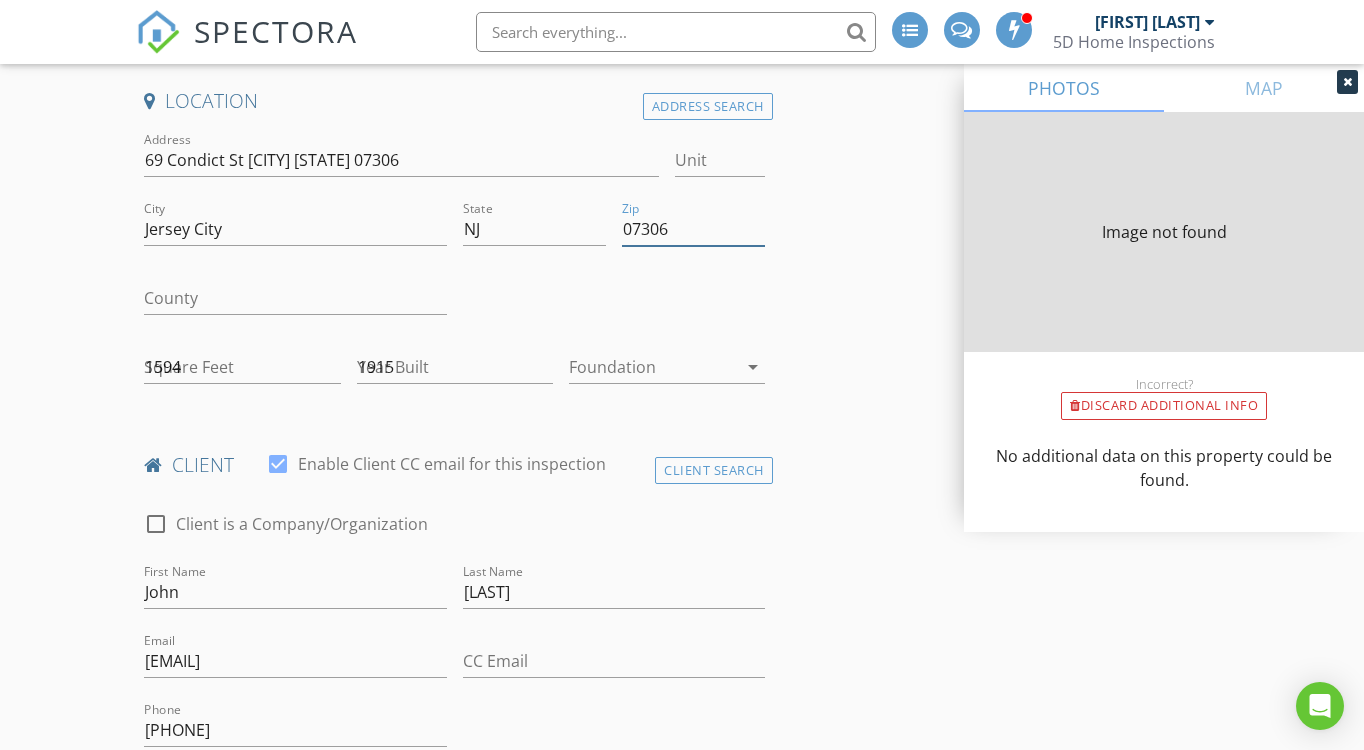 type on "07306" 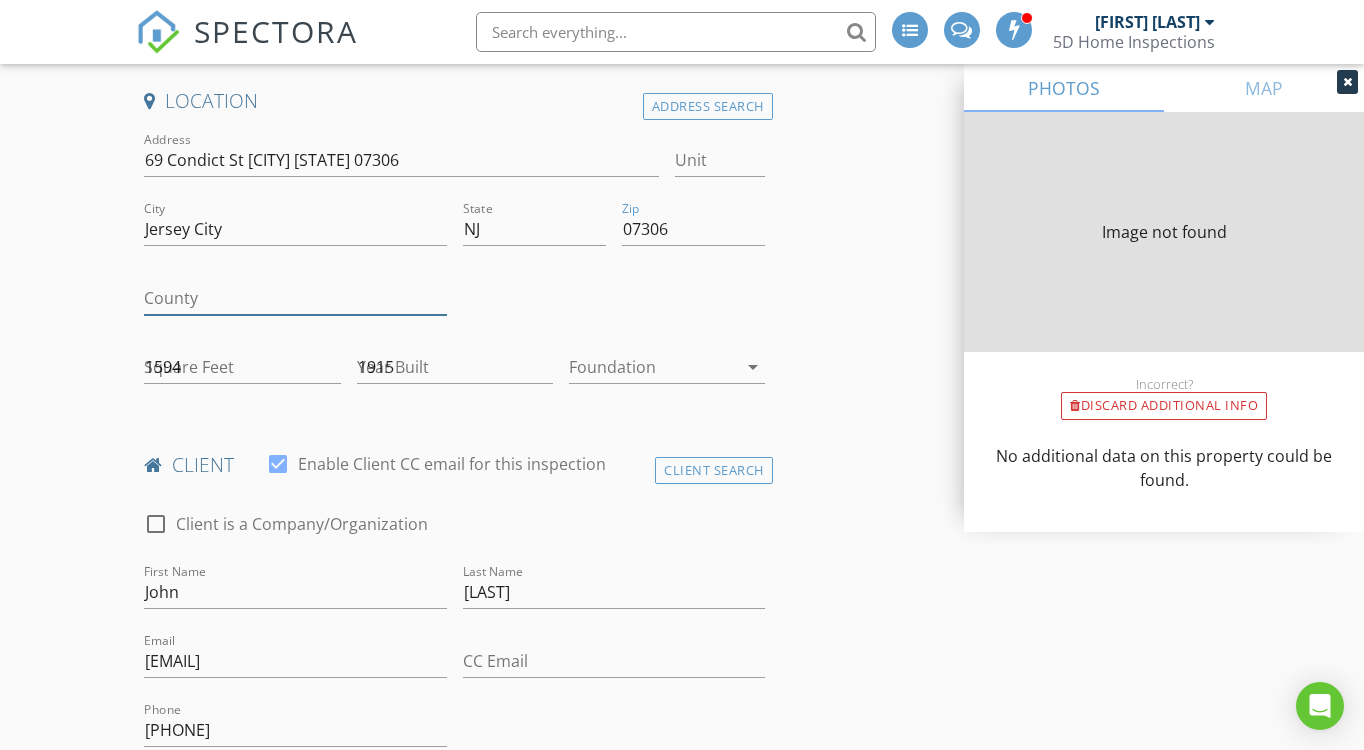 click on "County" at bounding box center [295, 298] 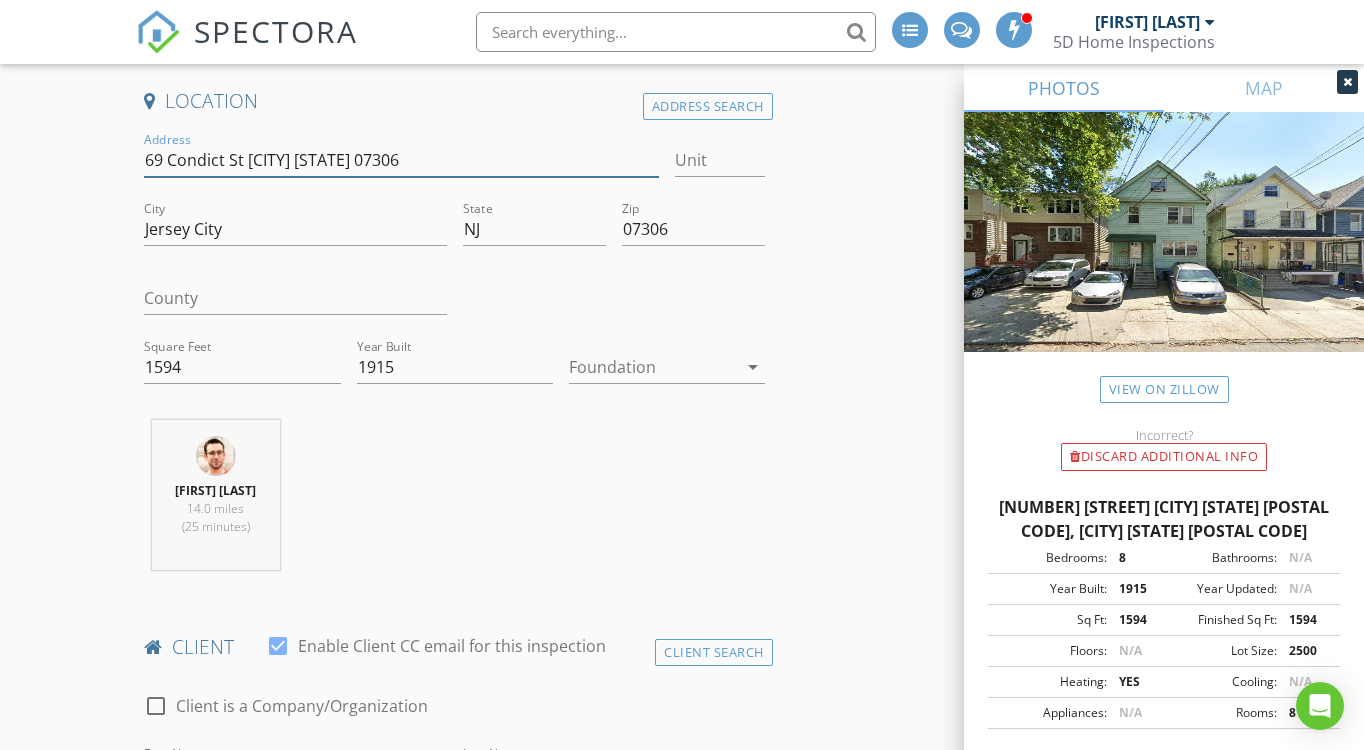 drag, startPoint x: 414, startPoint y: 155, endPoint x: 248, endPoint y: 166, distance: 166.36406 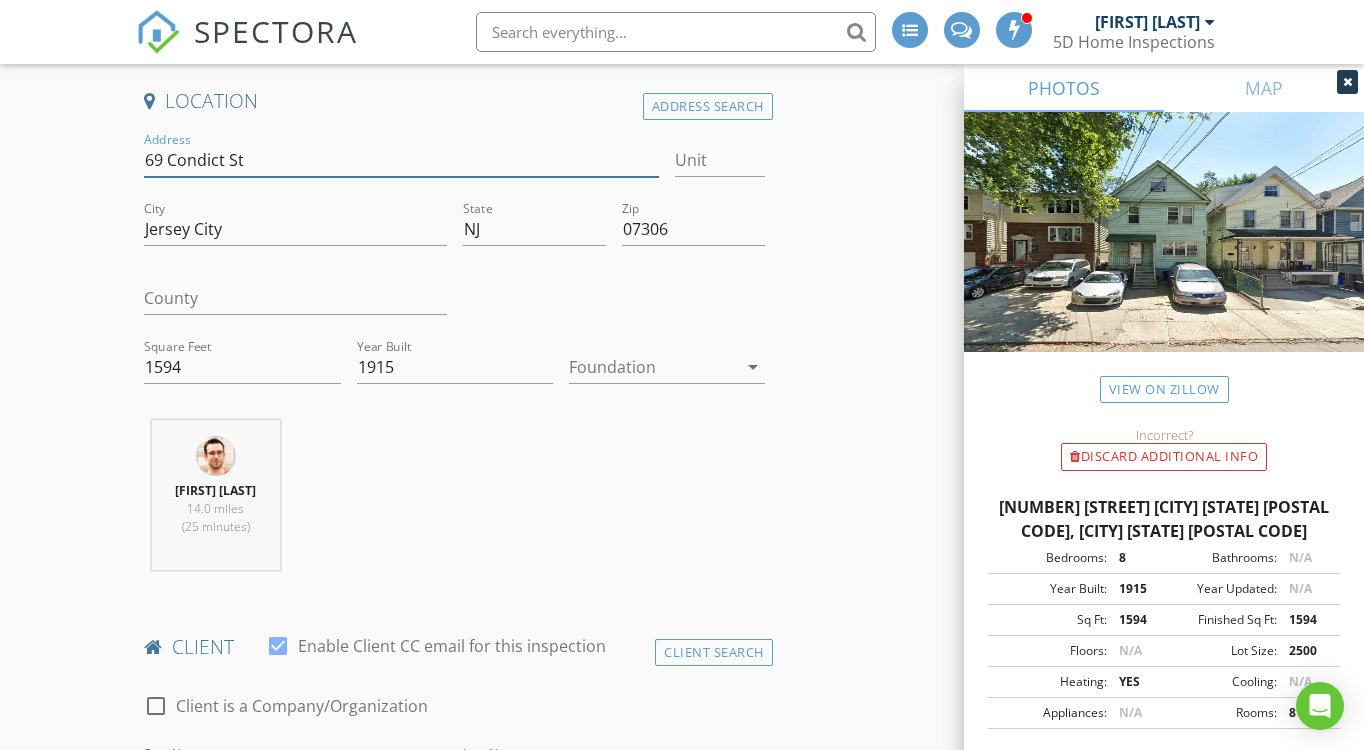 type 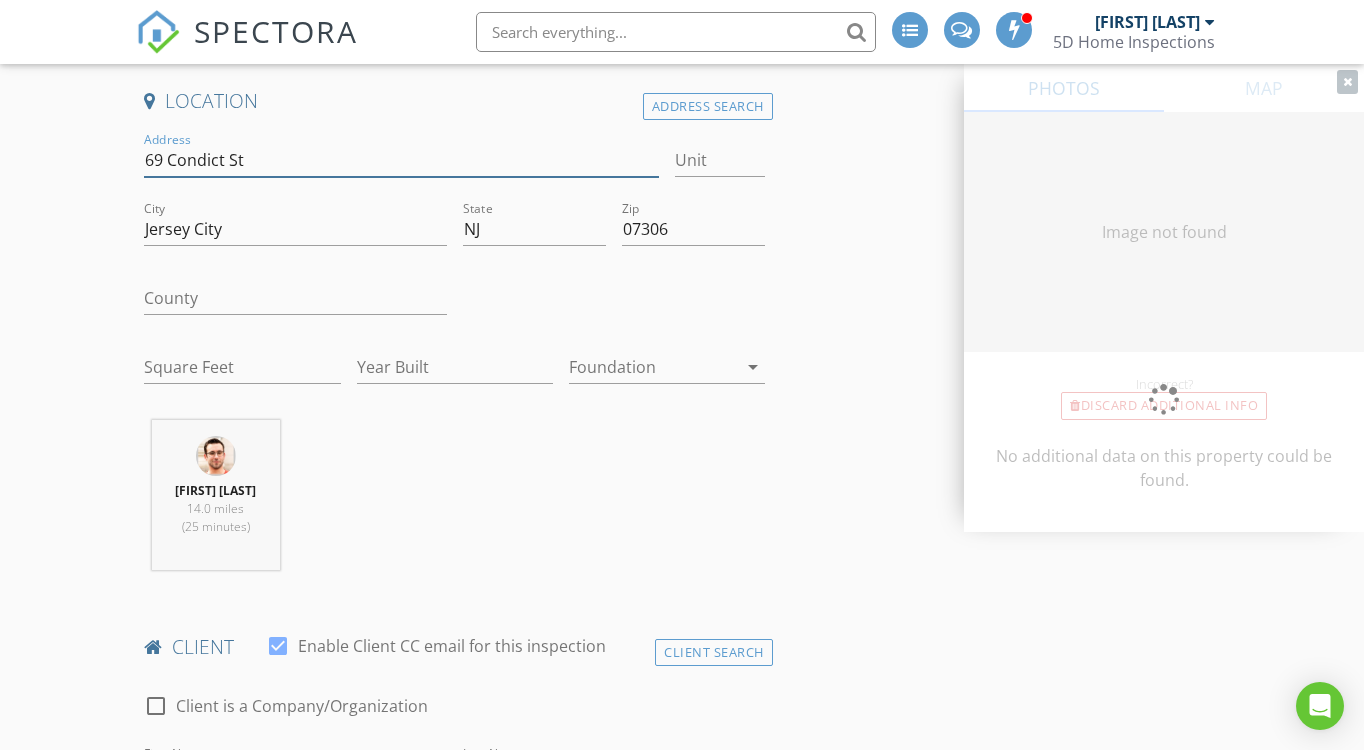 type on "1594" 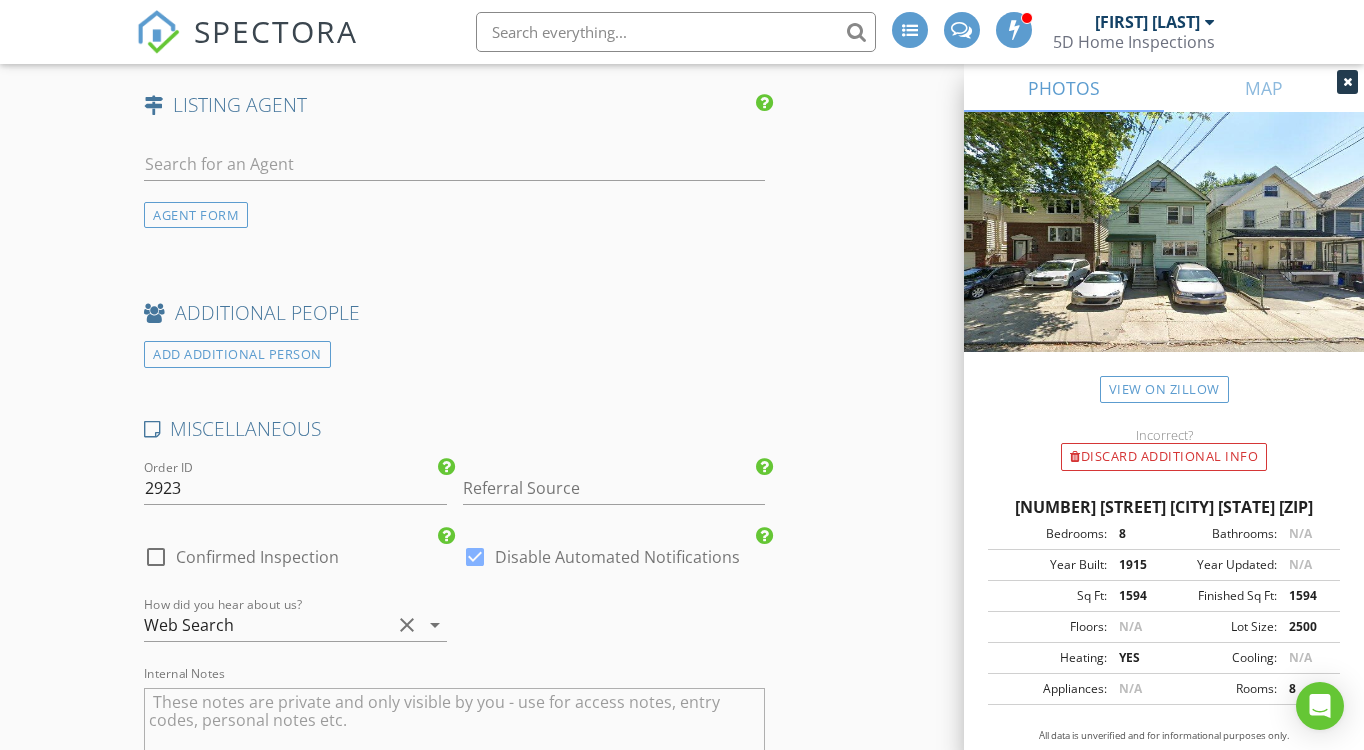 scroll, scrollTop: 3324, scrollLeft: 0, axis: vertical 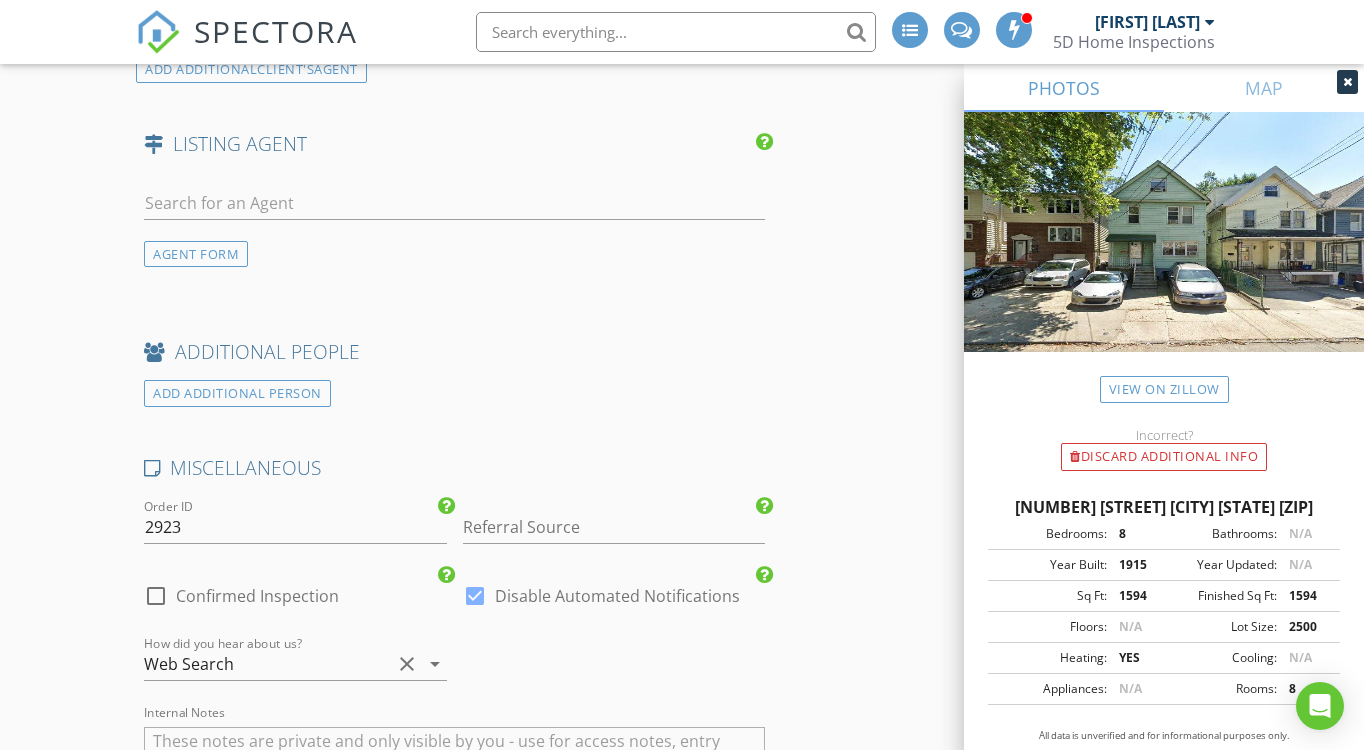 type on "[NUMBER] [STREET]" 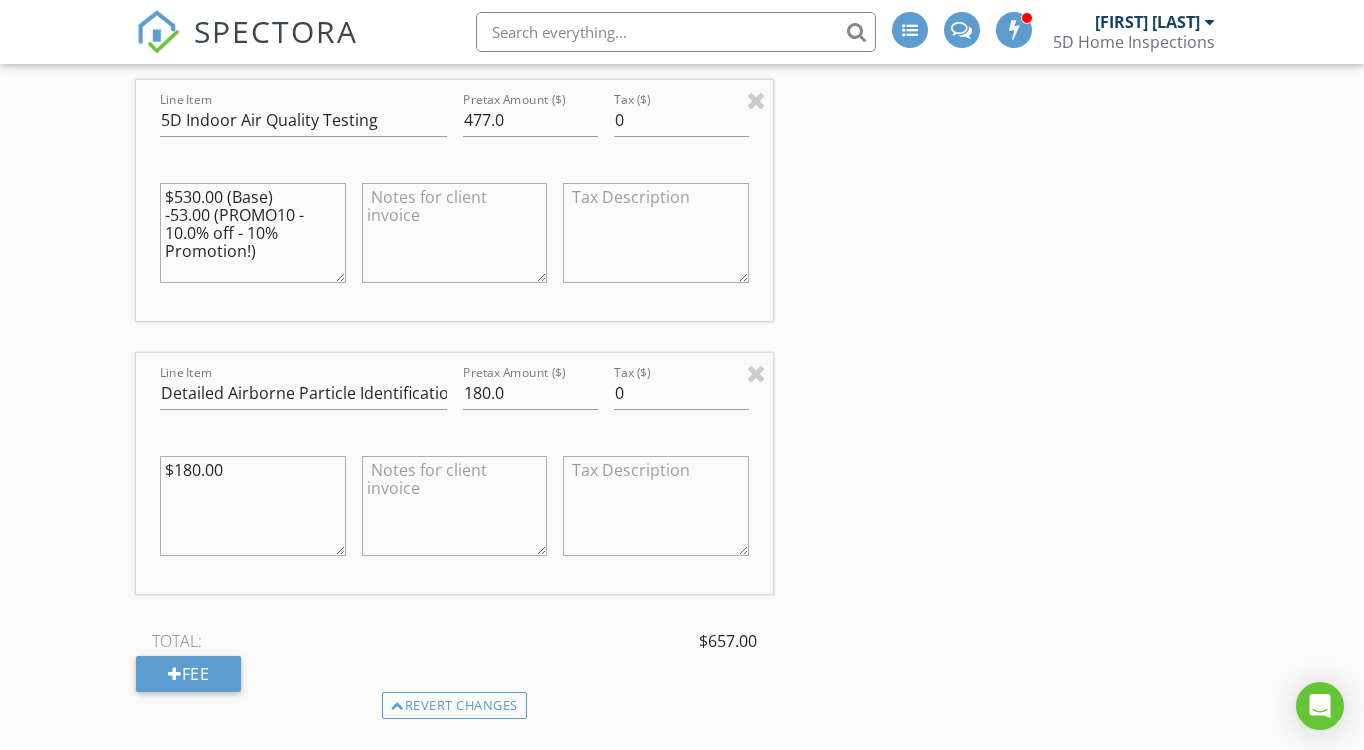 scroll, scrollTop: 2114, scrollLeft: 0, axis: vertical 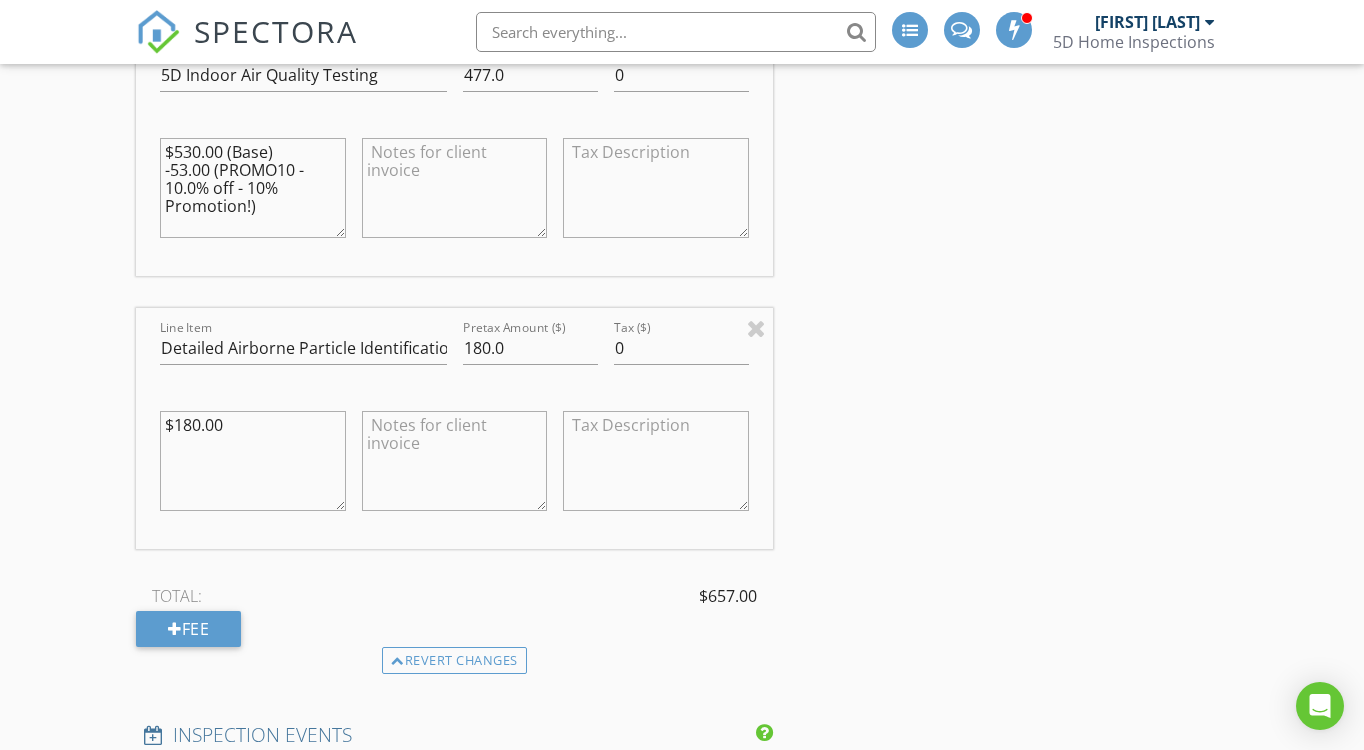 click at bounding box center [455, 188] 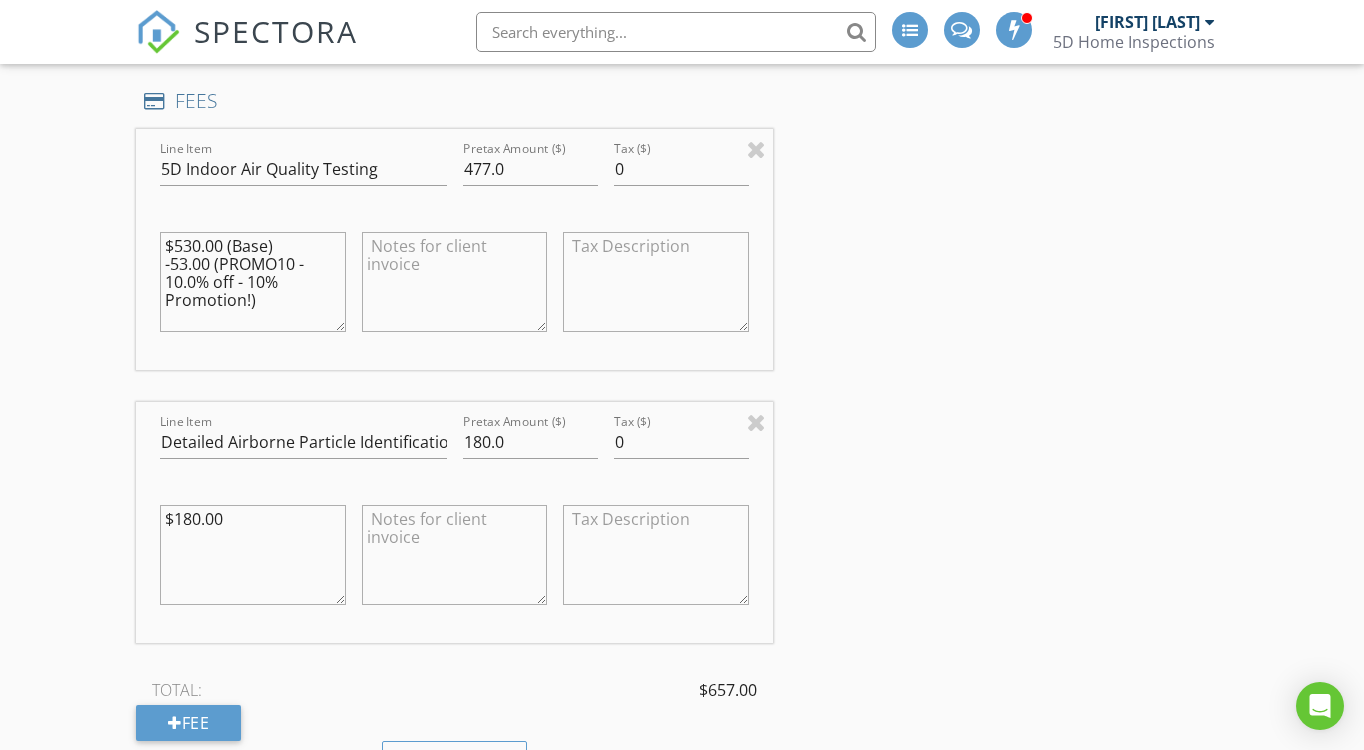 scroll, scrollTop: 2017, scrollLeft: 0, axis: vertical 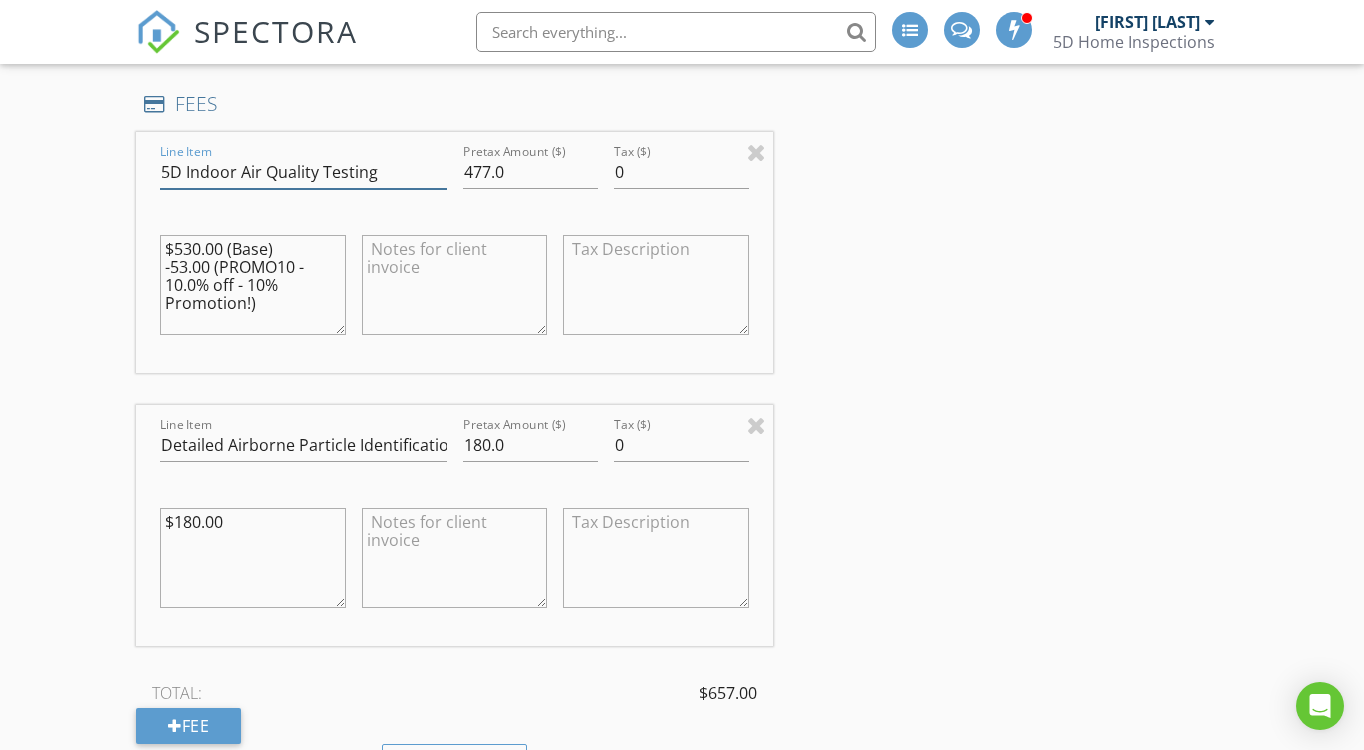 click on "5D Indoor Air Quality Testing" at bounding box center [303, 172] 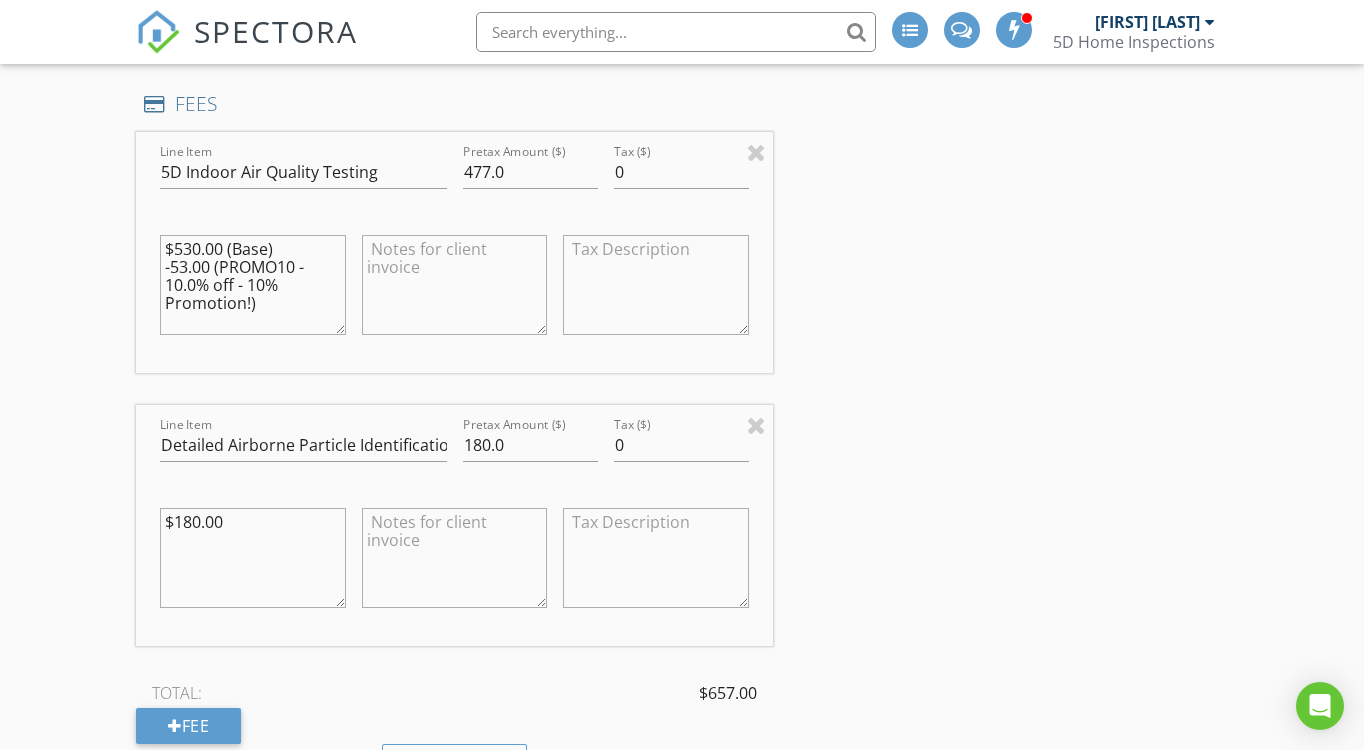 click at bounding box center (455, 285) 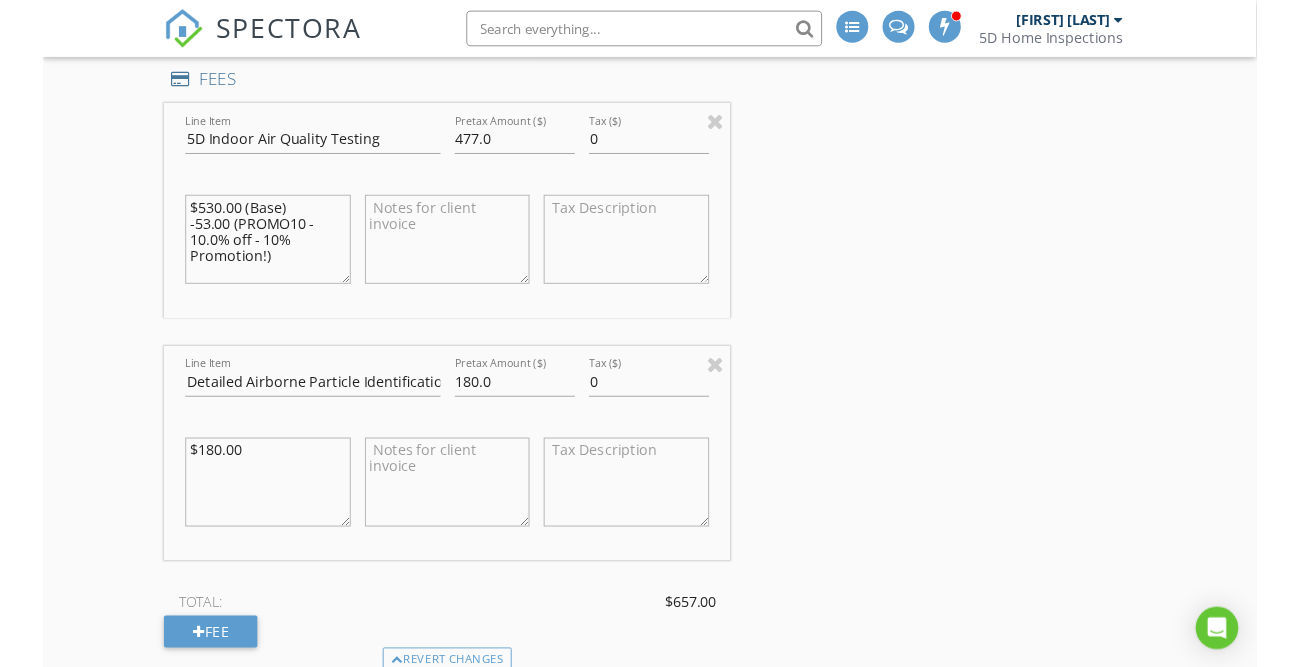 scroll, scrollTop: 2041, scrollLeft: 0, axis: vertical 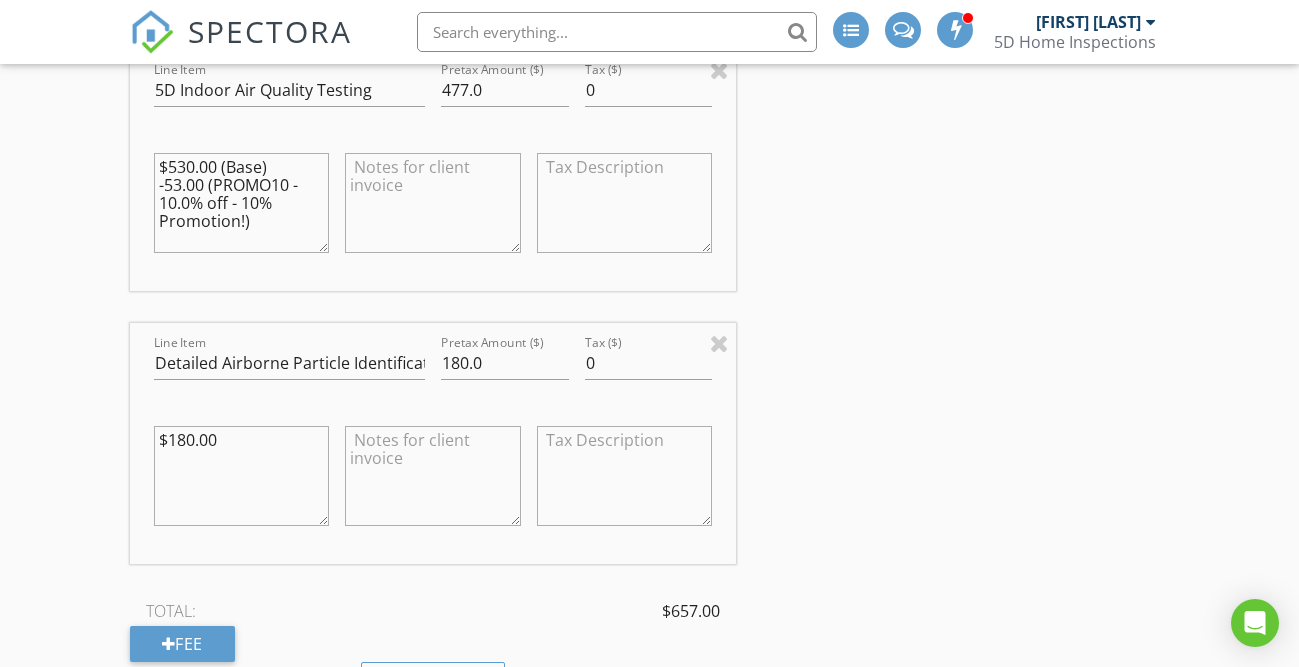 click at bounding box center [432, 476] 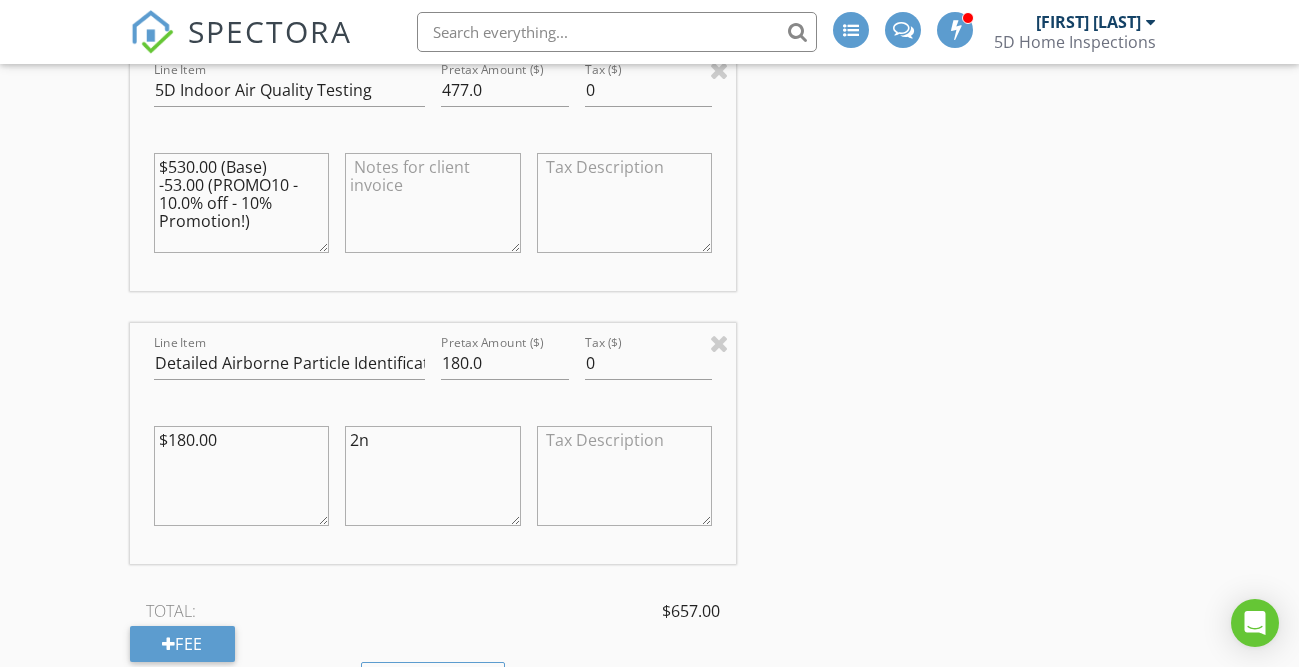 type on "2" 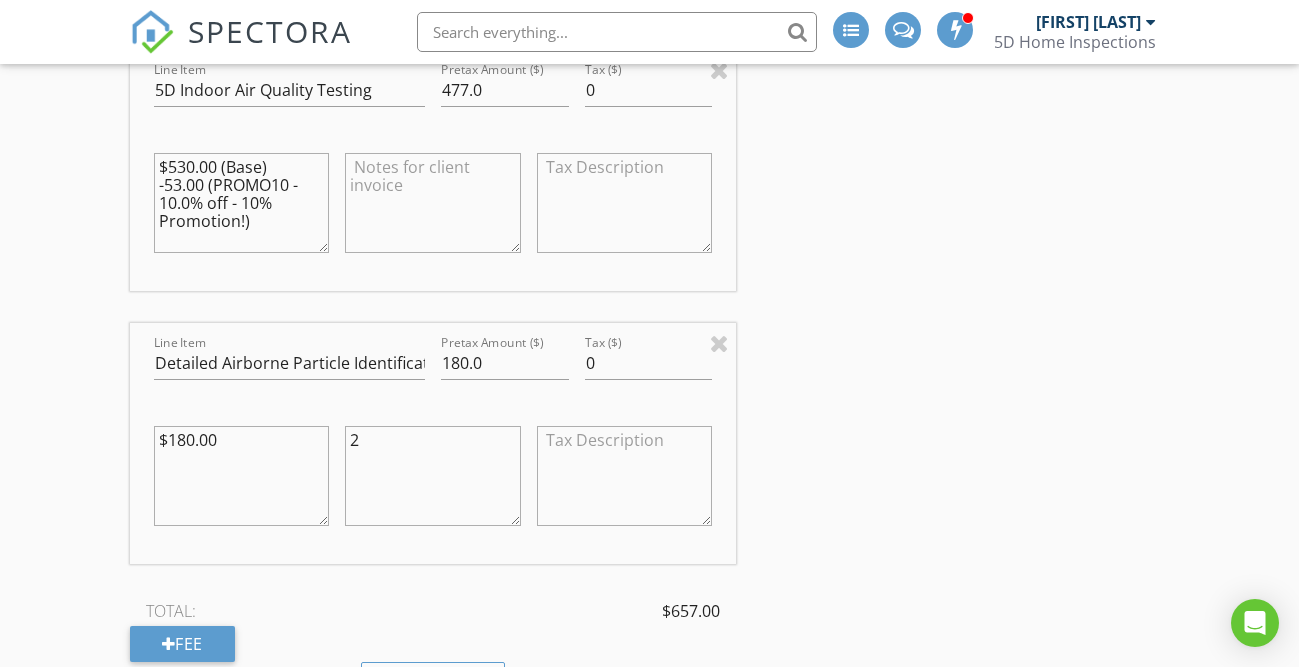 type 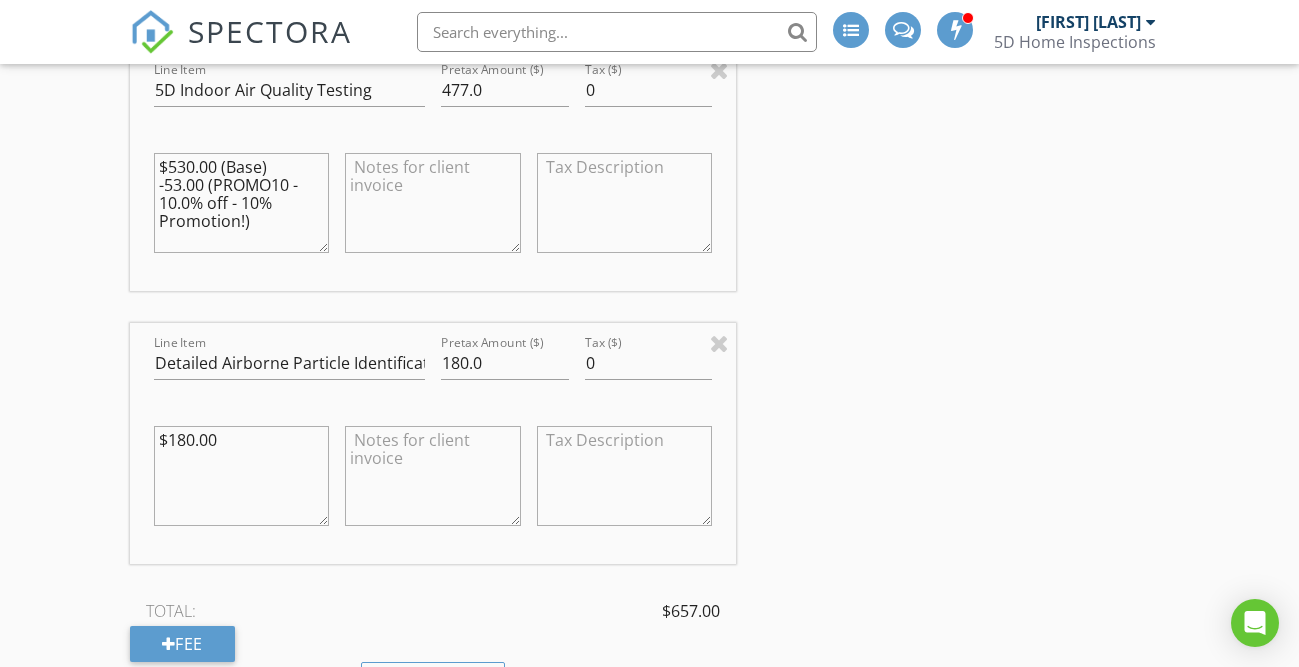 click at bounding box center [432, 203] 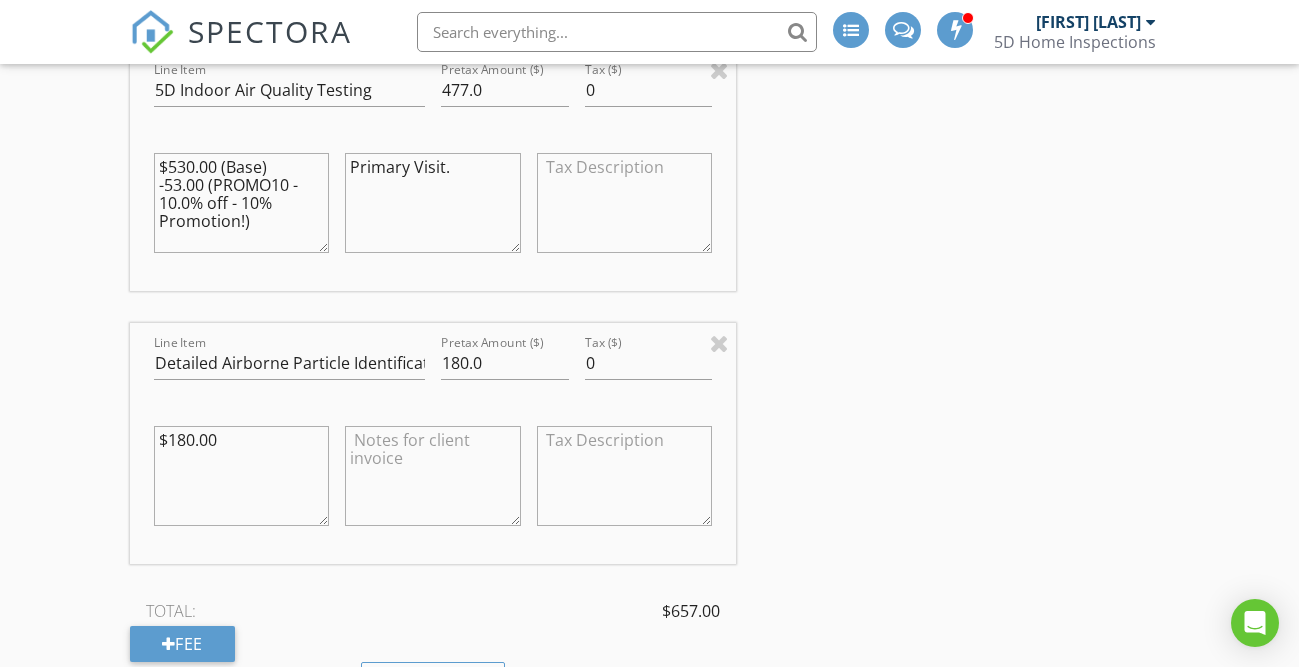 type on "Primary Visit." 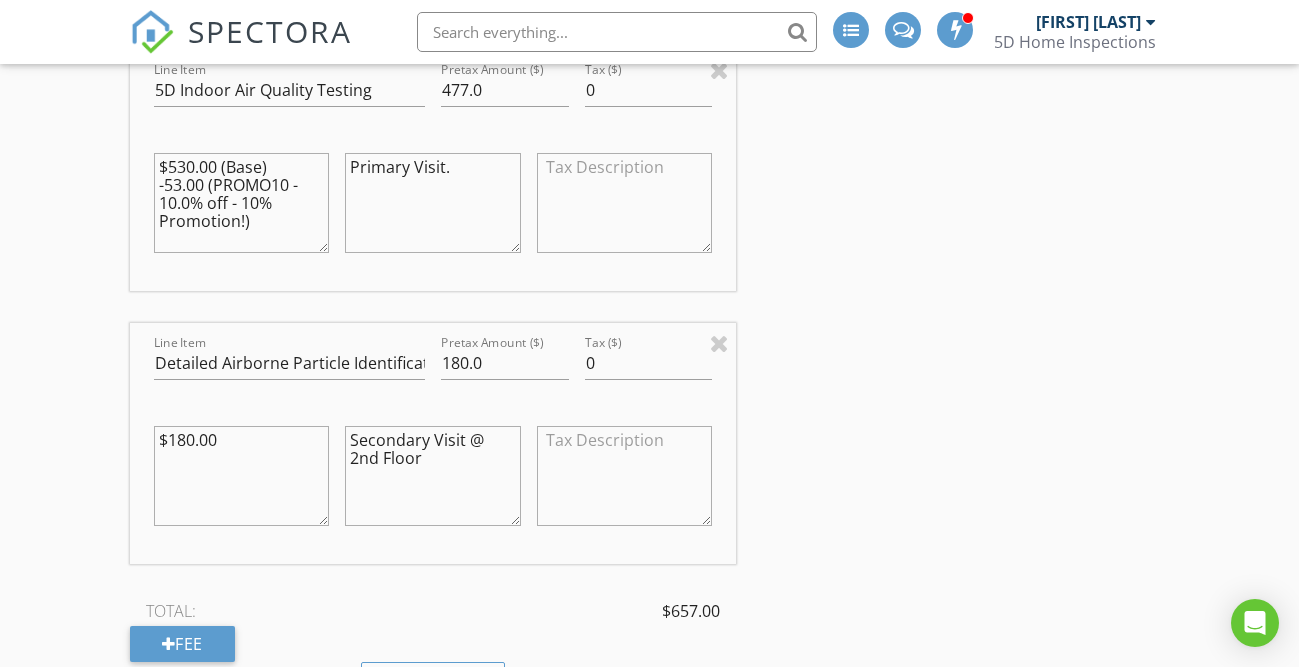 type on "Secondary Visit @ 2nd Floor" 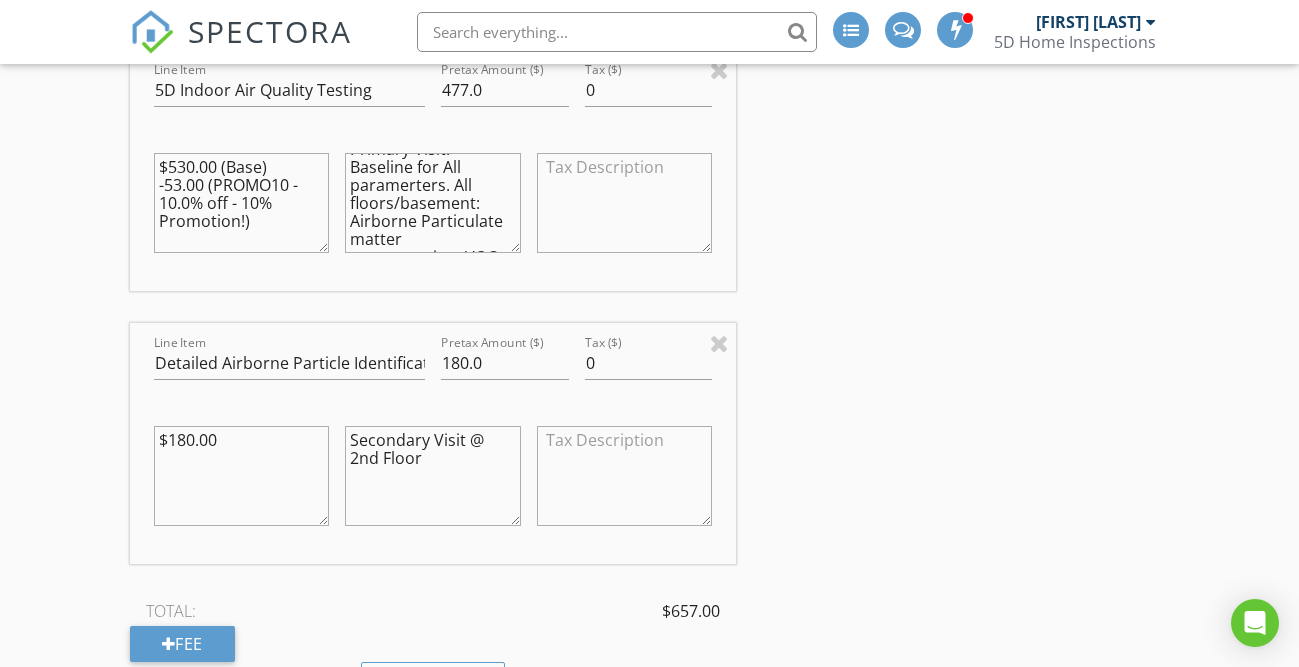 scroll, scrollTop: 0, scrollLeft: 0, axis: both 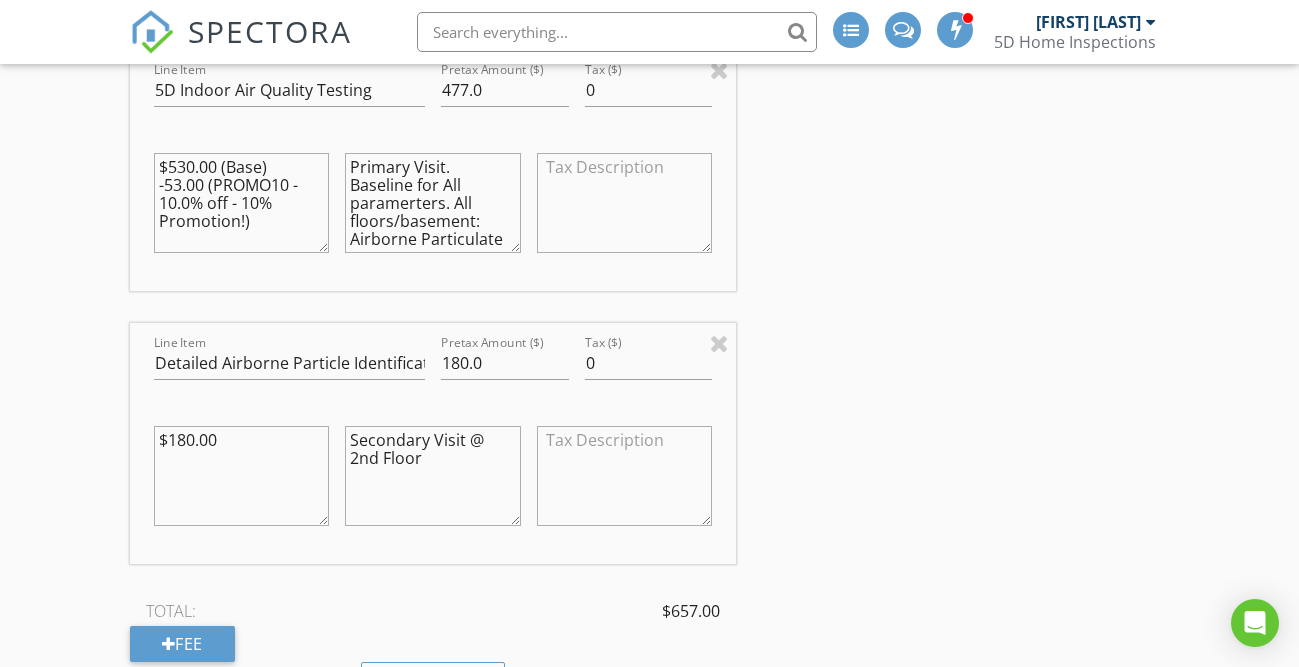 click on "Primary Visit. Baseline for All paramerters. All floors/basement: Airborne Particulate matter concentration, VOC testing, Air Composition (to include sewer gases) Basement Mold/Spore testing" at bounding box center (432, 203) 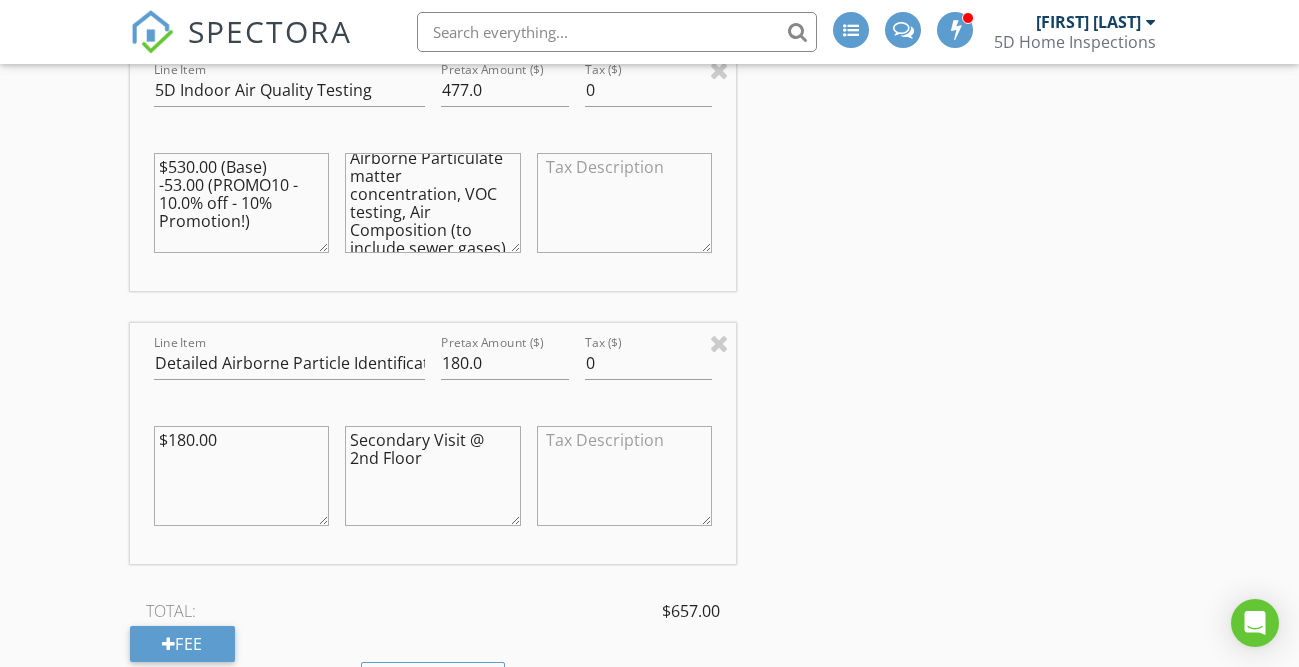 scroll, scrollTop: 90, scrollLeft: 0, axis: vertical 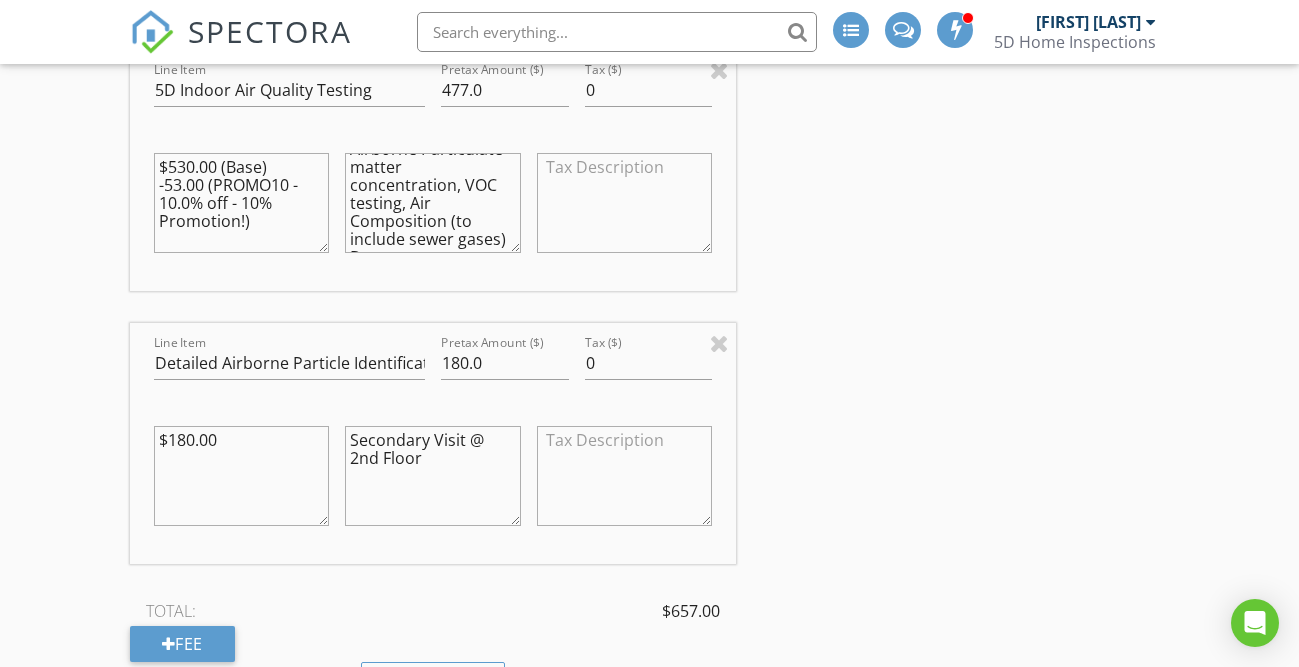 click on "Primary Visit. Baseline for All parameters. All floors/basement: Airborne Particulate matter concentration, VOC testing, Air Composition (to include sewer gases) Basement Mold/Spore testing" at bounding box center [432, 203] 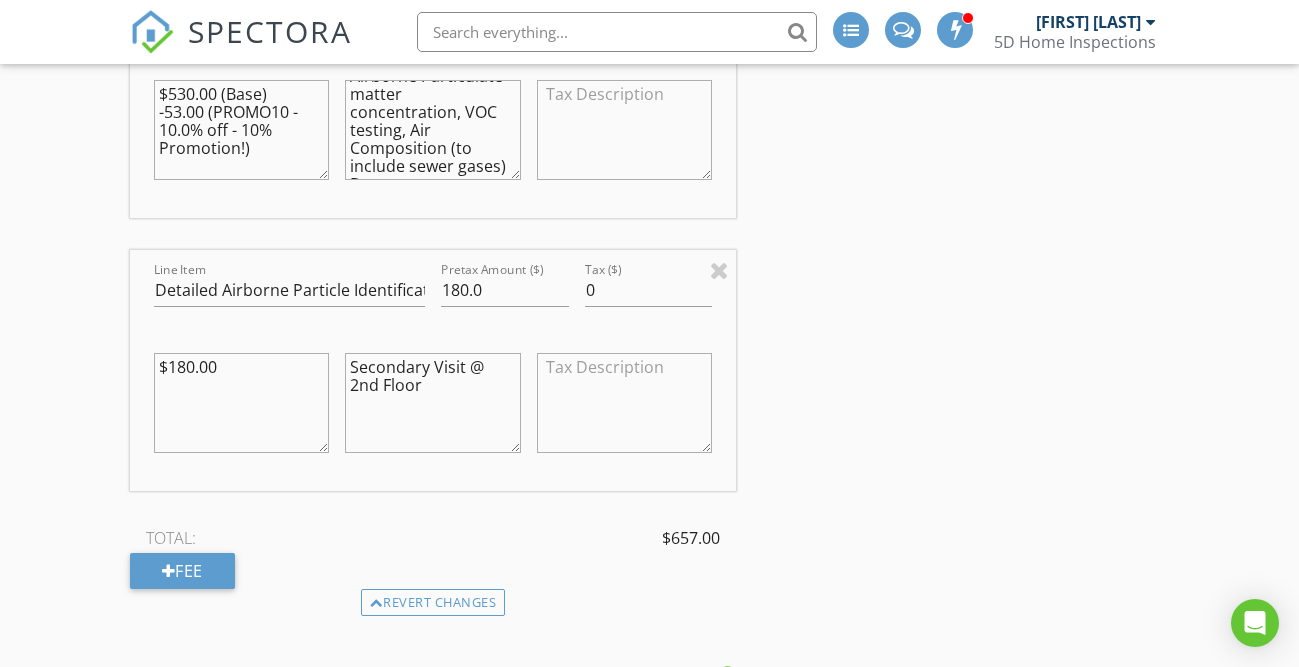 scroll, scrollTop: 2169, scrollLeft: 0, axis: vertical 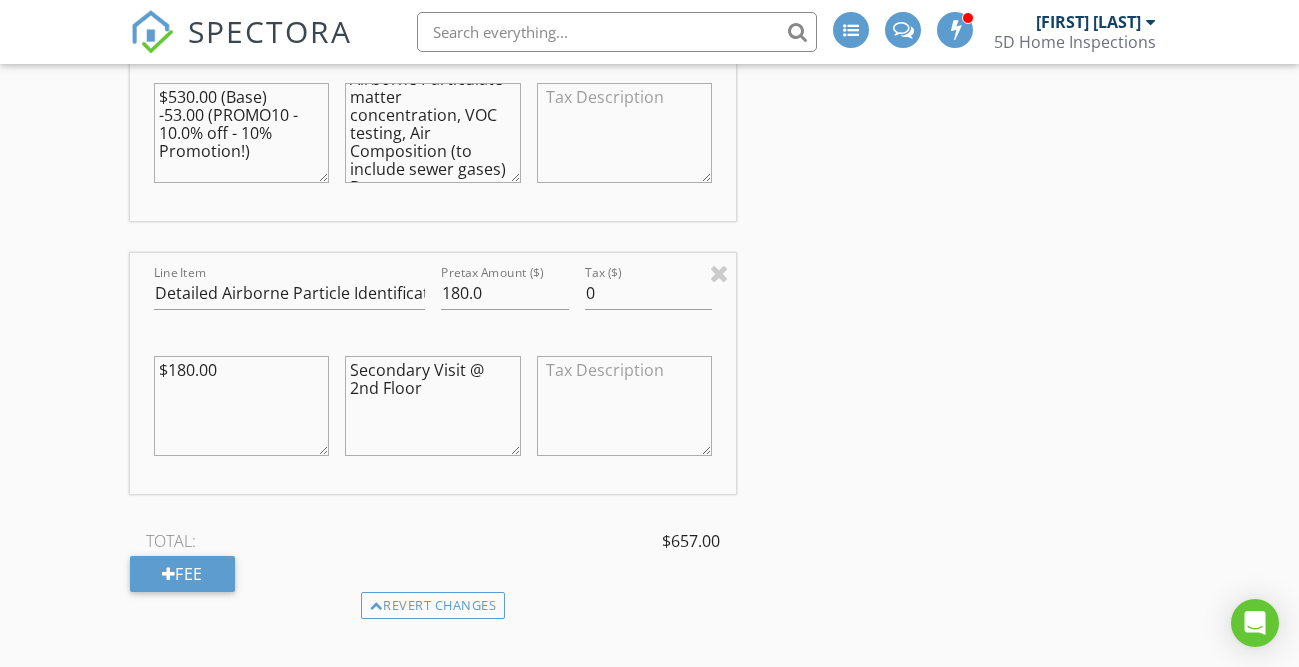 type on "Primary Visit. Baseline for All parameters. All floors/basement: Airborne Particulate matter concentration, VOC testing, Air Composition (to include sewer gases) Basement Mold/Spore testing" 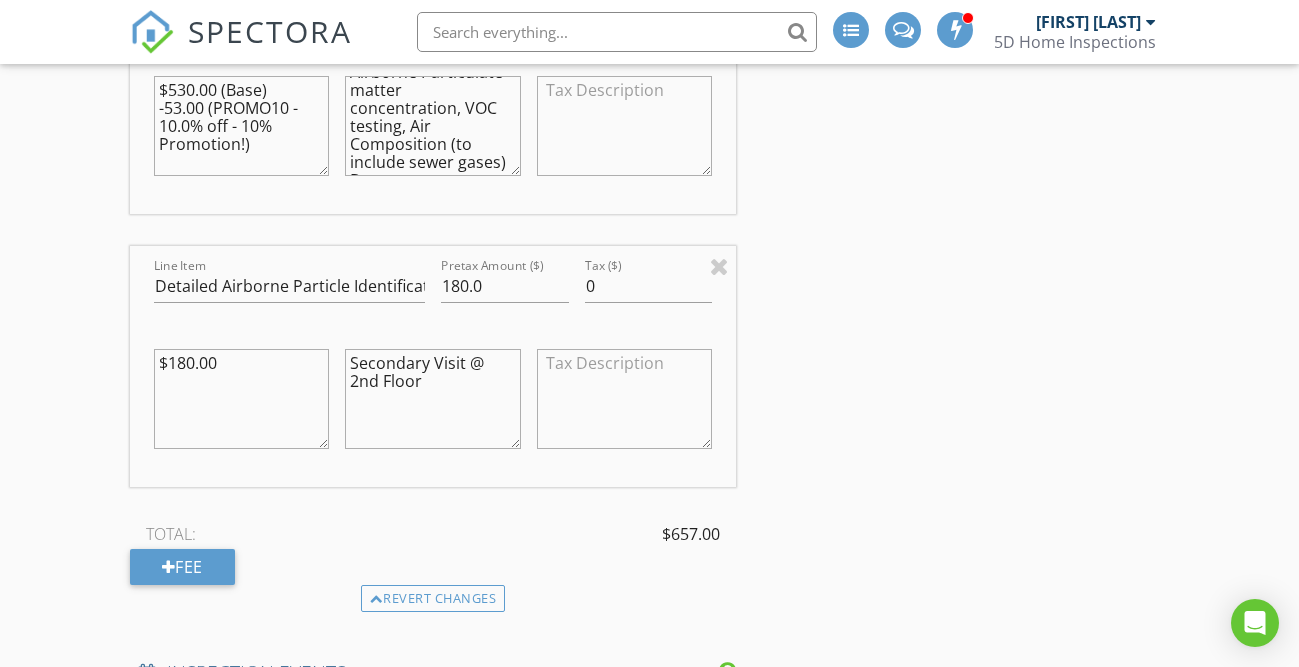 scroll, scrollTop: 2183, scrollLeft: 0, axis: vertical 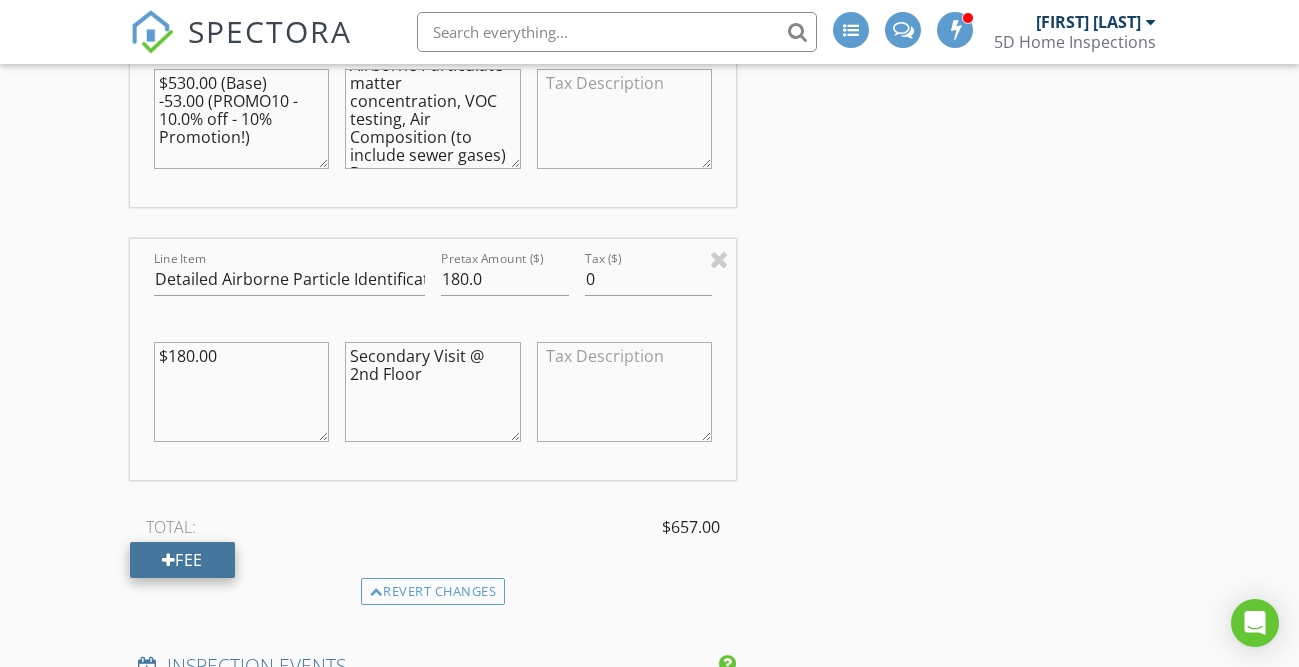 click on "Fee" at bounding box center [182, 560] 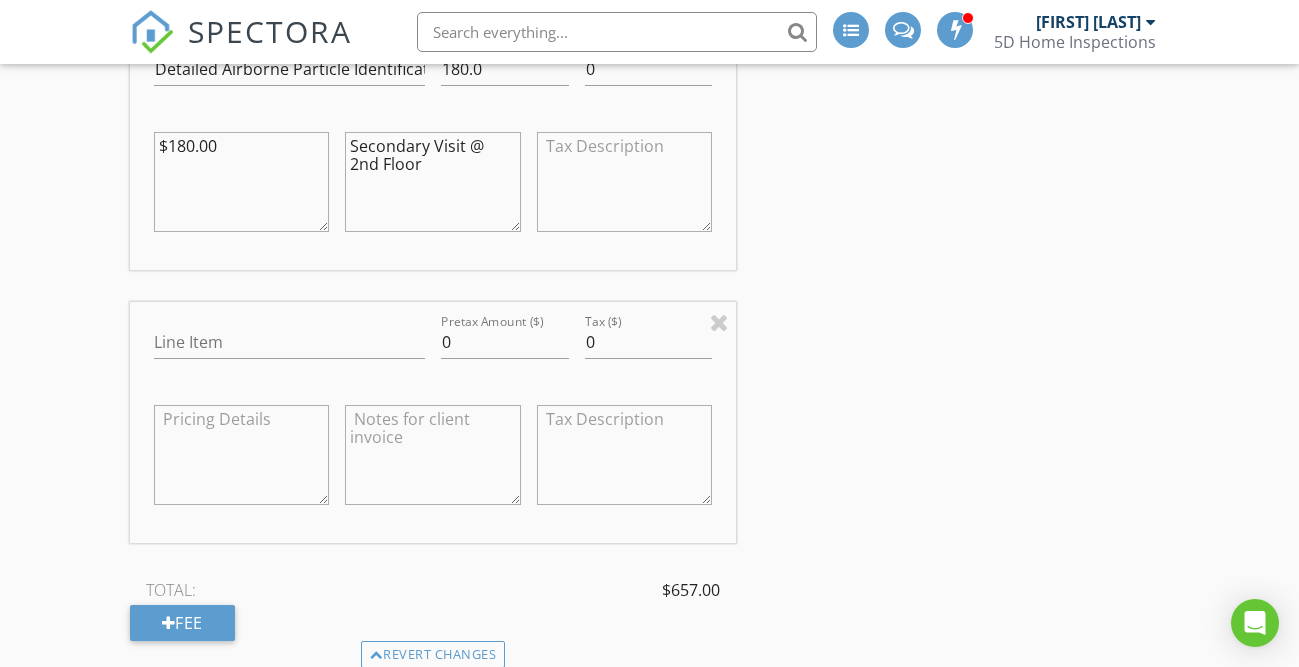 scroll, scrollTop: 2414, scrollLeft: 0, axis: vertical 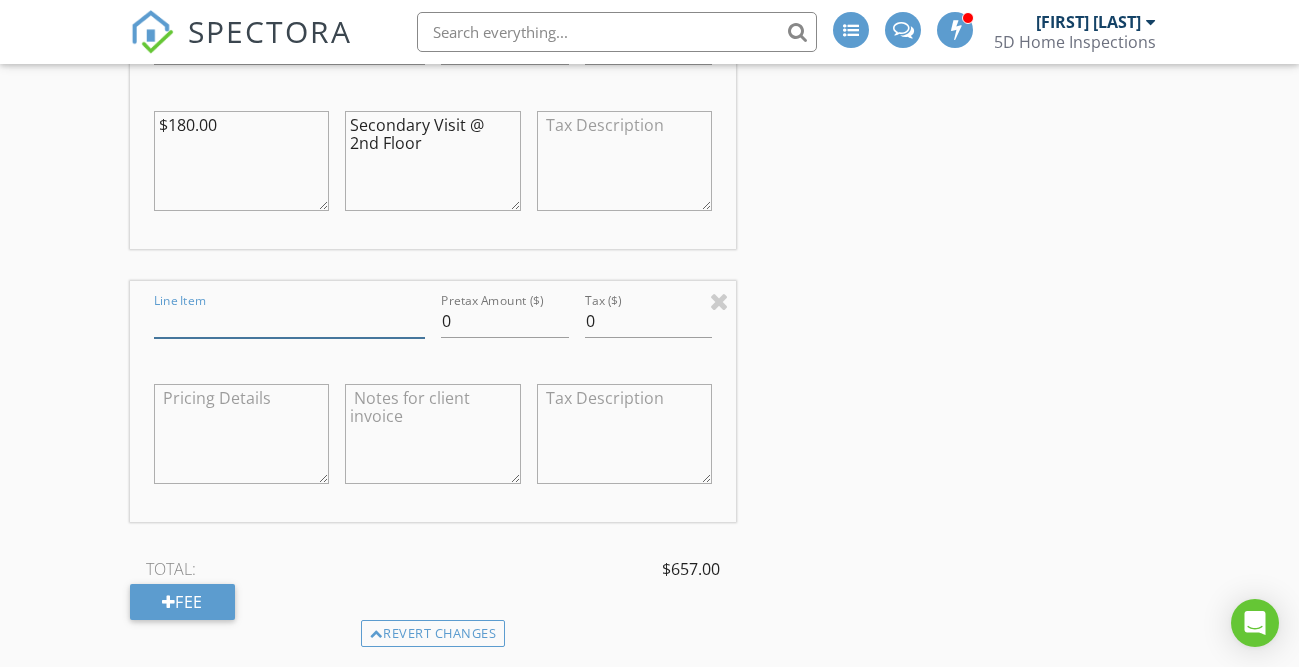 click on "Line Item" at bounding box center [289, 321] 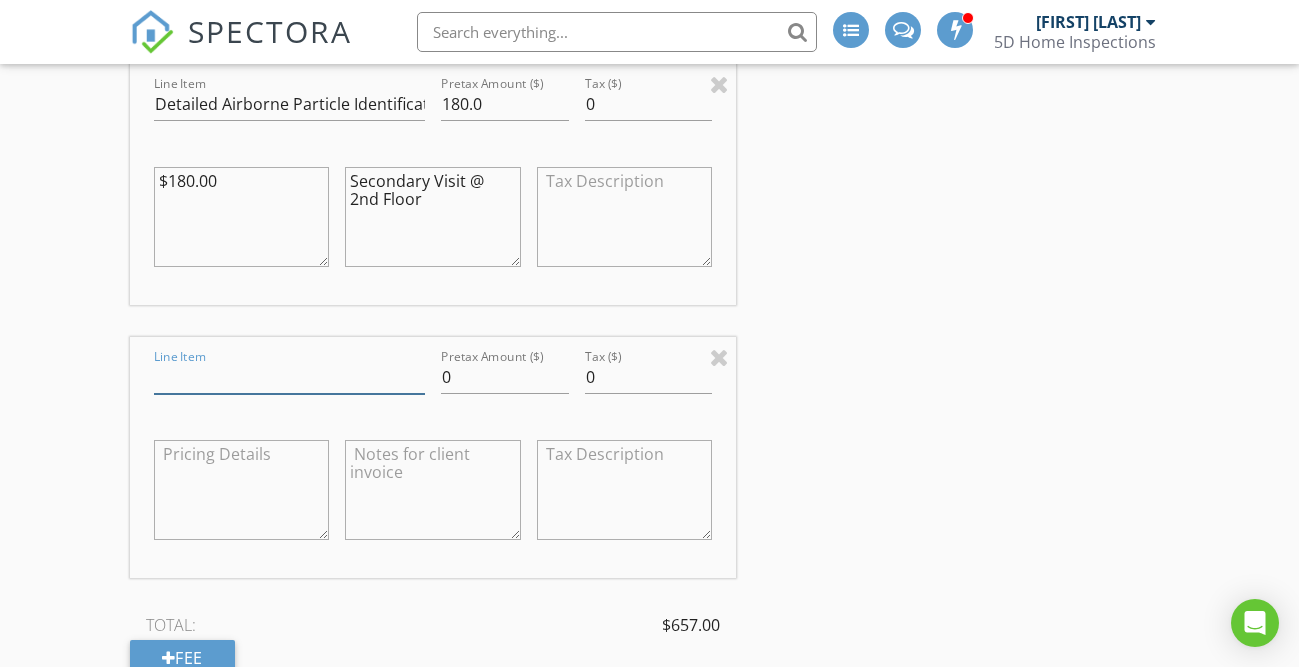 scroll, scrollTop: 2377, scrollLeft: 0, axis: vertical 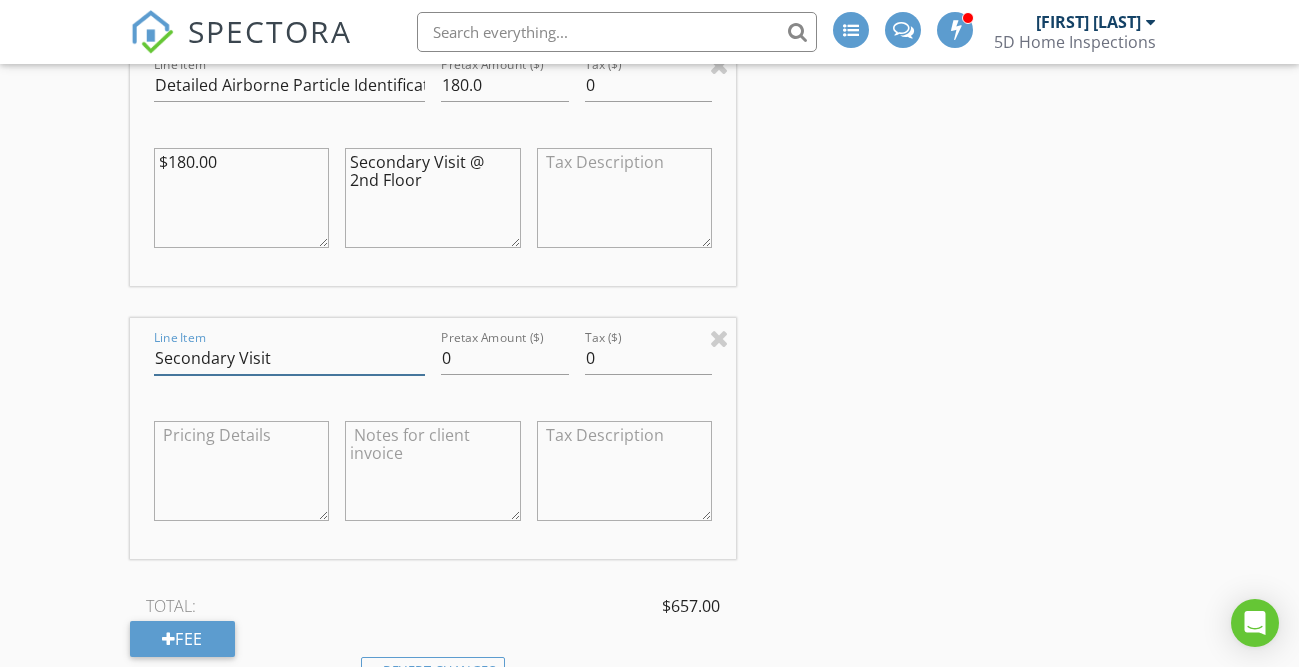 type on "Secondary Visit" 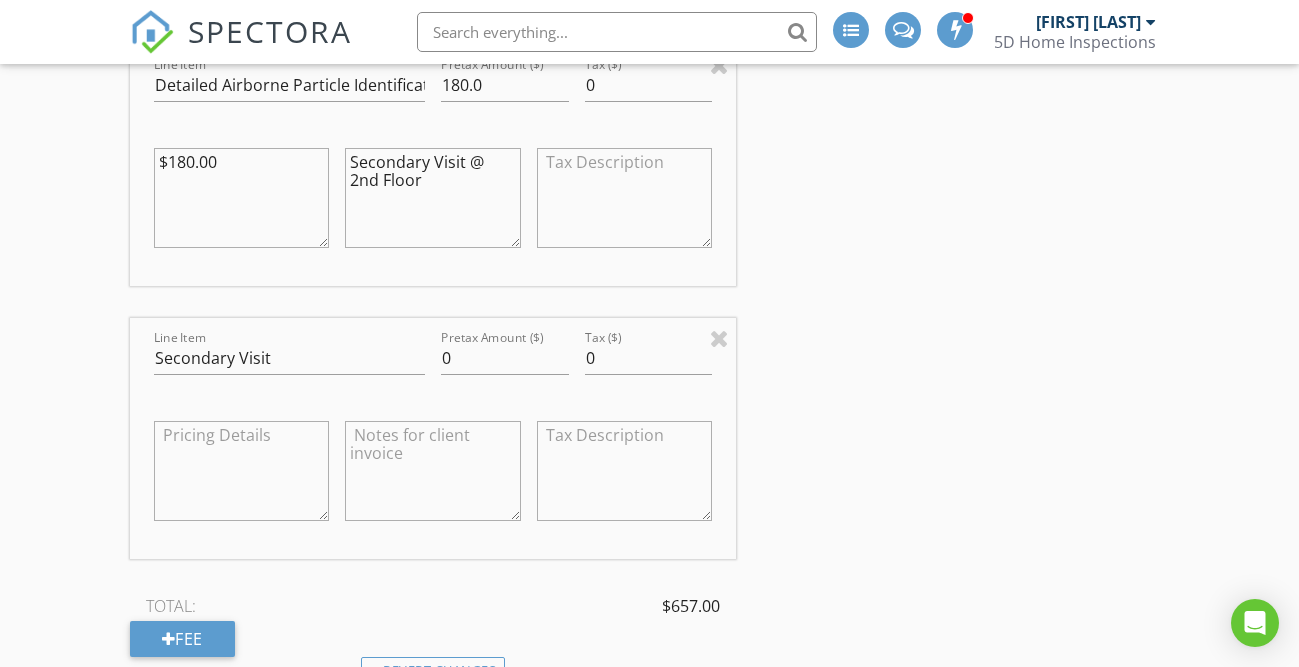 click at bounding box center (432, 471) 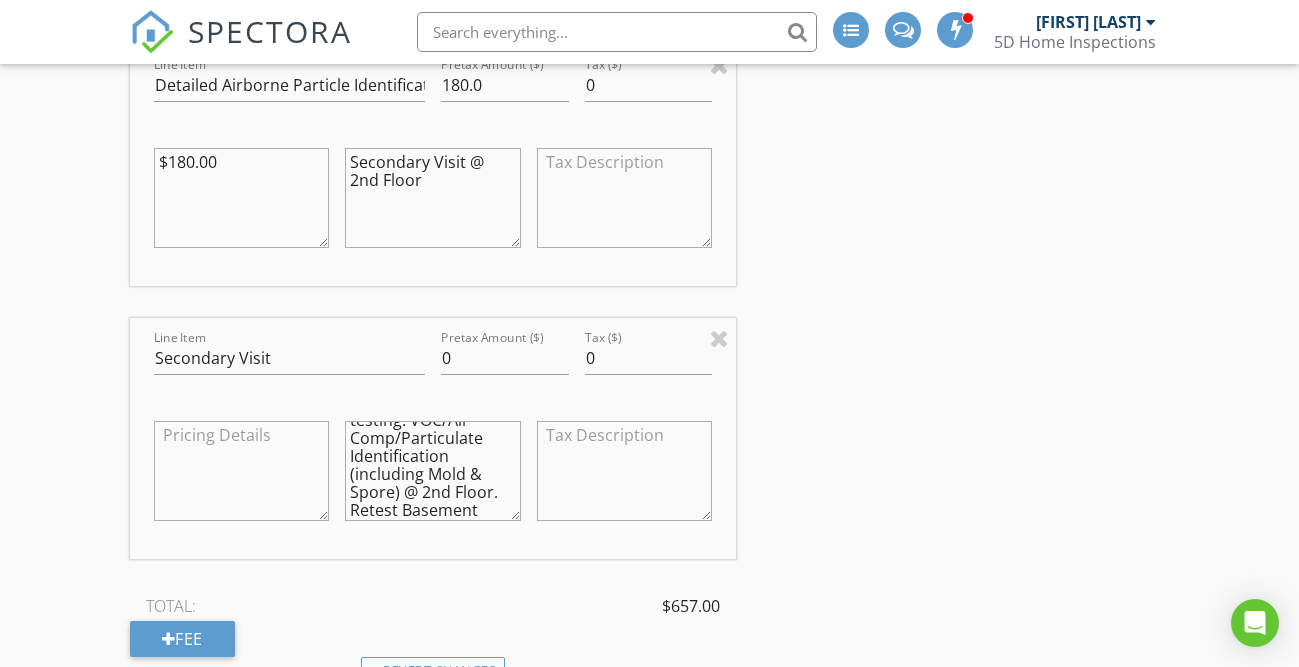 scroll, scrollTop: 69, scrollLeft: 0, axis: vertical 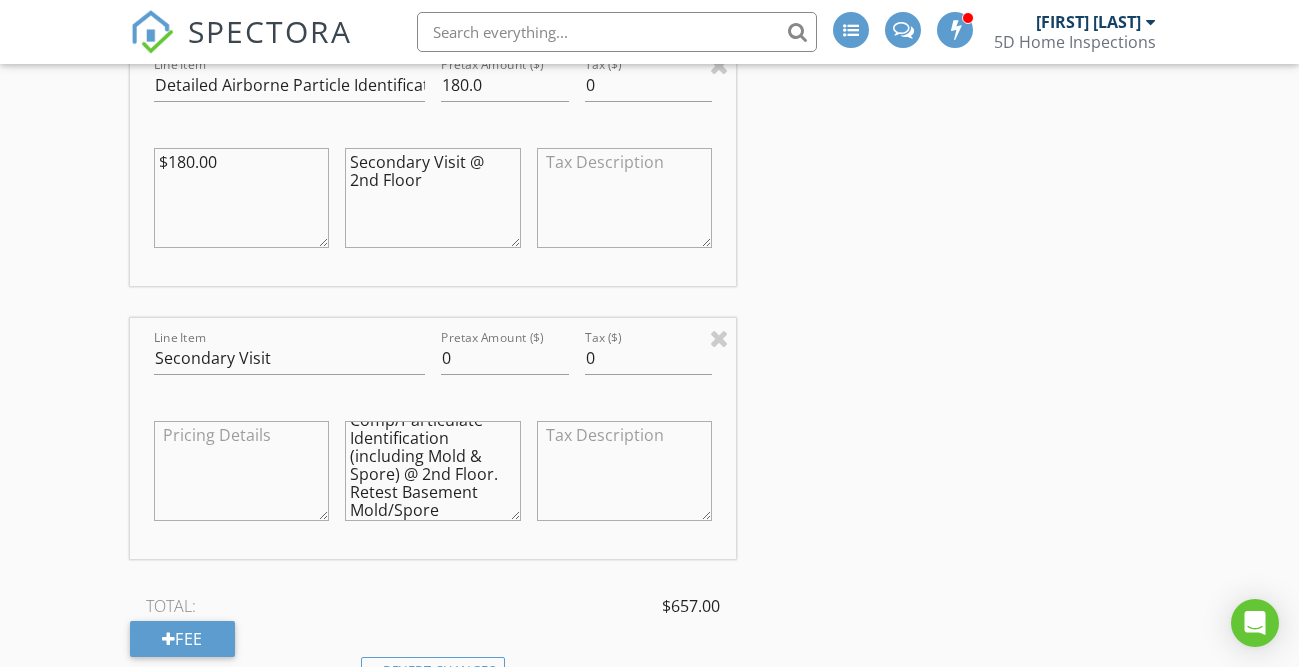 type on "2nd Visit: Comparing all baseline to new testing. VOC/Air Comp/Particulate Identification (including Mold & Spore) @ 2nd Floor. Retest Basement Mold/Spore" 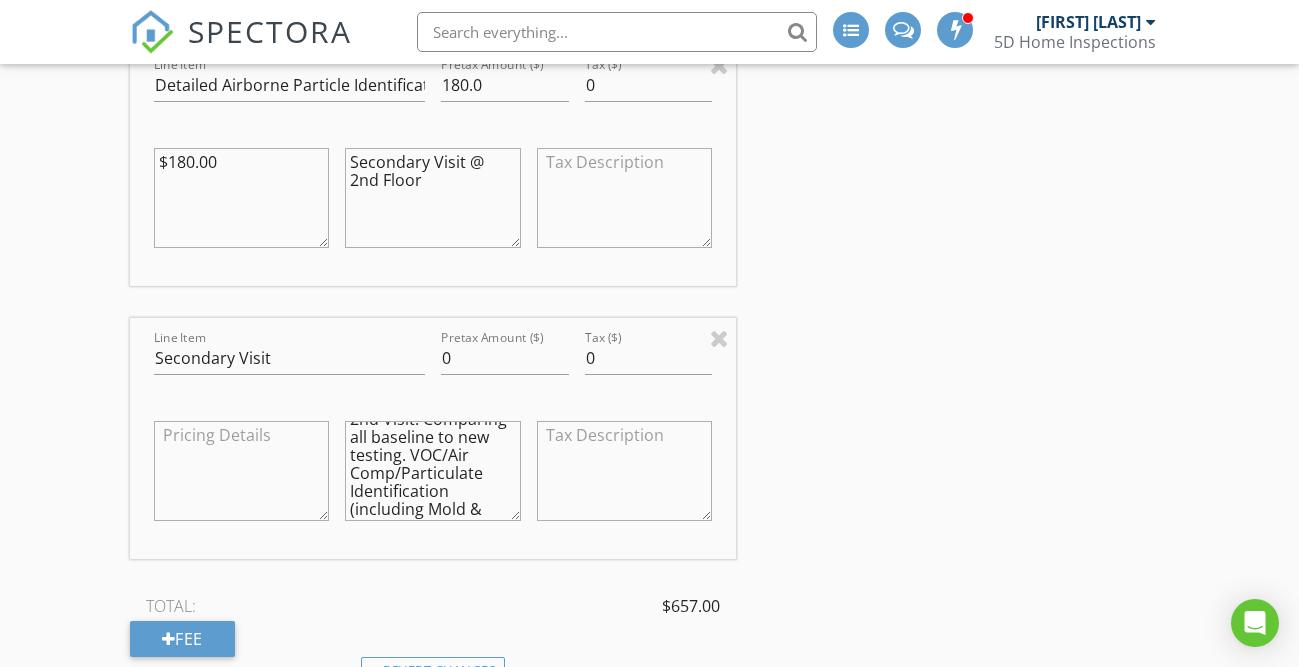 scroll, scrollTop: 0, scrollLeft: 0, axis: both 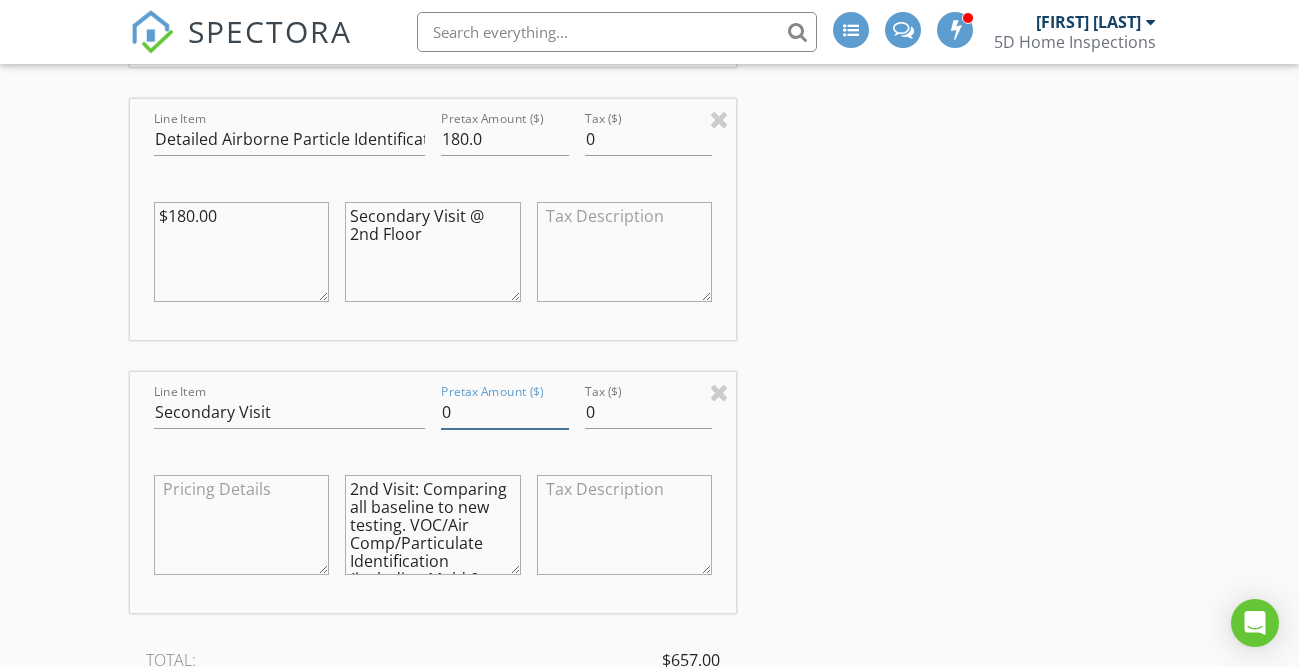 click on "0" at bounding box center [505, 412] 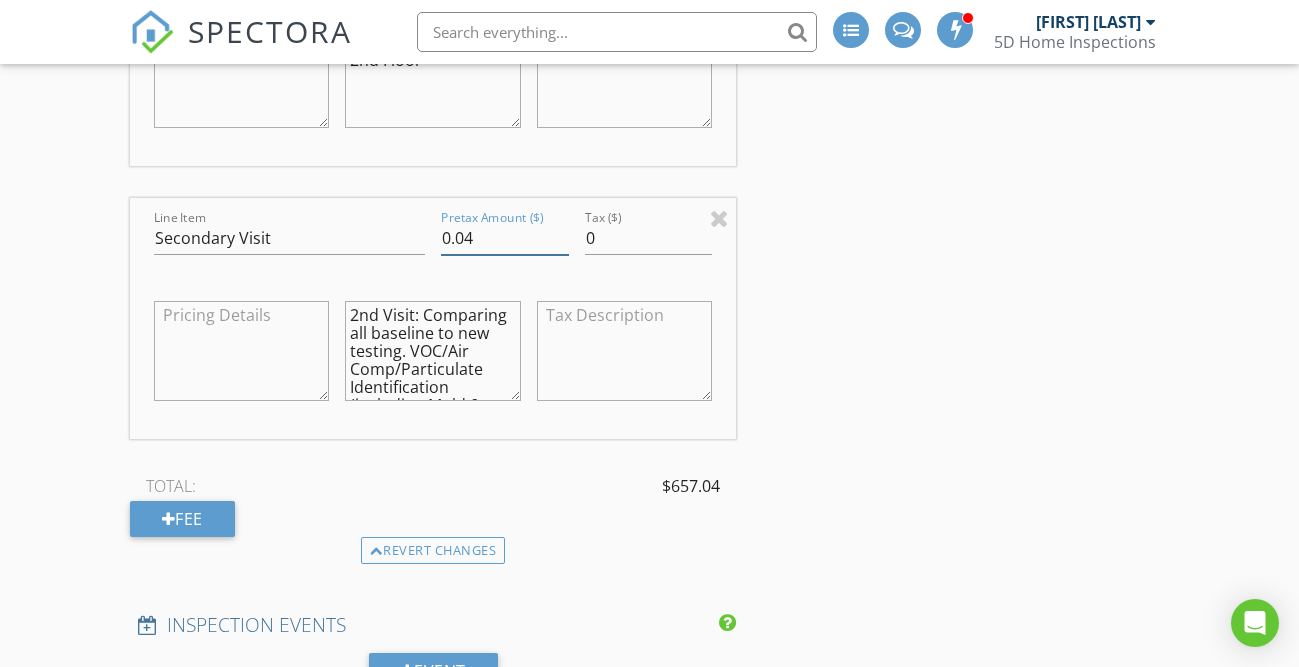scroll, scrollTop: 2503, scrollLeft: 0, axis: vertical 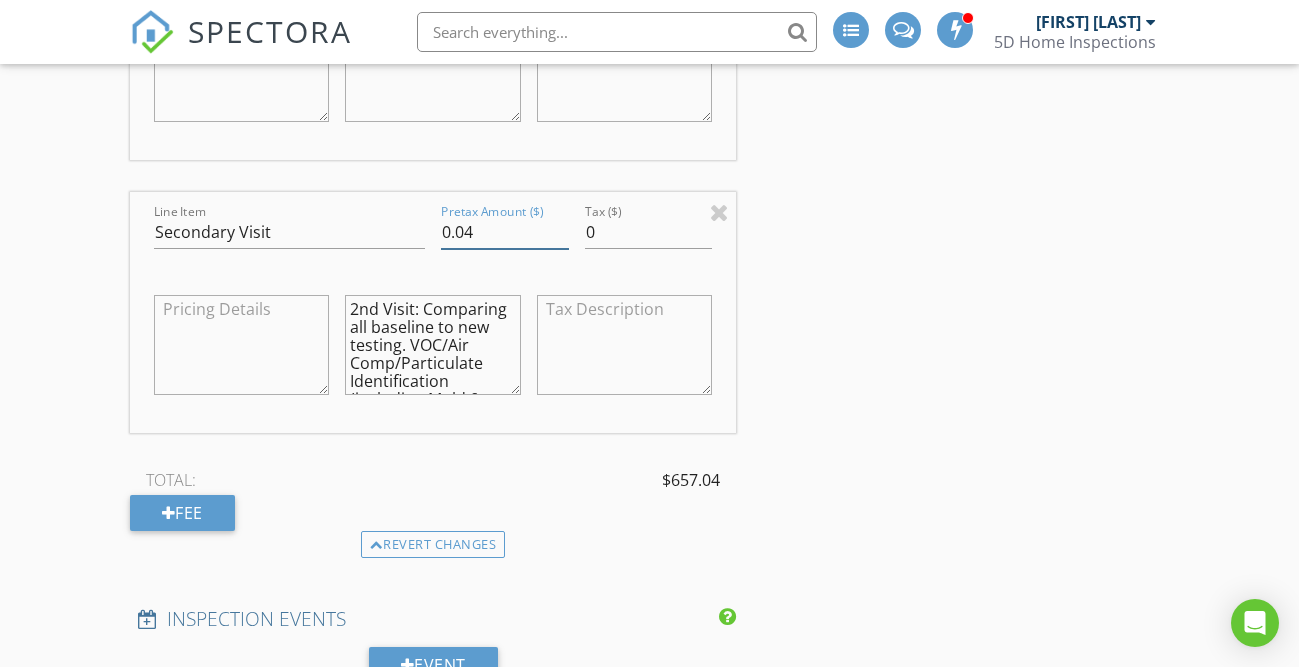 type on "0.04" 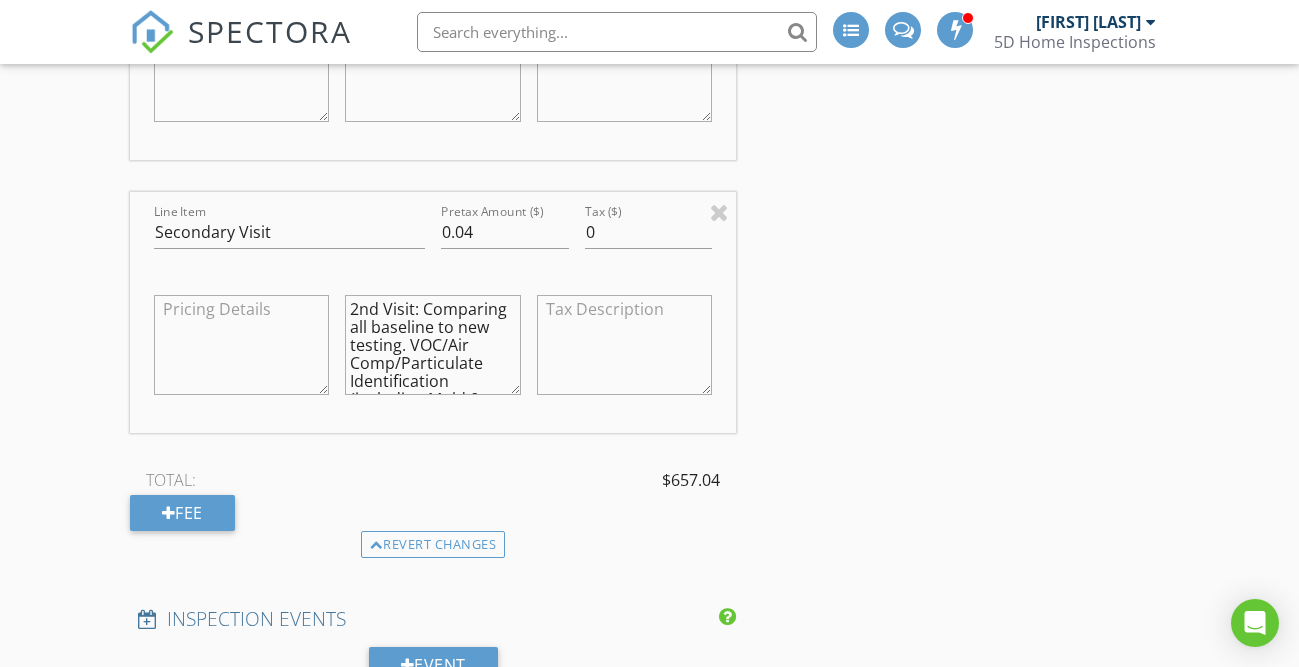 click on "2nd Visit: Comparing all baseline to new testing. VOC/Air Comp/Particulate Identification (including Mold & Spore) @ 2nd Floor. Retest Basement Mold/Spore" at bounding box center (432, 347) 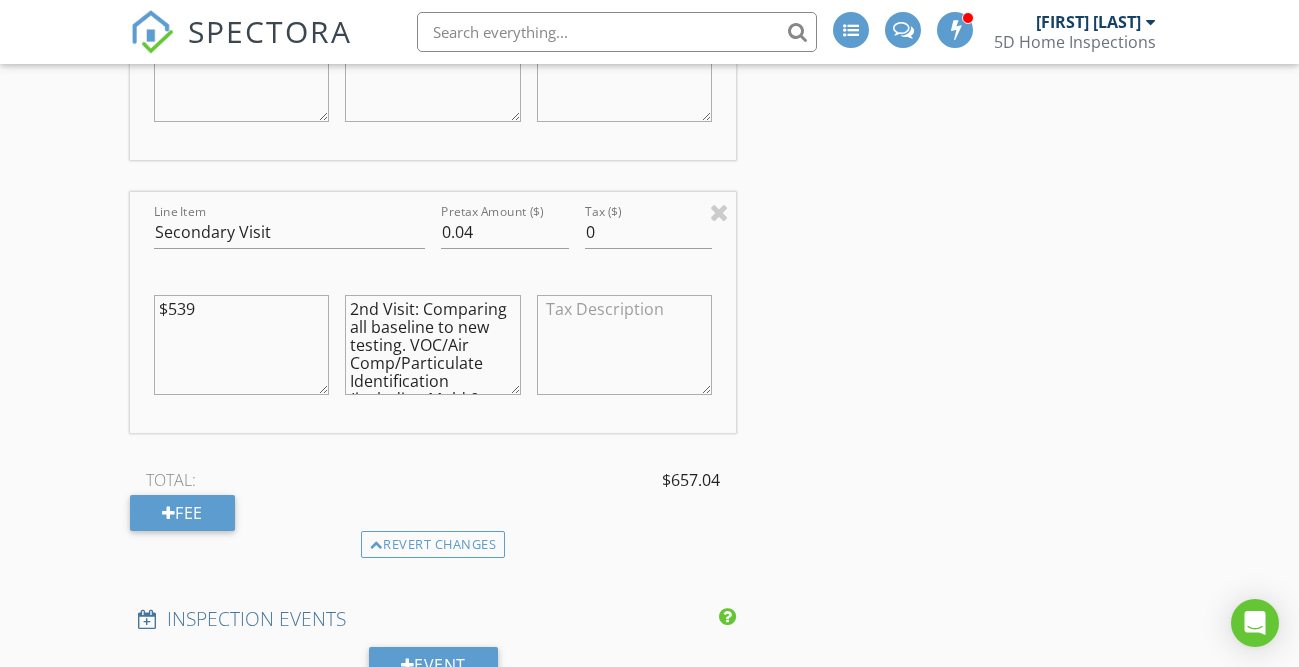 click on "$539" at bounding box center [241, 345] 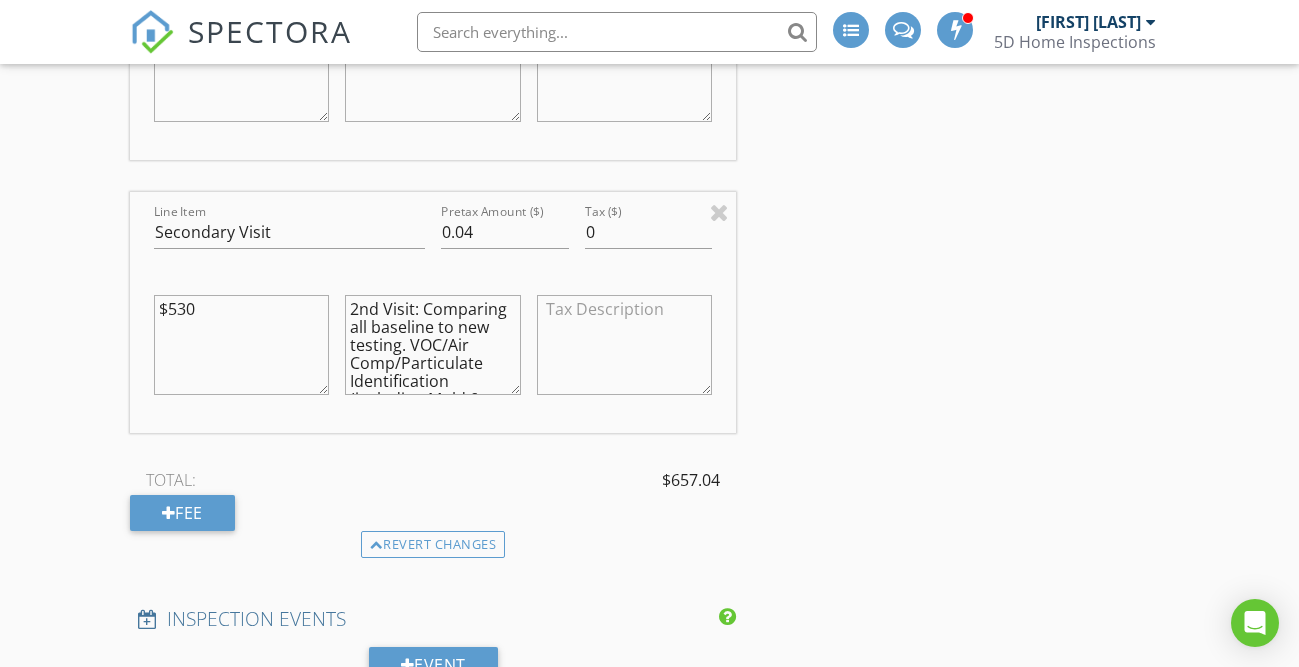 type on "$530" 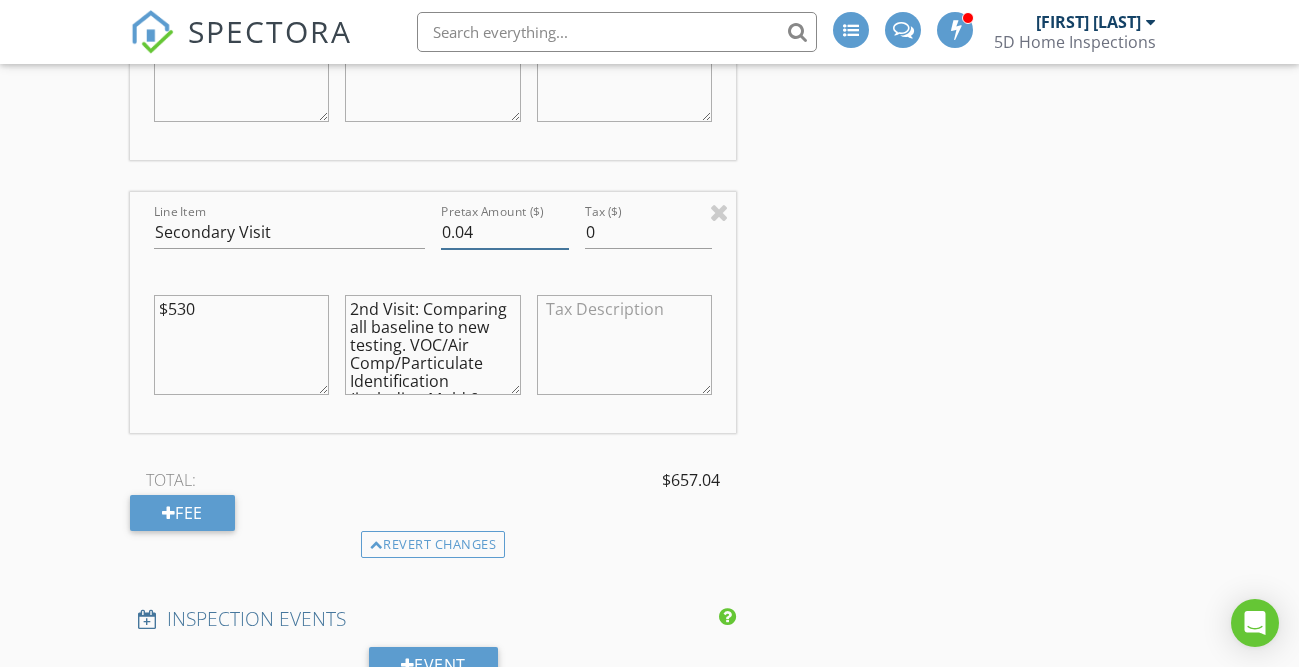click on "0.04" at bounding box center [505, 232] 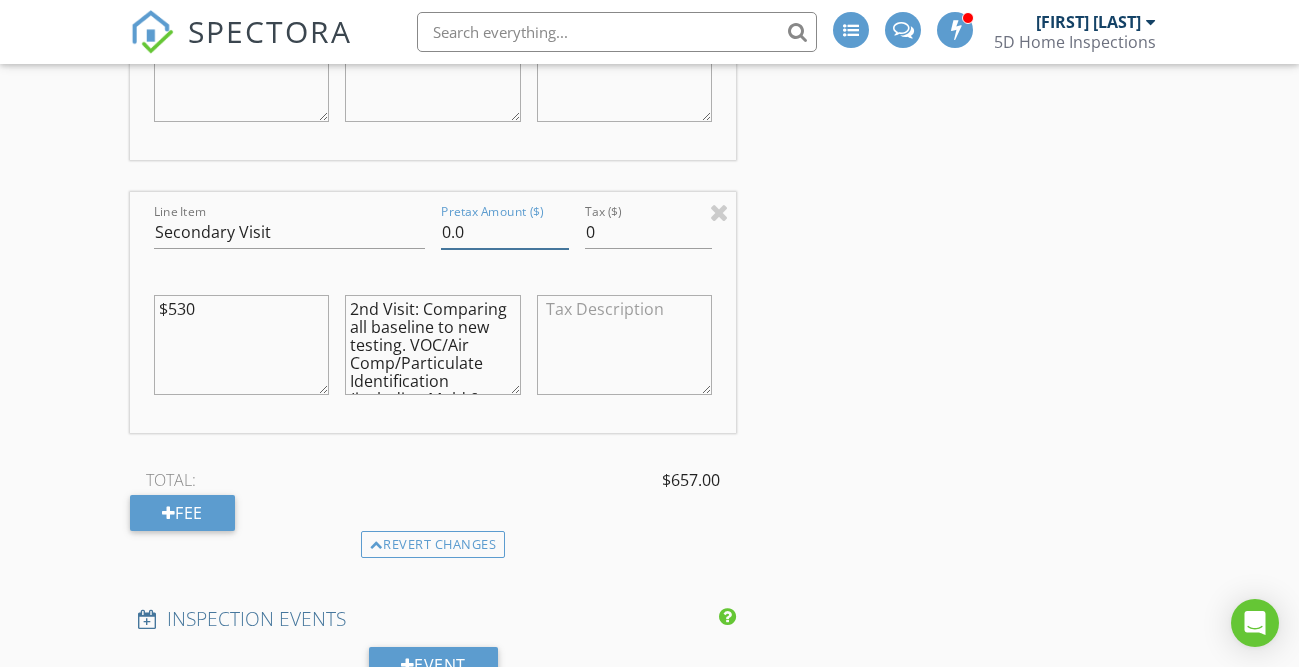 type on "0" 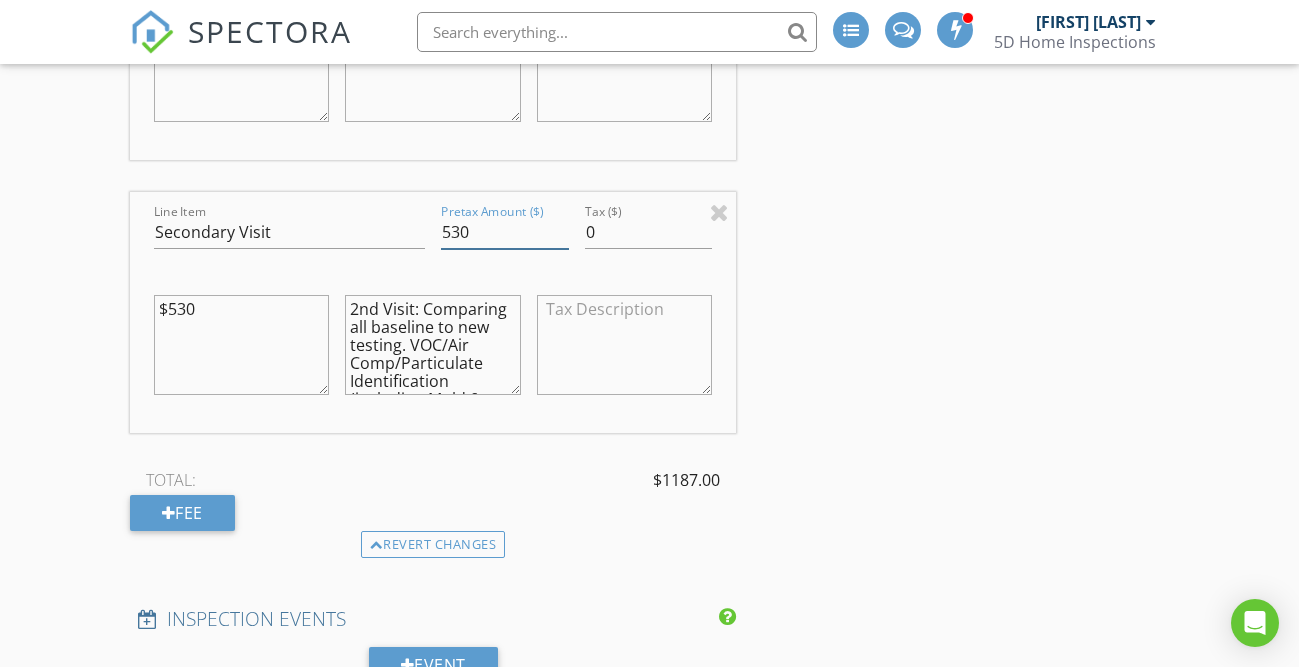 type on "530" 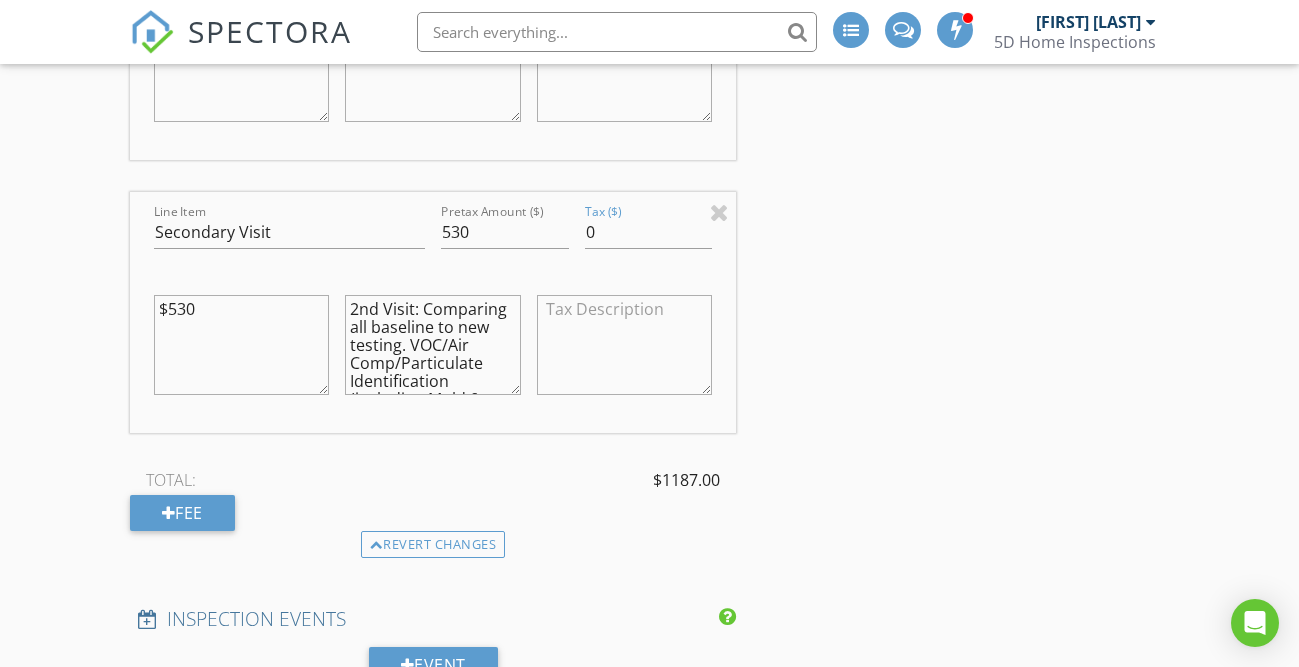 click on "INSPECTOR(S)
check_box   Ryan Farrelly   PRIMARY   Ryan Farrelly arrow_drop_down   check_box_outline_blank Ryan Farrelly specifically requested
Date/Time
08/04/2025 8:00 AM
Location
Address Search       Address 69 Condict St   Unit   City Jersey City   State NJ   Zip 07306   County     Square Feet 1594   Year Built 1915   Foundation arrow_drop_down     Ryan Farrelly     14.0 miles     (25 minutes)
client
check_box Enable Client CC email for this inspection   Client Search     check_box_outline_blank Client is a Company/Organization     First Name John   Last Name Umali   Email john.em.umali@gmail.com   CC Email   Phone 201-680-1765   Address   City   State   Zip     Tags         Notes   Private Notes
ADD ADDITIONAL client
SERVICES
check_box_outline_blank     check_box" at bounding box center [649, 65] 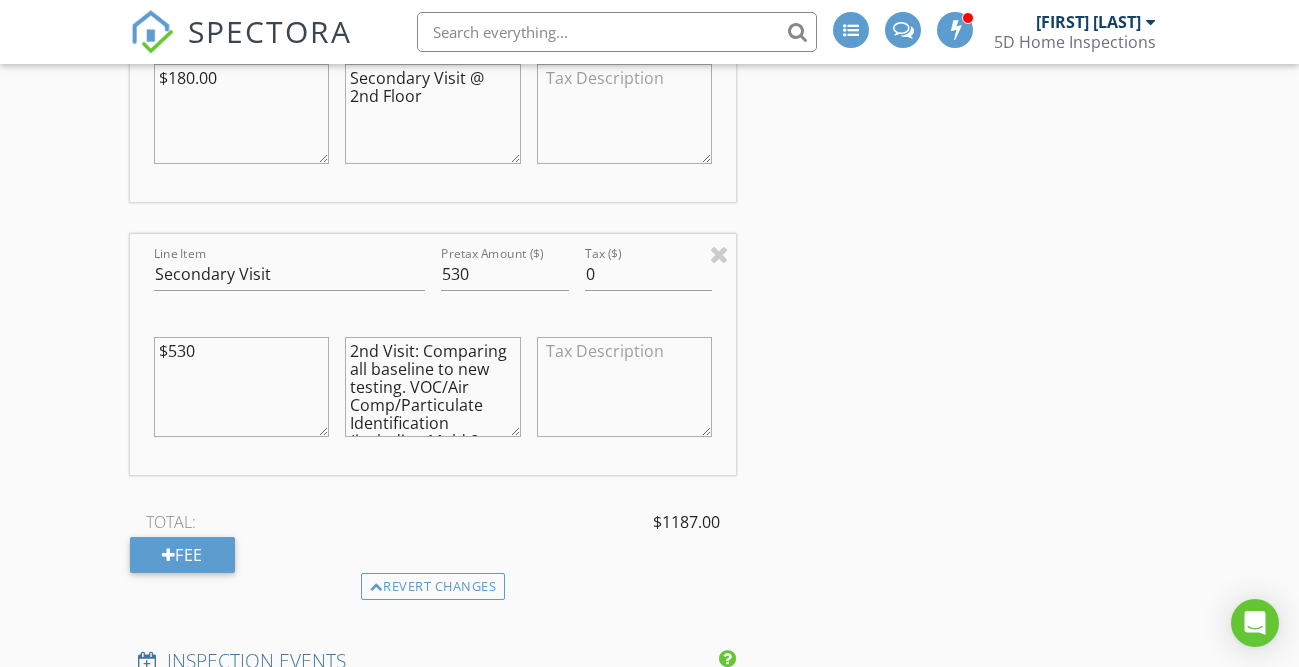 scroll, scrollTop: 2455, scrollLeft: 0, axis: vertical 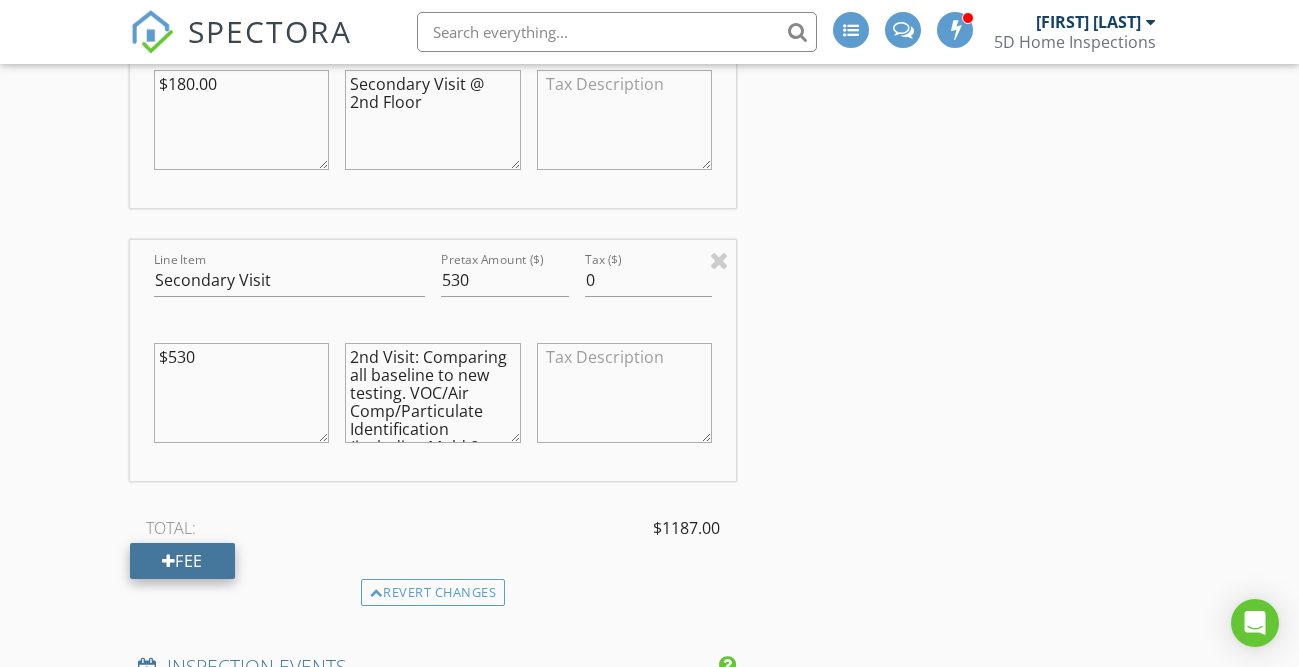 click on "Fee" at bounding box center [182, 561] 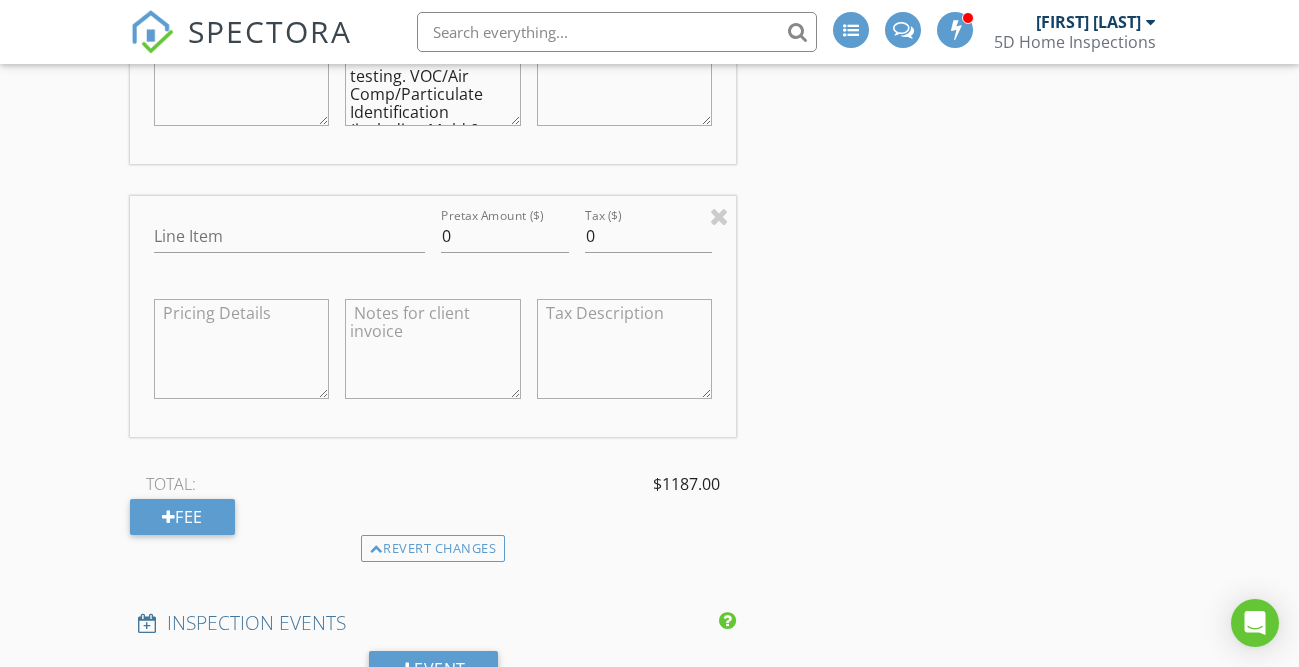 scroll, scrollTop: 2776, scrollLeft: 0, axis: vertical 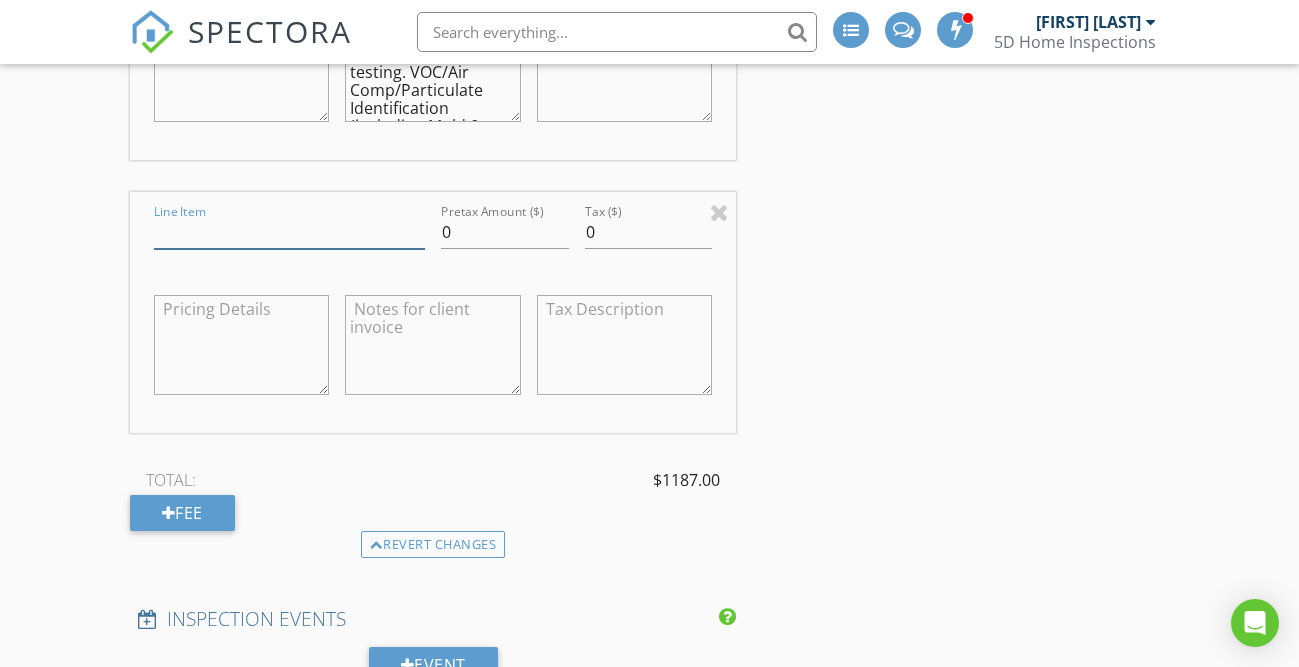 click on "Line Item" at bounding box center [289, 232] 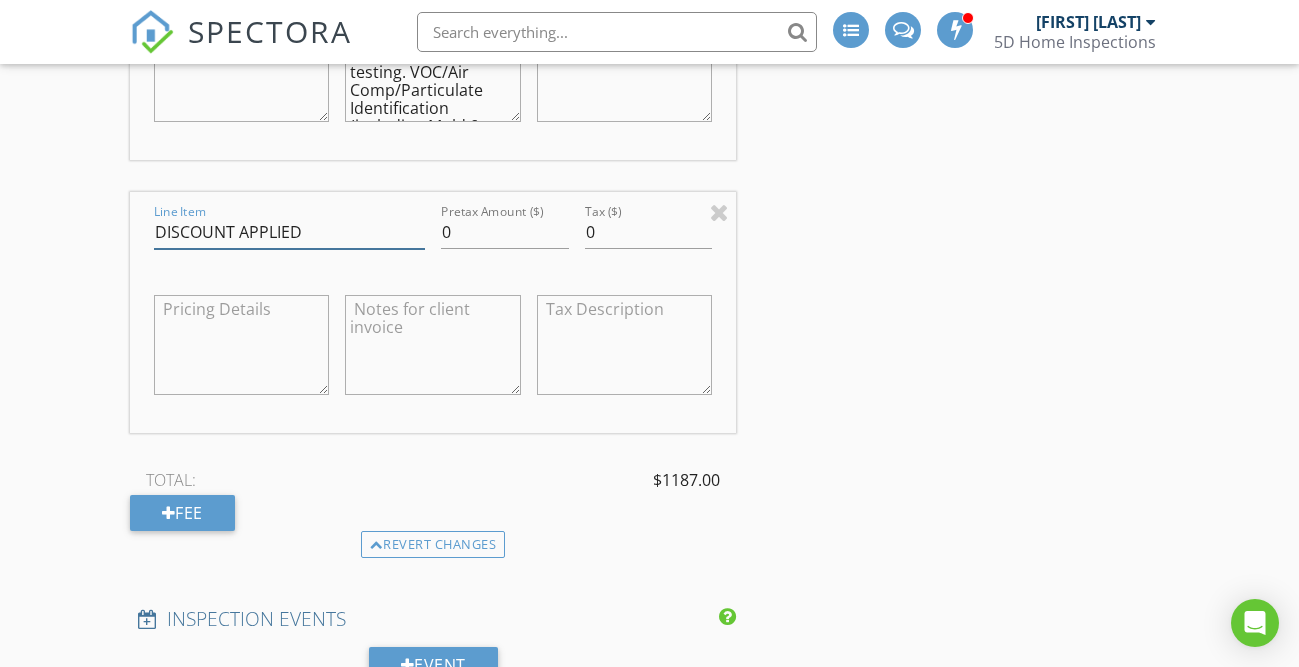 type on "DISCOUNT APPLIED" 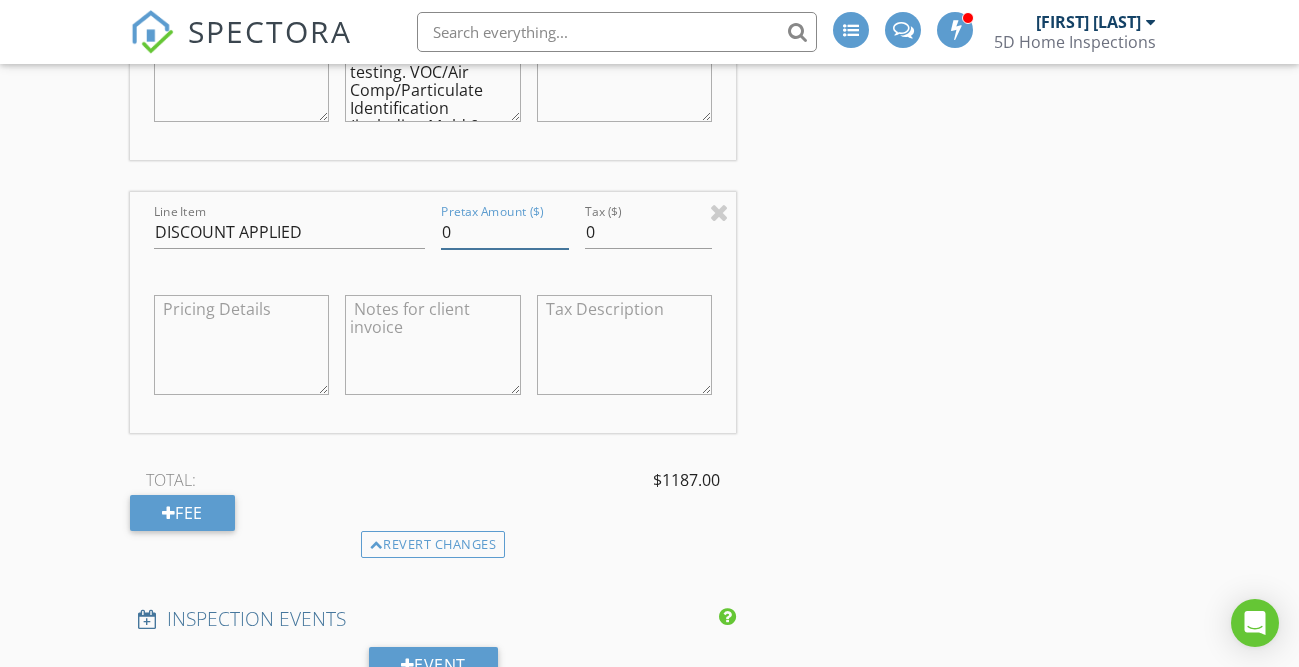 click on "0" at bounding box center (505, 232) 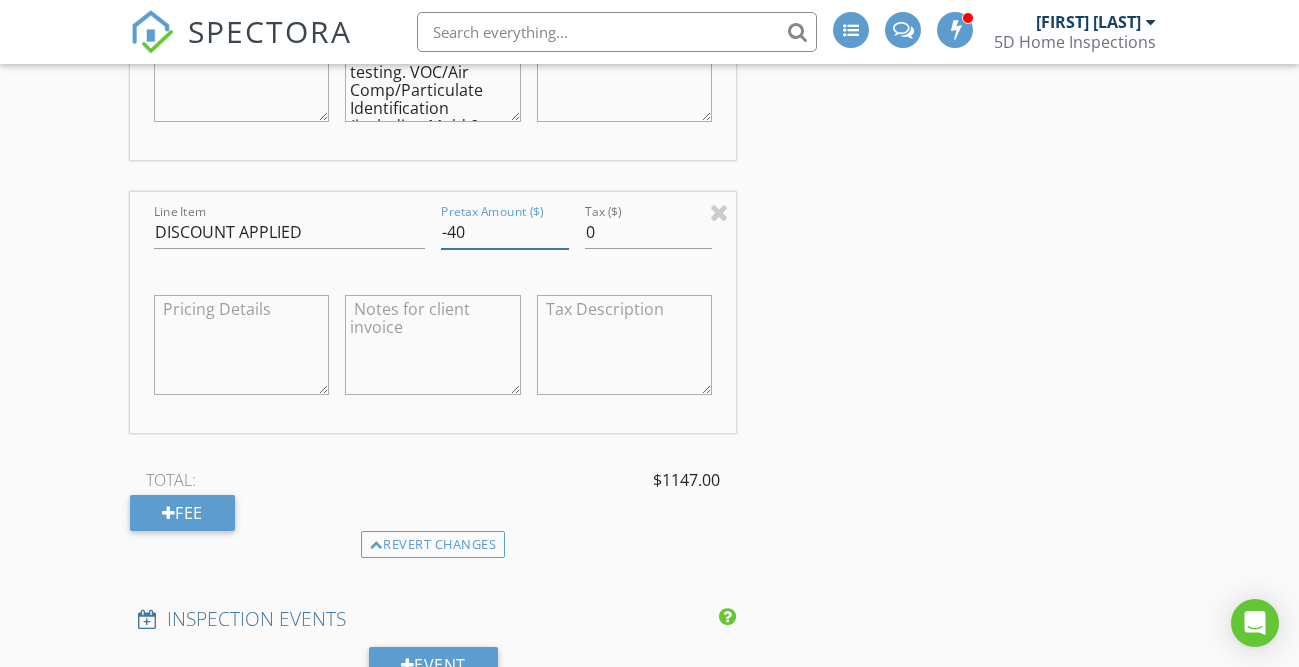 type on "-4" 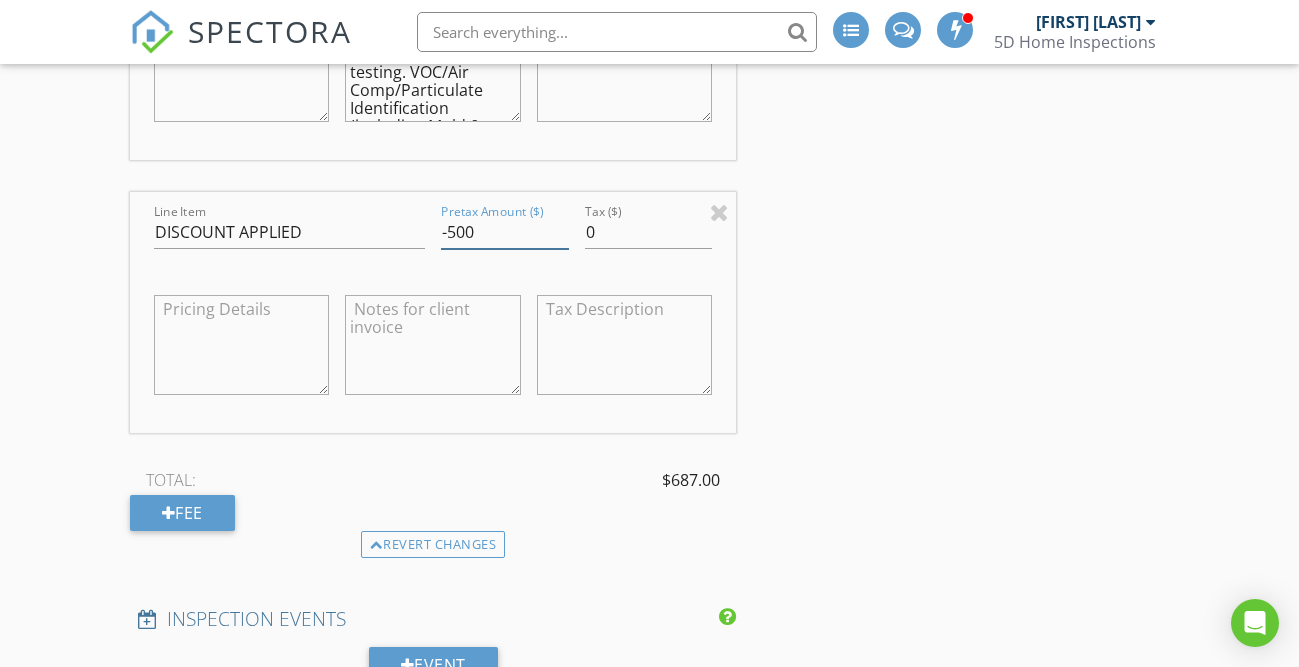 type on "-500" 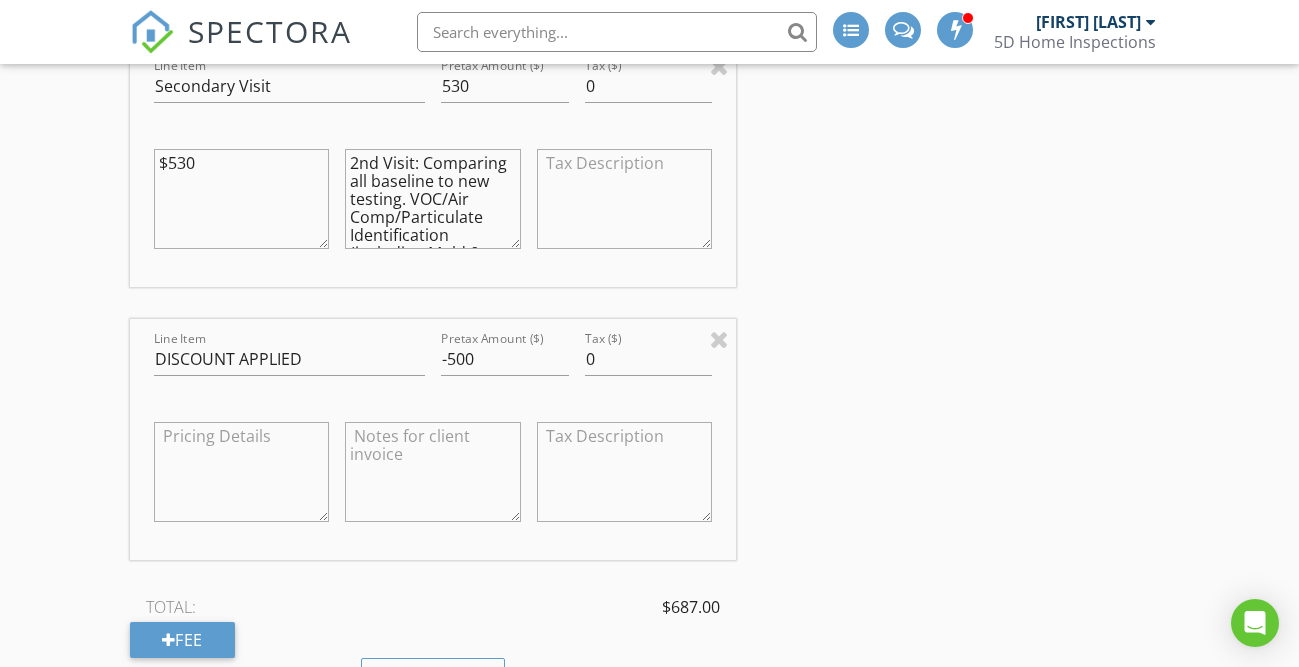 scroll, scrollTop: 2689, scrollLeft: 0, axis: vertical 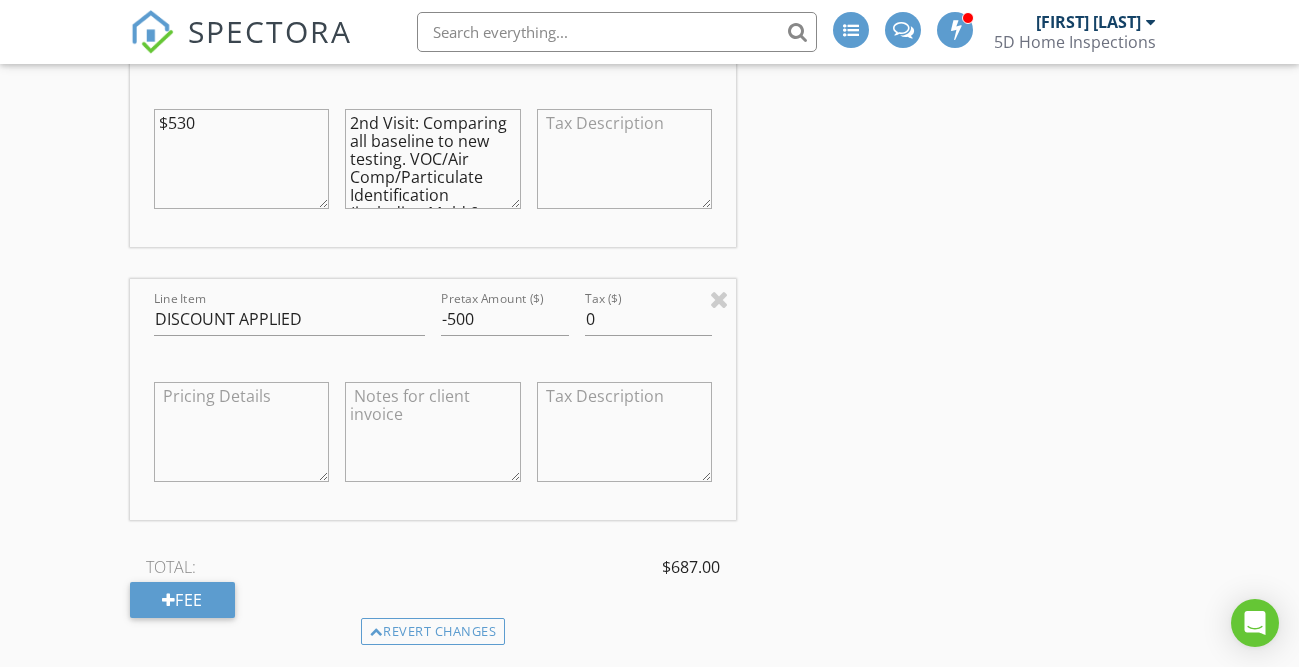 click at bounding box center (241, 432) 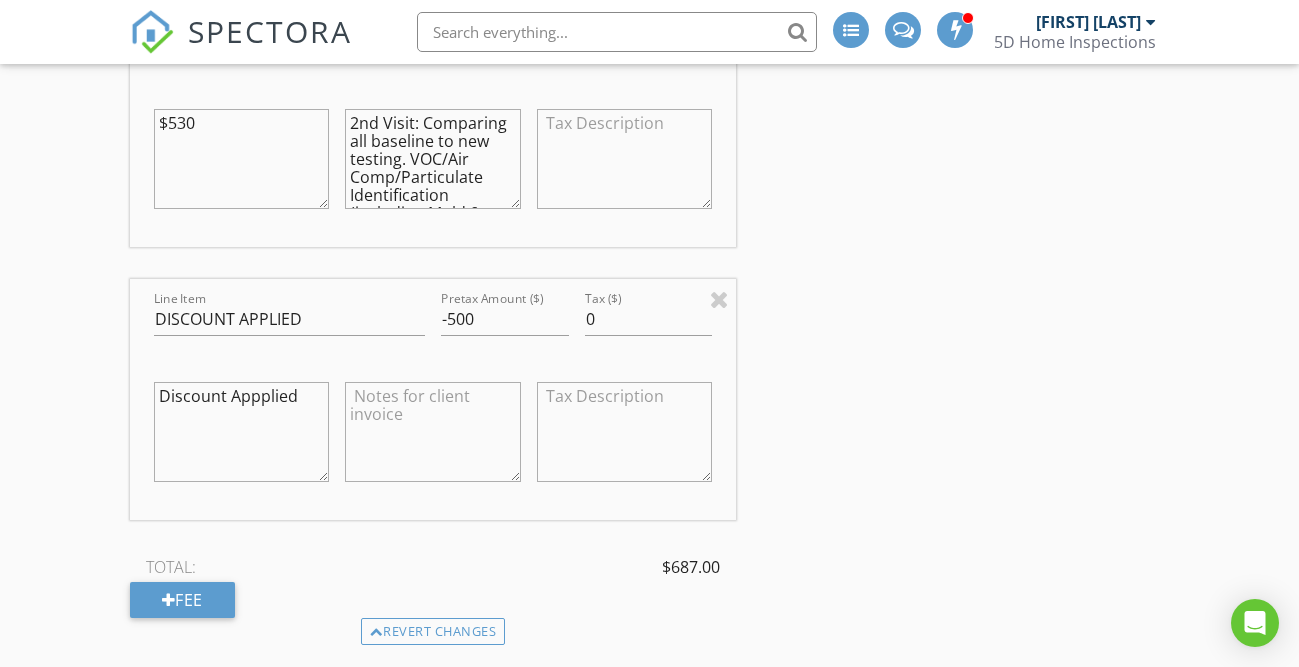 click on "Discount Appplied" at bounding box center (241, 432) 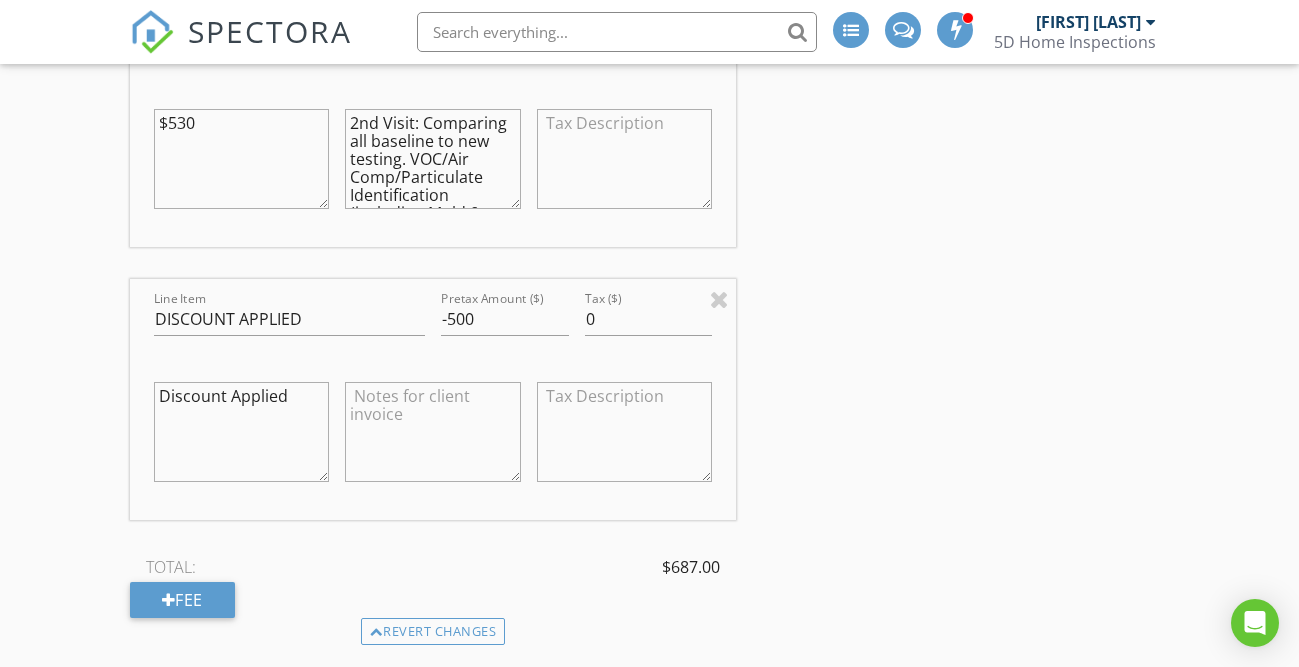 type on "Discount Applied" 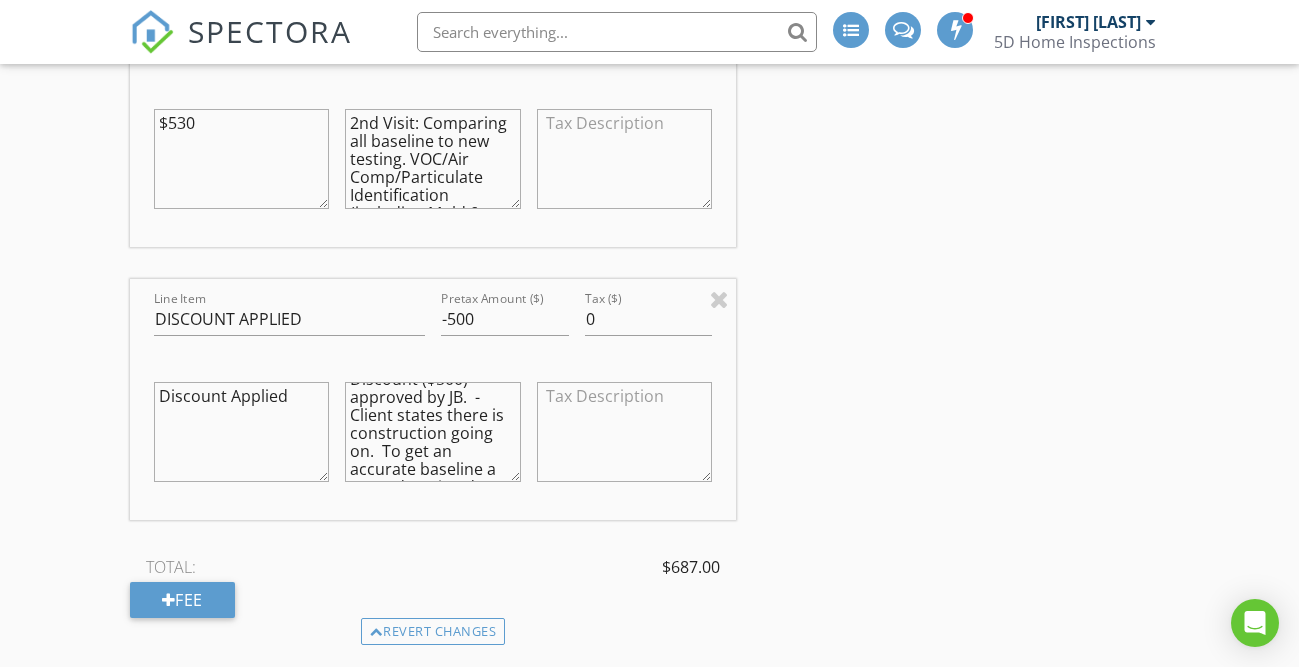 scroll, scrollTop: 21, scrollLeft: 0, axis: vertical 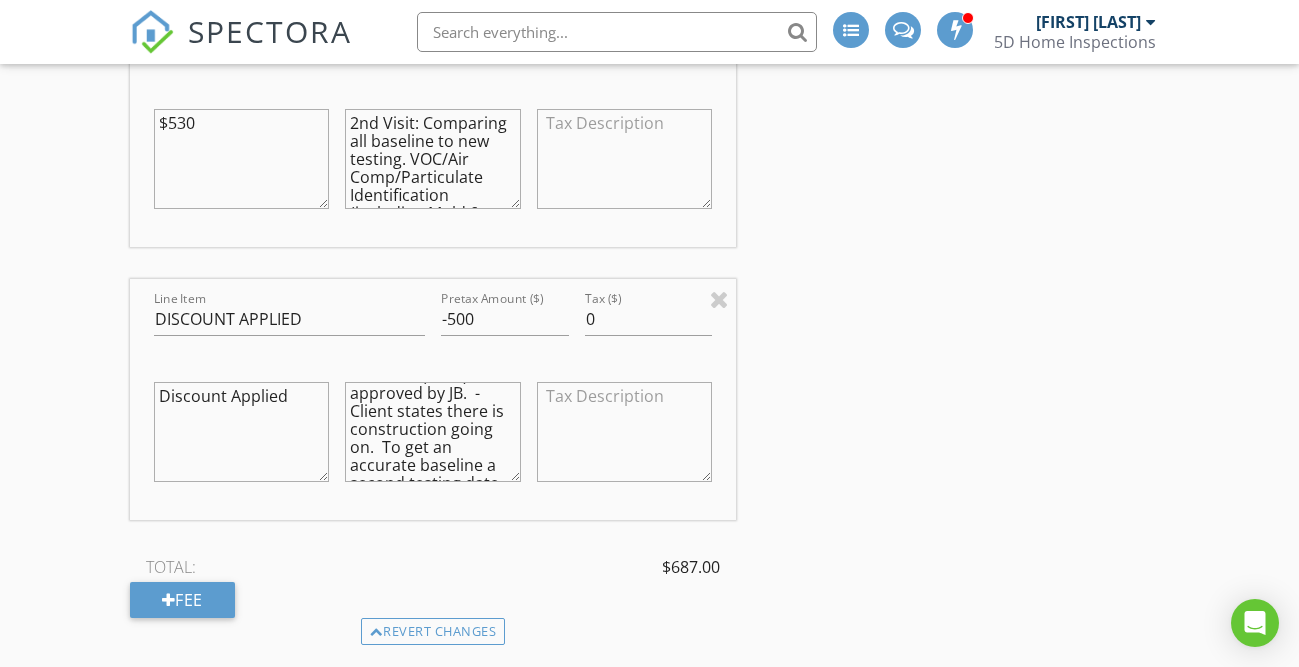 click on "Discount ($500) approved by JB.  - Client states there is construction going on.  To get an accurate baseline a second testing date will be required." at bounding box center [432, 432] 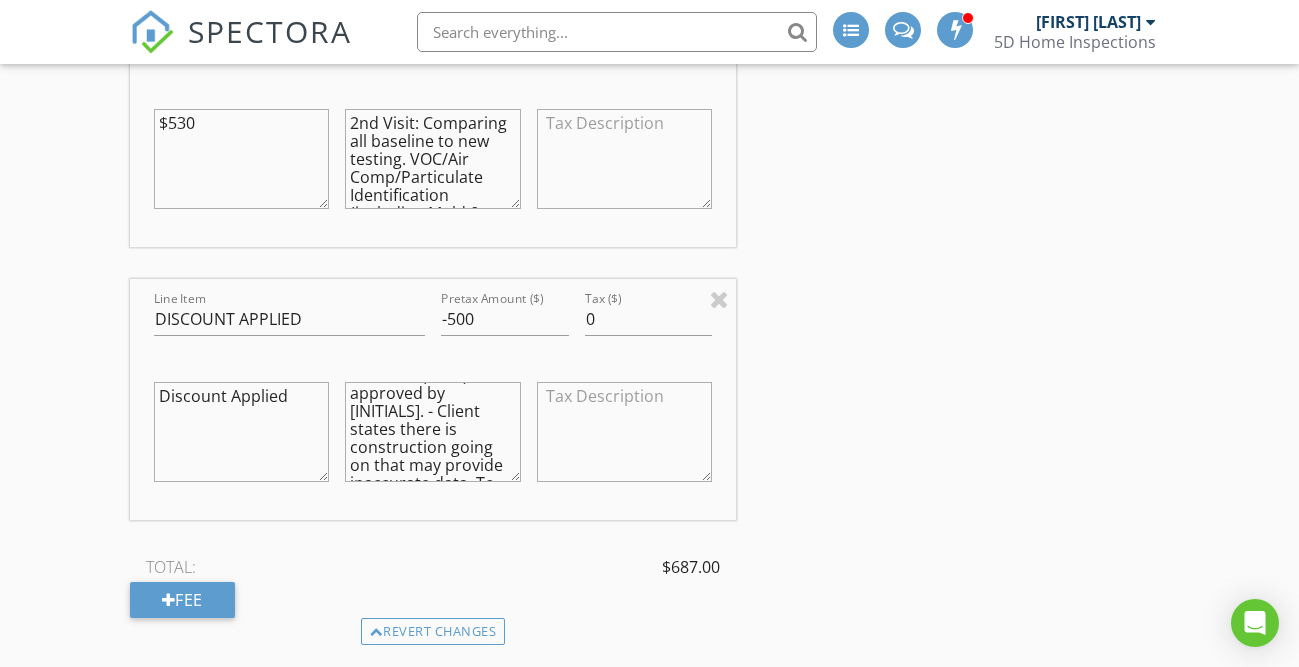 scroll, scrollTop: 90, scrollLeft: 0, axis: vertical 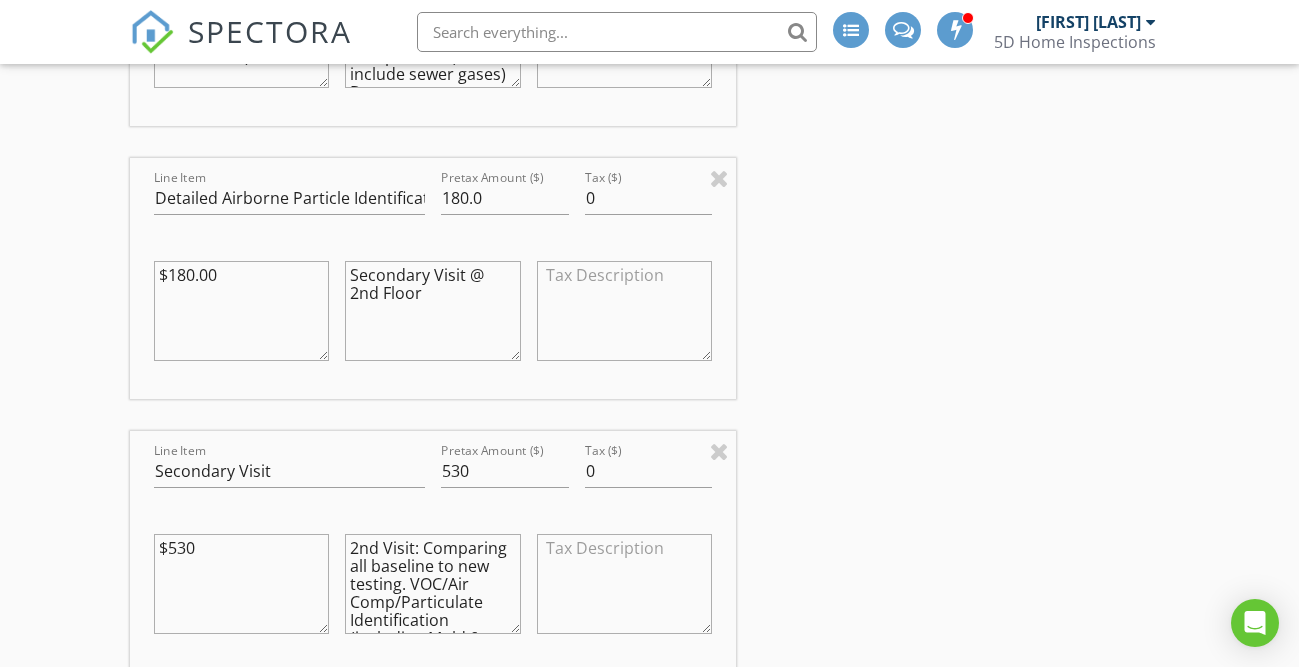 type on "Discount ($500) approved by JB.  - Client states there is construction going on that may provide inaccurate data. To get an accurate baseline a second testing date will be required." 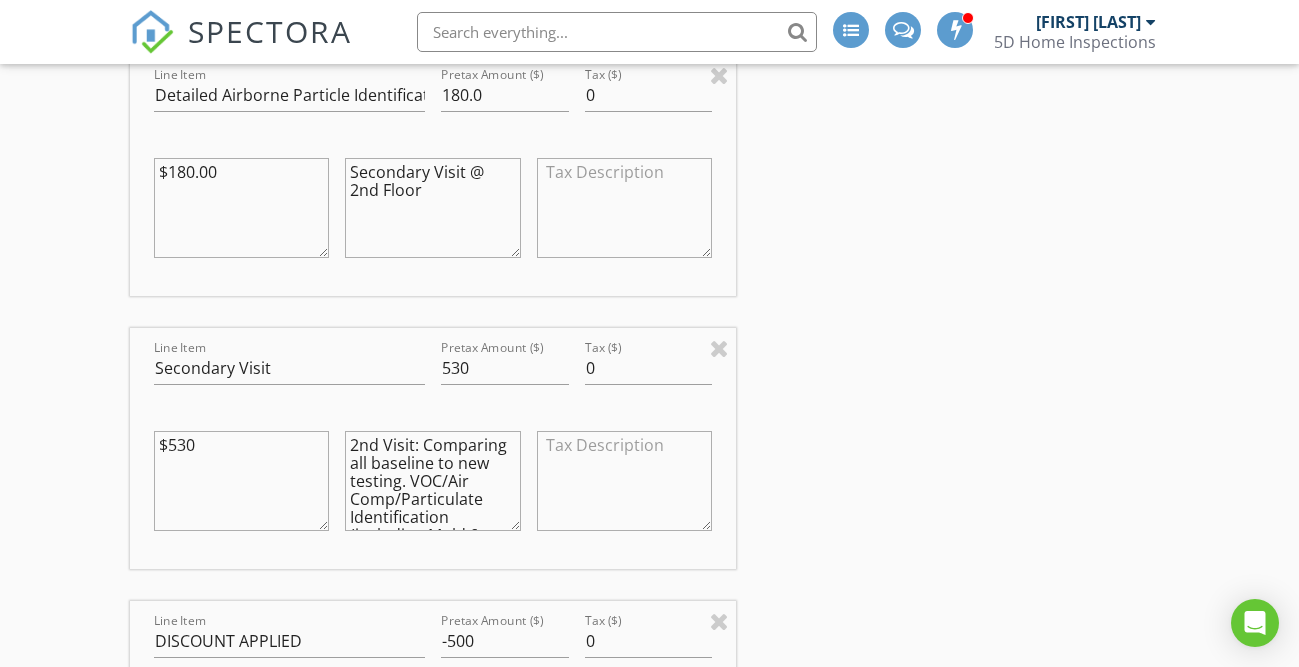 scroll, scrollTop: 2372, scrollLeft: 0, axis: vertical 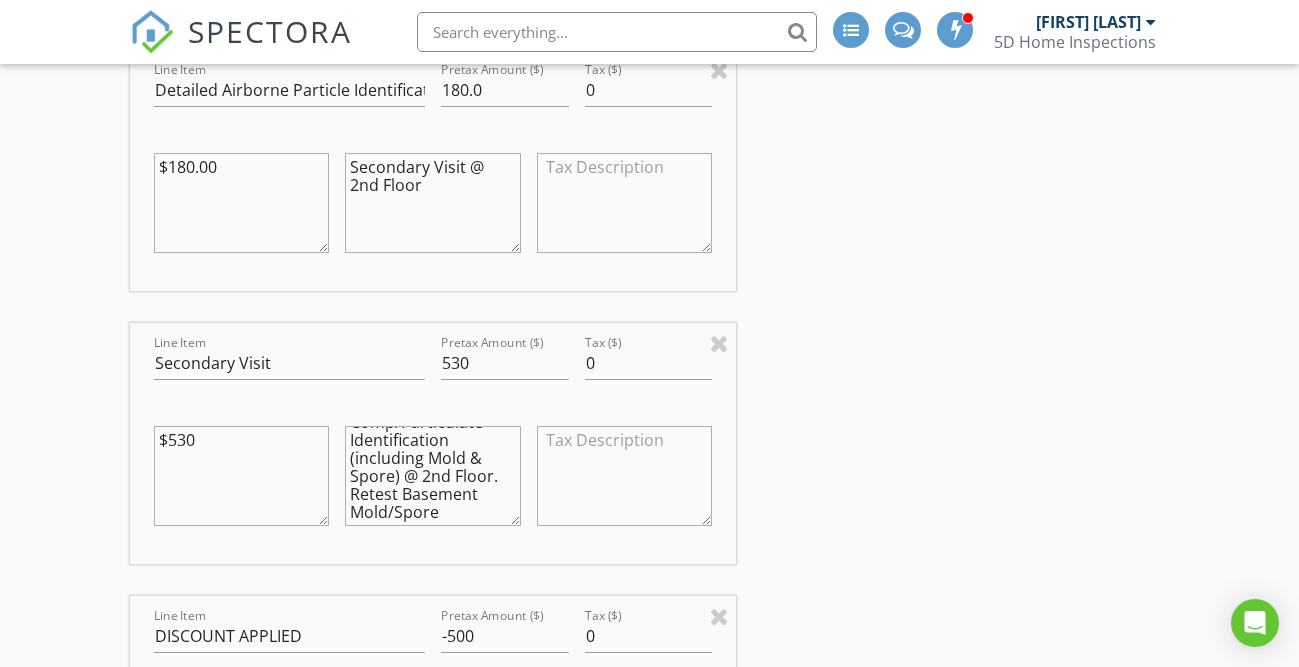 click on "2nd Visit: Comparing all baseline to new testing. VOC/Air Comp/Particulate Identification (including Mold & Spore) @ 2nd Floor. Retest Basement Mold/Spore" at bounding box center [432, 476] 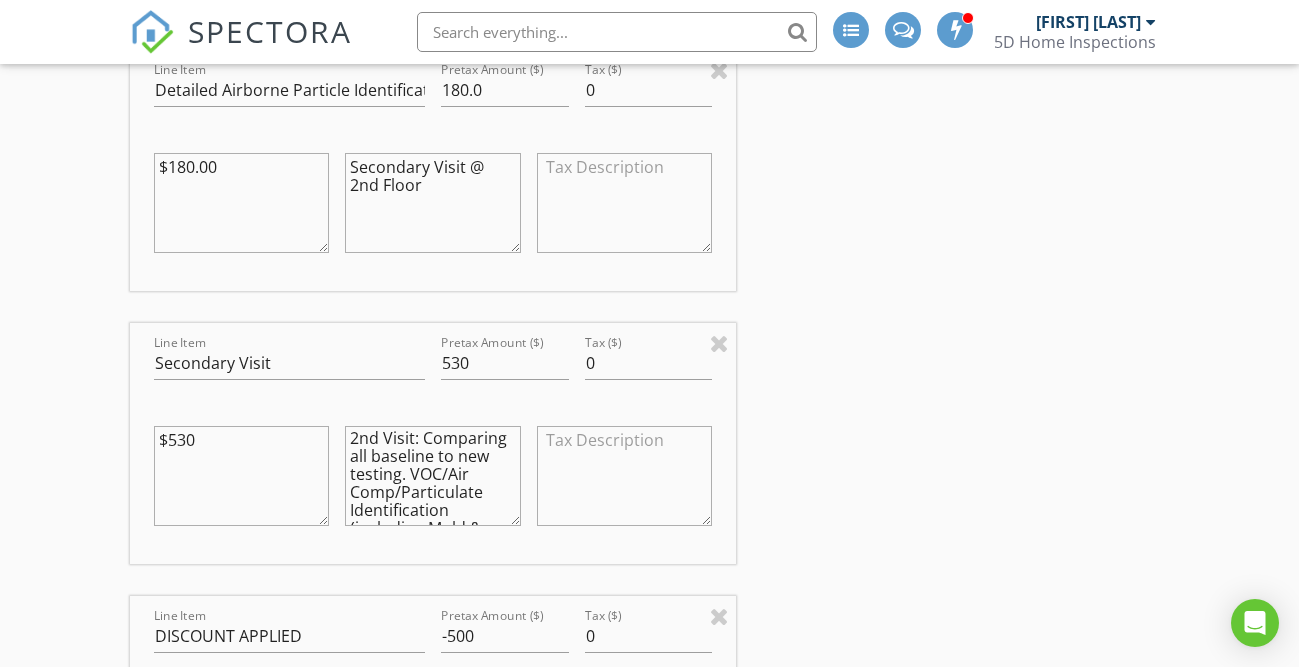 scroll, scrollTop: 72, scrollLeft: 0, axis: vertical 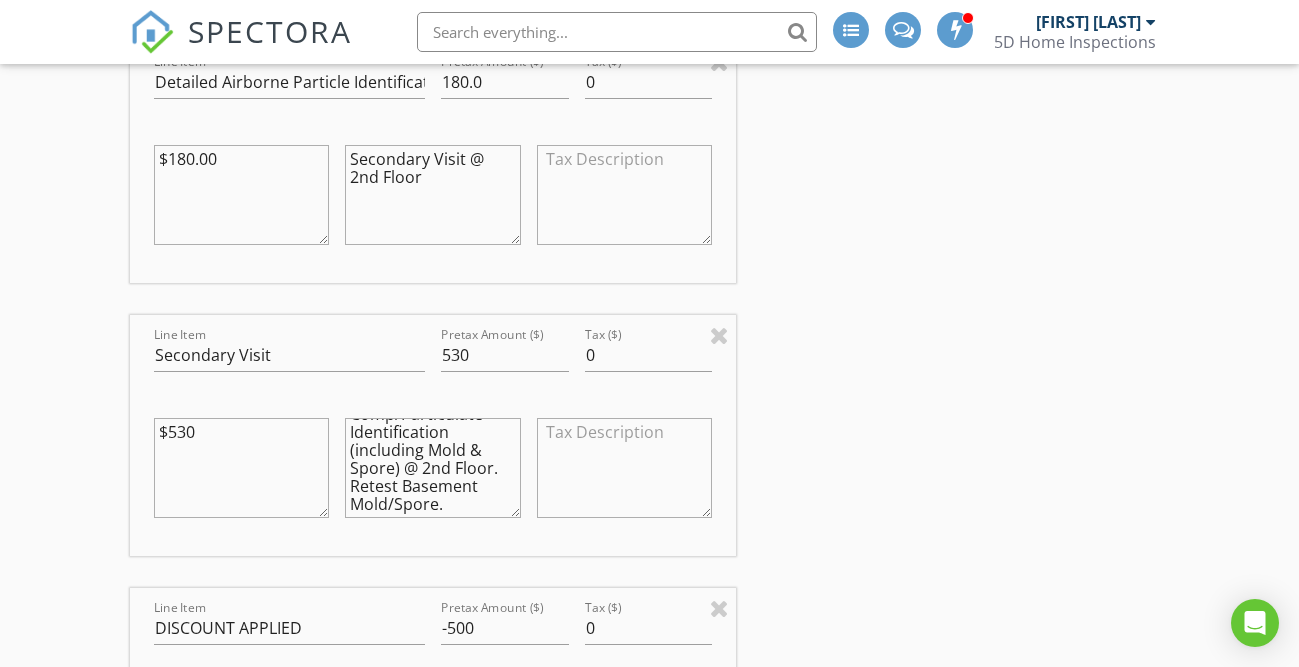 type on "2nd Visit: Comparing all baseline to new testing. VOC/Air Comp/Particulate Identification (including Mold & Spore) @ 2nd Floor. Retest Basement Mold/Spore." 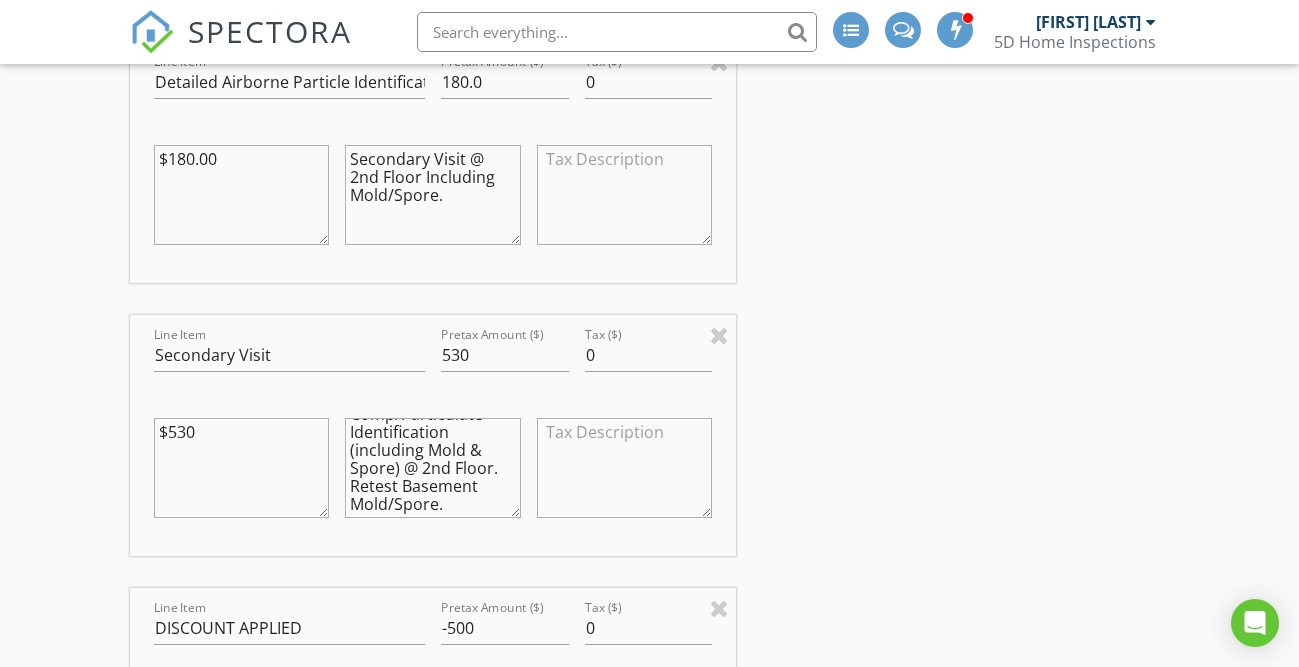 type on "Secondary Visit @ 2nd Floor Including Mold/Spore." 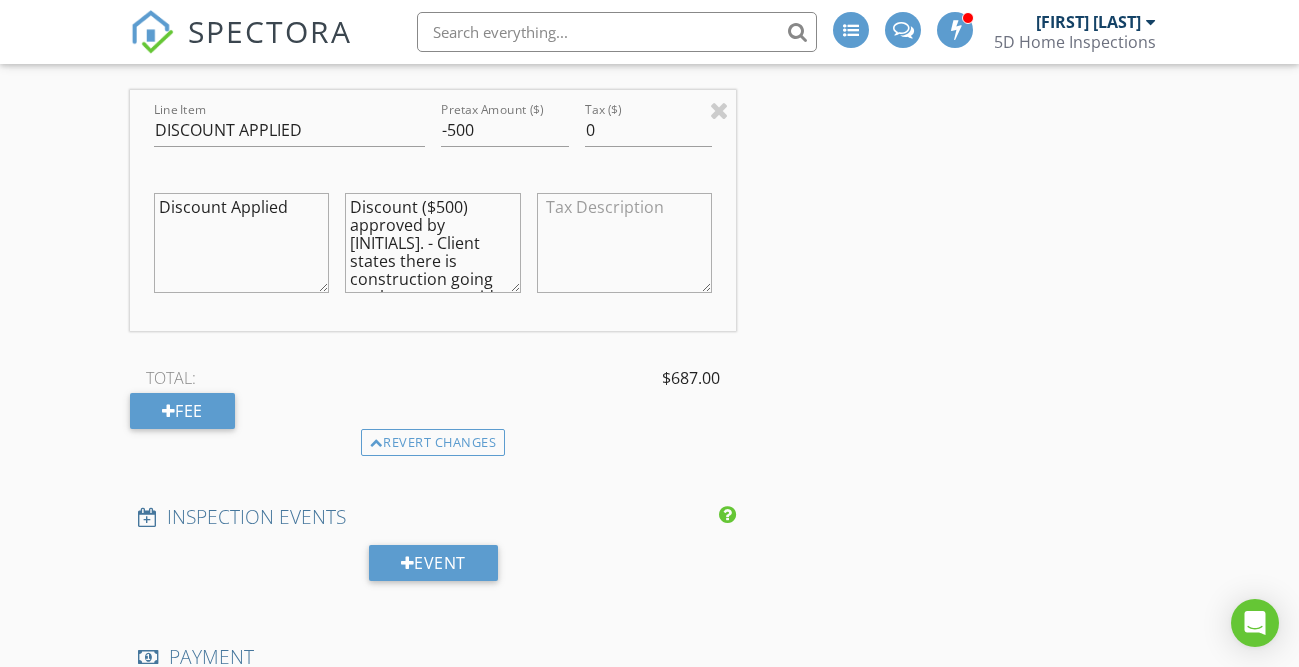 scroll, scrollTop: 2876, scrollLeft: 0, axis: vertical 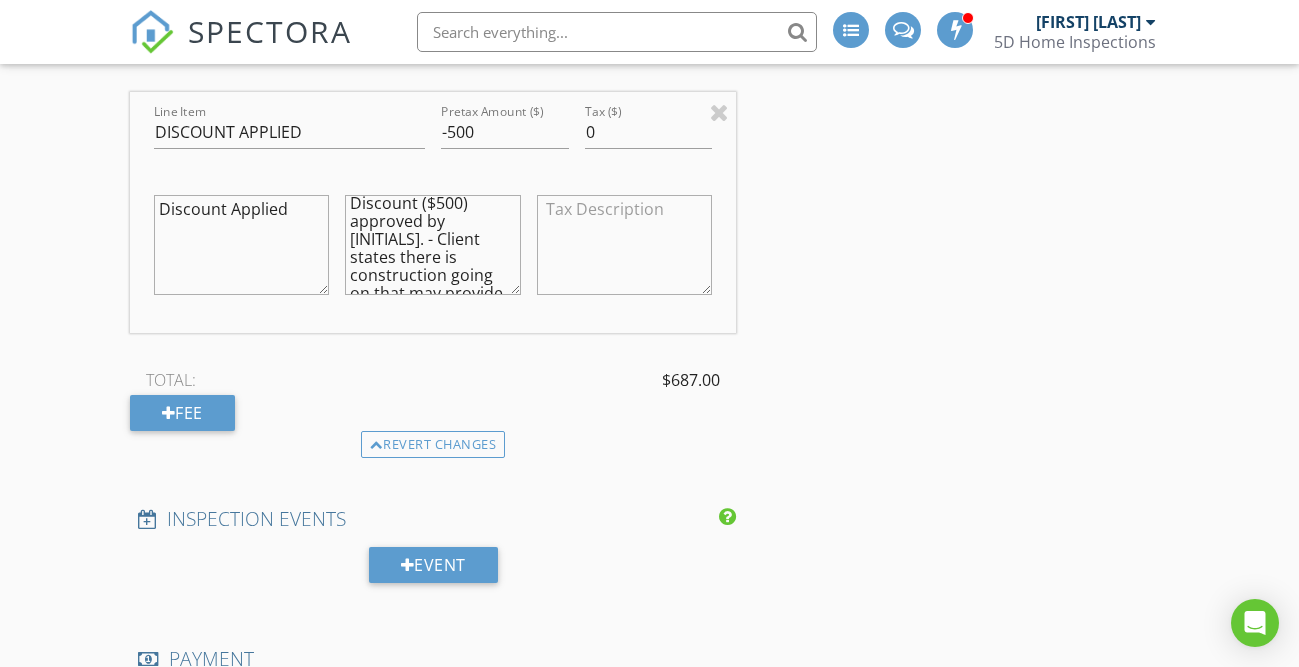 click on "Discount ($500) approved by JB.  - Client states there is construction going on that may provide inaccurate data. To get an accurate baseline a second testing date will be required." at bounding box center [432, 245] 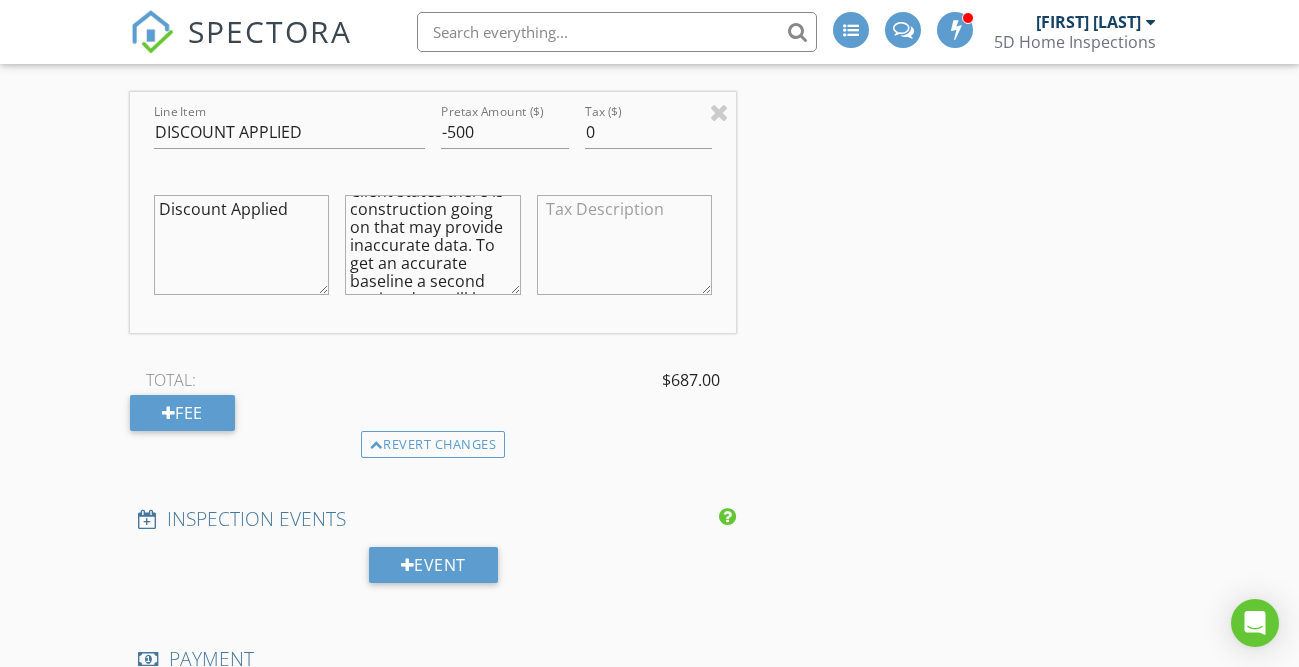 scroll, scrollTop: 90, scrollLeft: 0, axis: vertical 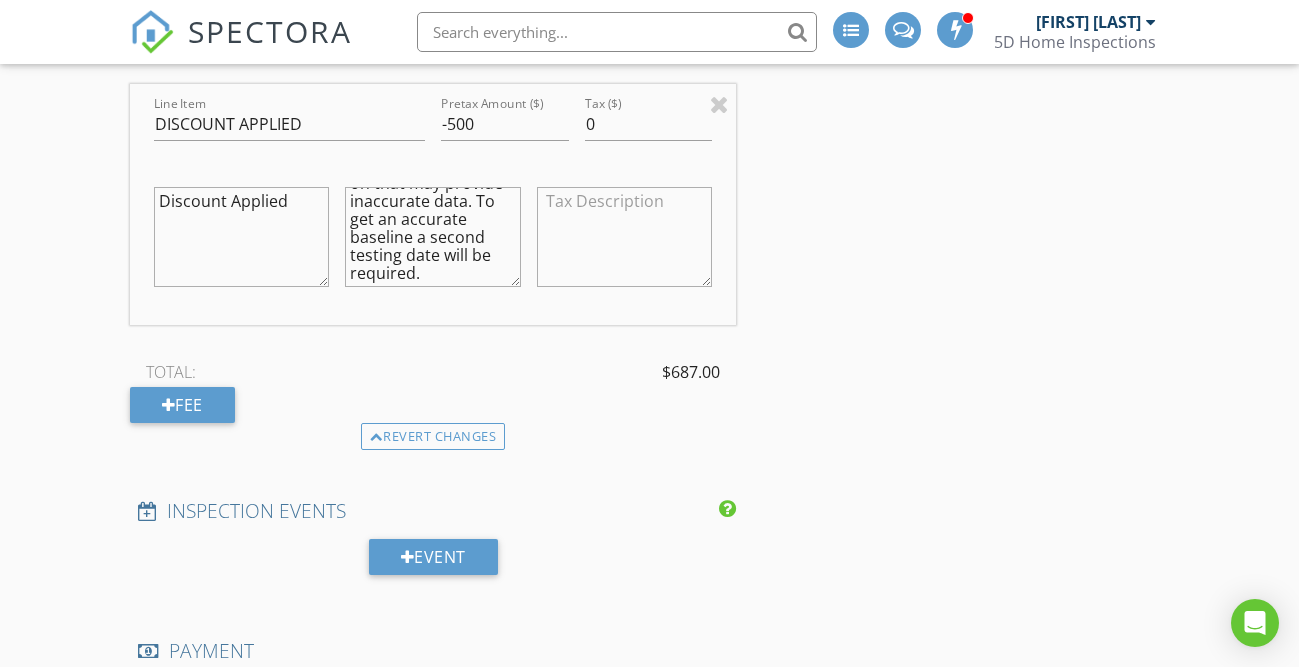 click on "Discount ($500)  approved by JB.  - Client states there is construction going on that may provide inaccurate data. To get an accurate baseline a second testing date will be required." at bounding box center [432, 237] 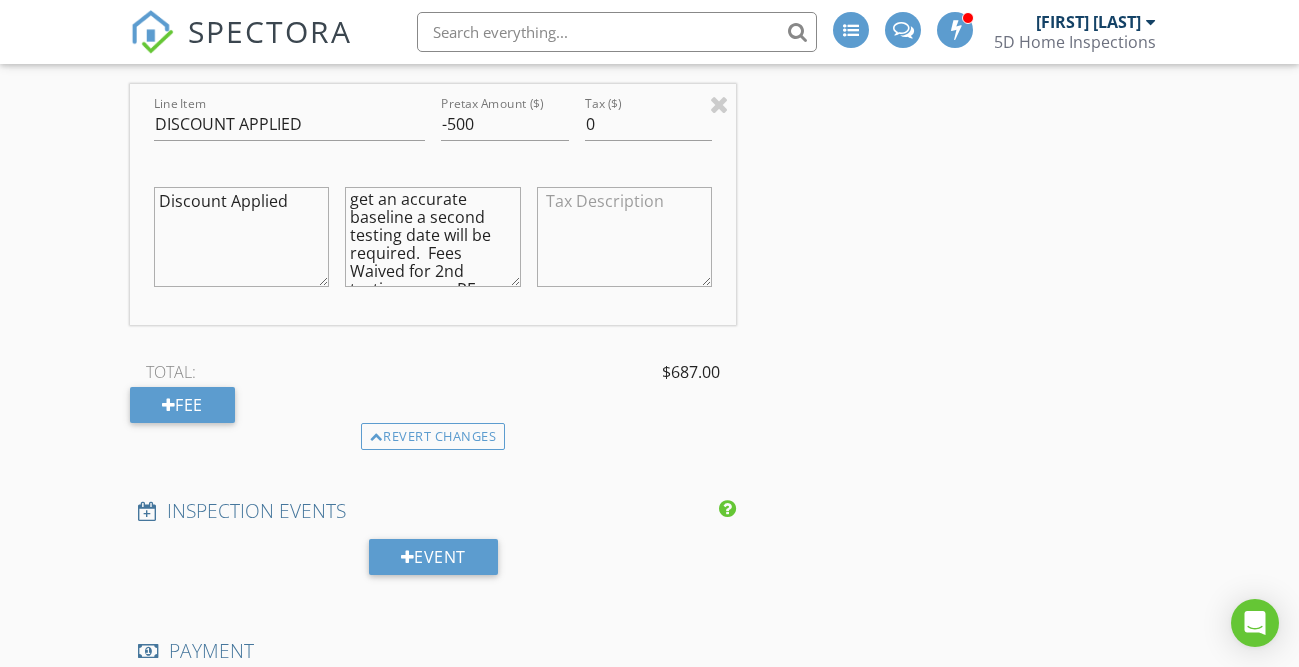 scroll, scrollTop: 126, scrollLeft: 0, axis: vertical 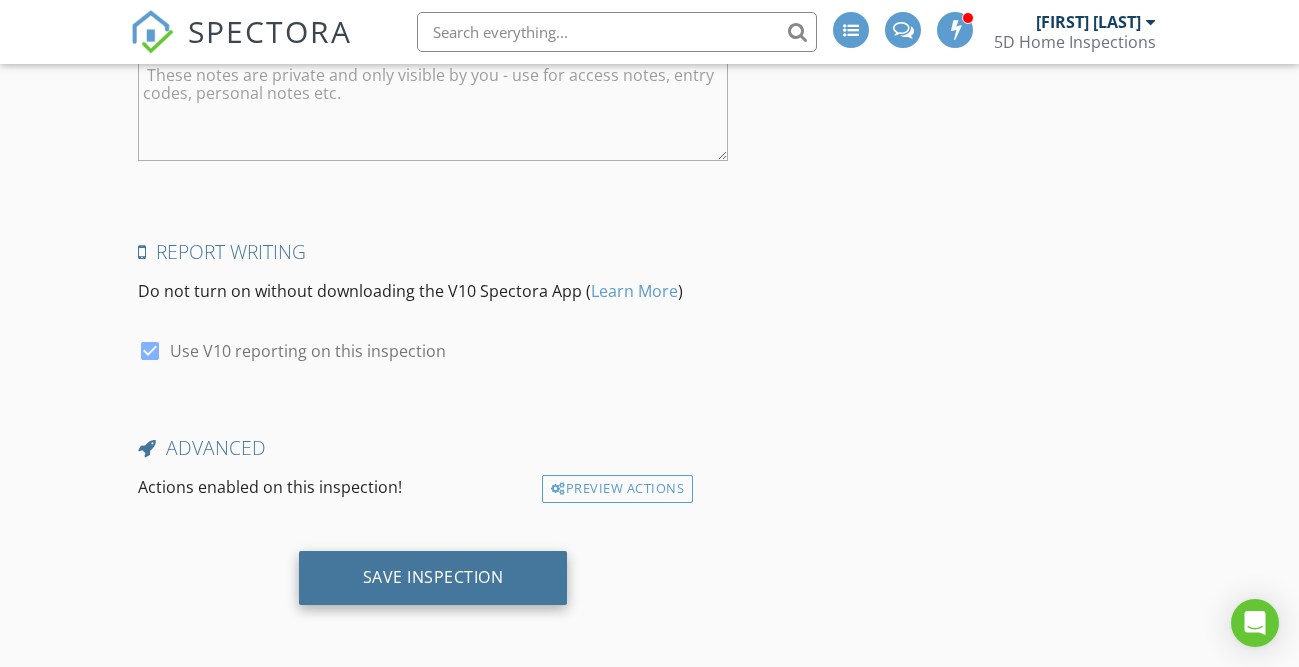 type on "Discount ($500)  approved by [INITIALS].  - Client states there is construction going on that may provide inaccurate data. To get an accurate baseline a second testing date will be required.  Fees Waived for 2nd testing as per [INITIALS]." 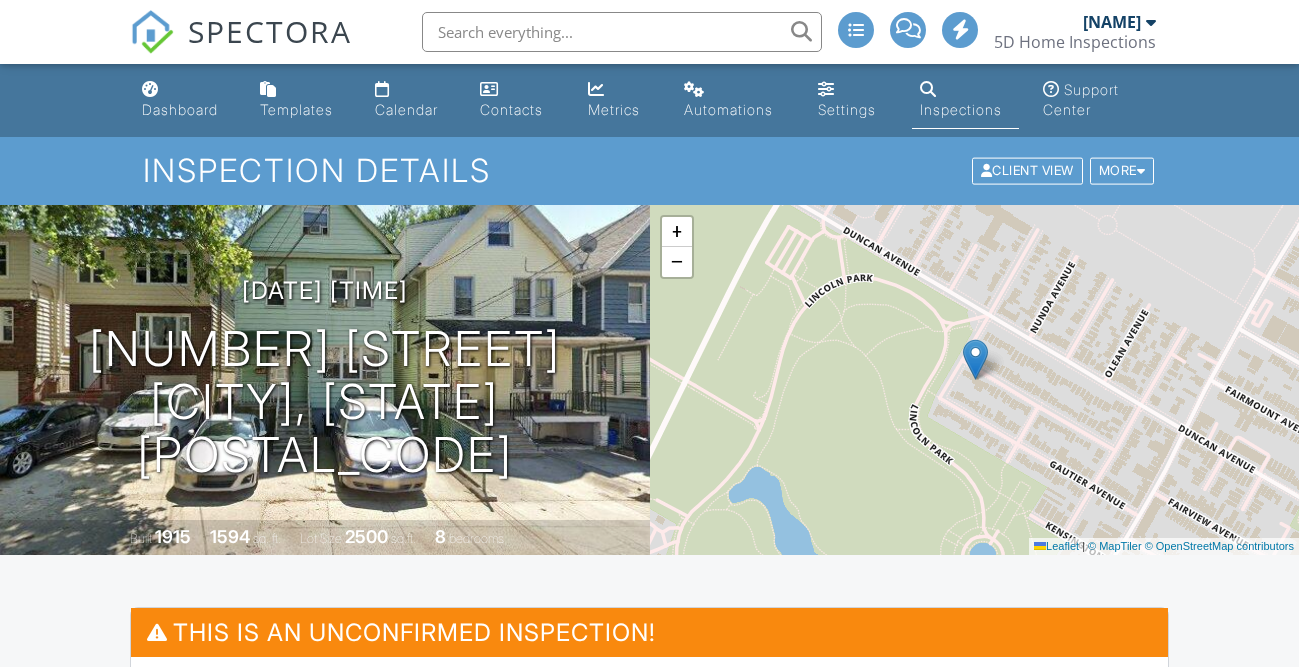 scroll, scrollTop: 127, scrollLeft: 0, axis: vertical 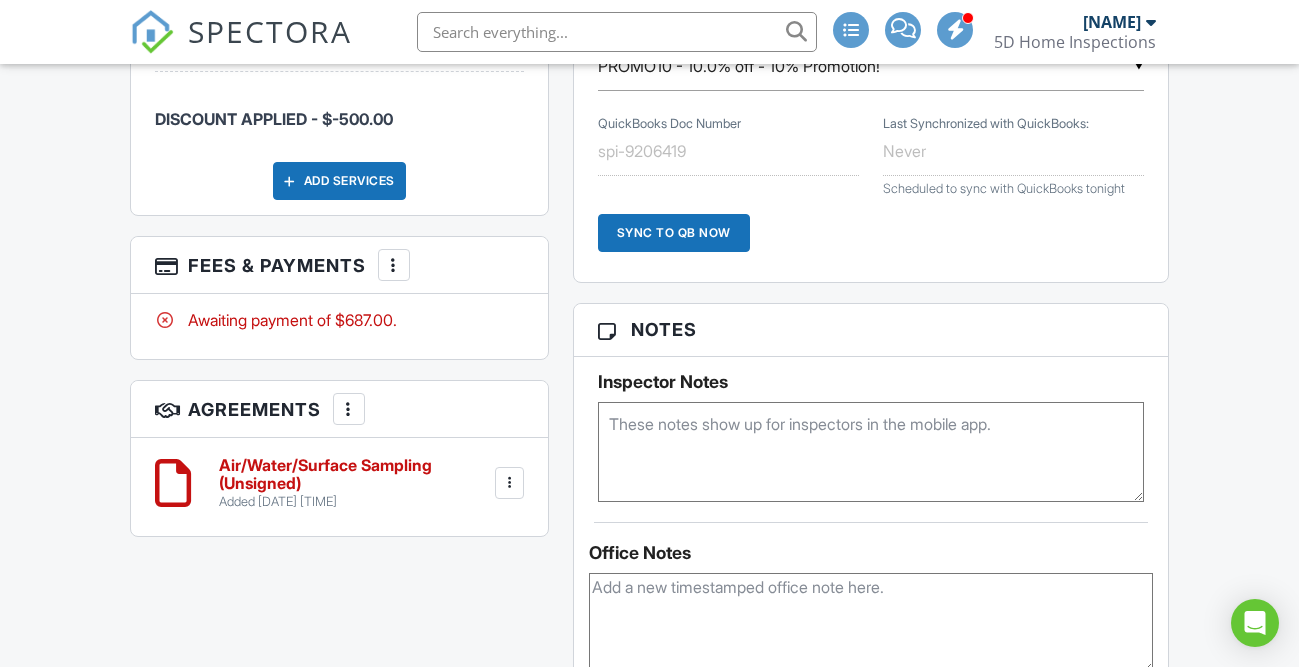 click on "More" at bounding box center [394, 265] 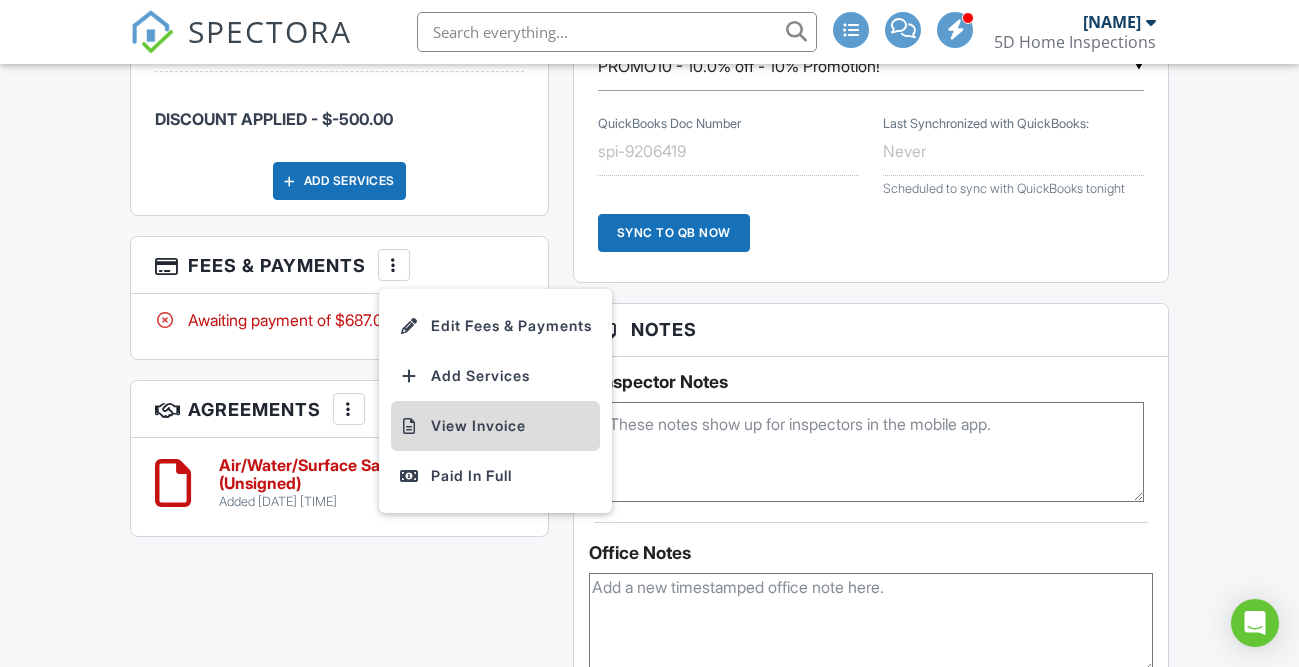 click on "View Invoice" at bounding box center (495, 426) 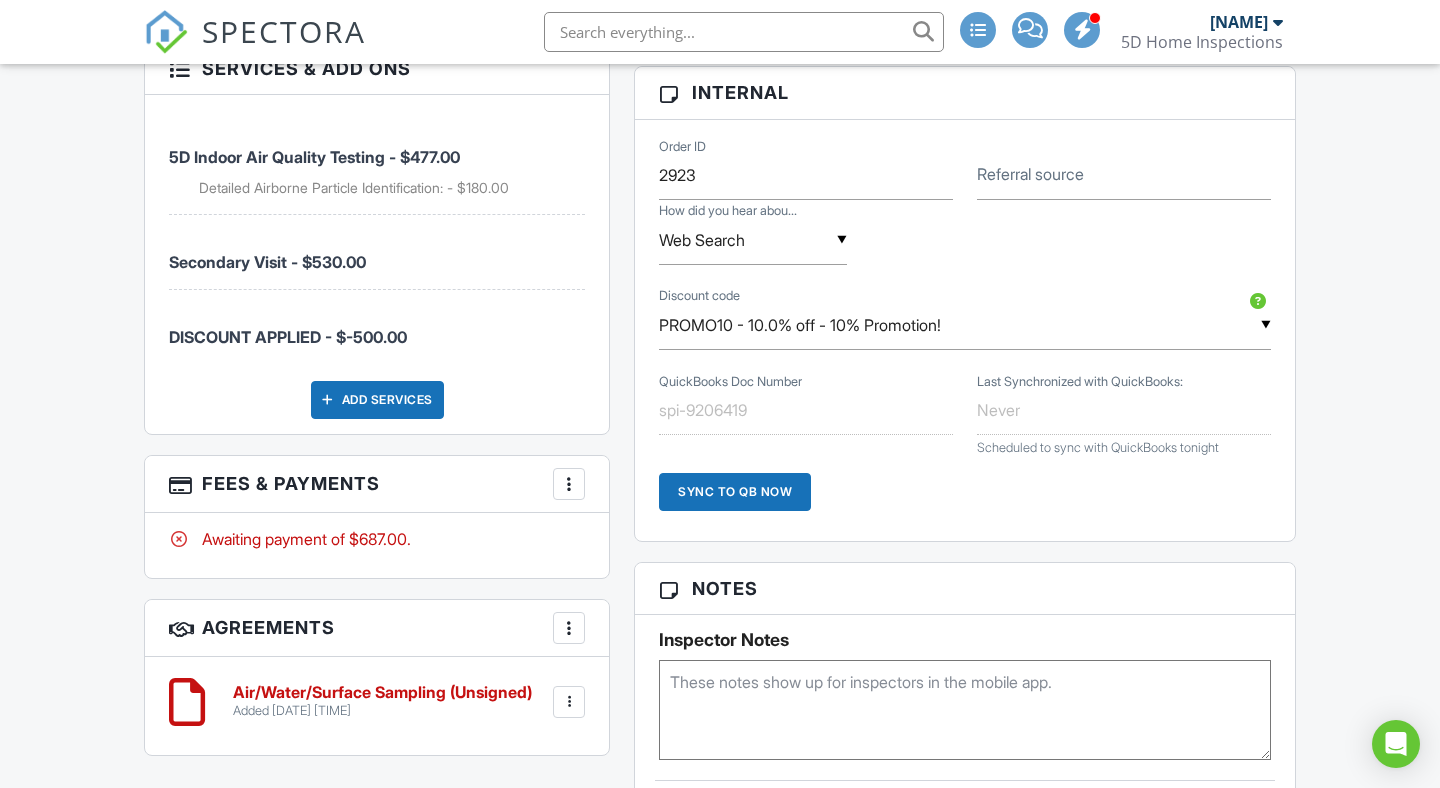 scroll, scrollTop: 1132, scrollLeft: 0, axis: vertical 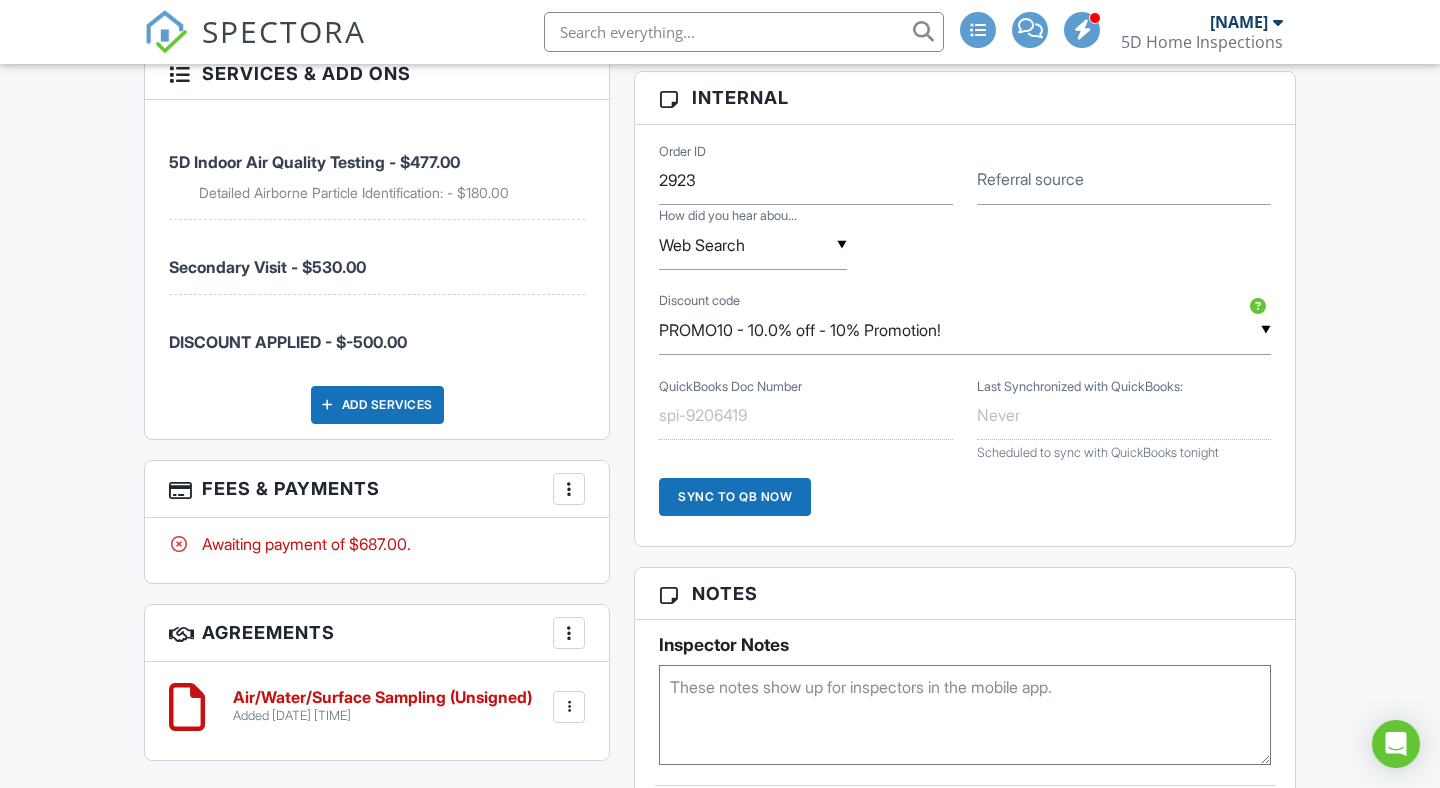 click on "Add Services" at bounding box center [377, 405] 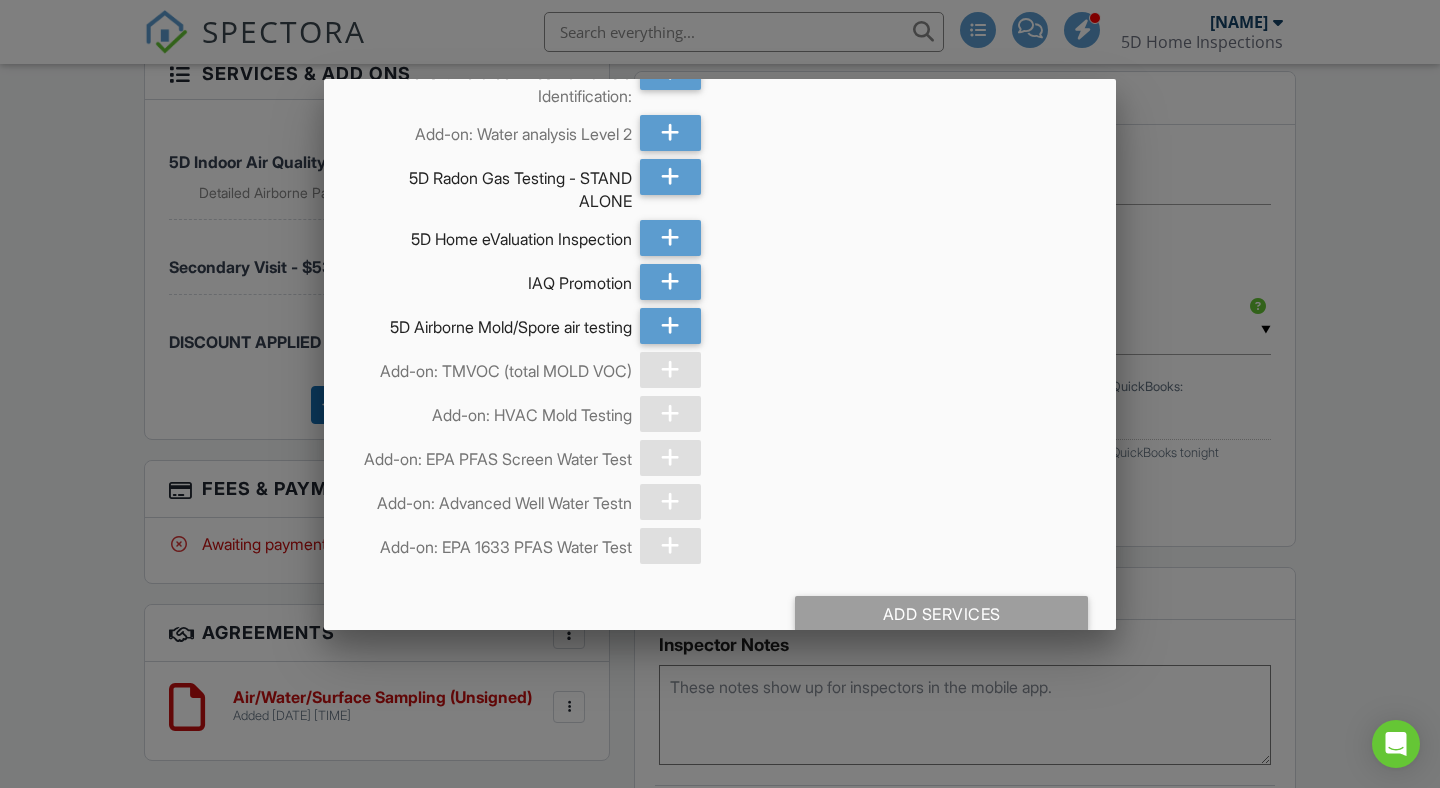 scroll, scrollTop: 802, scrollLeft: 0, axis: vertical 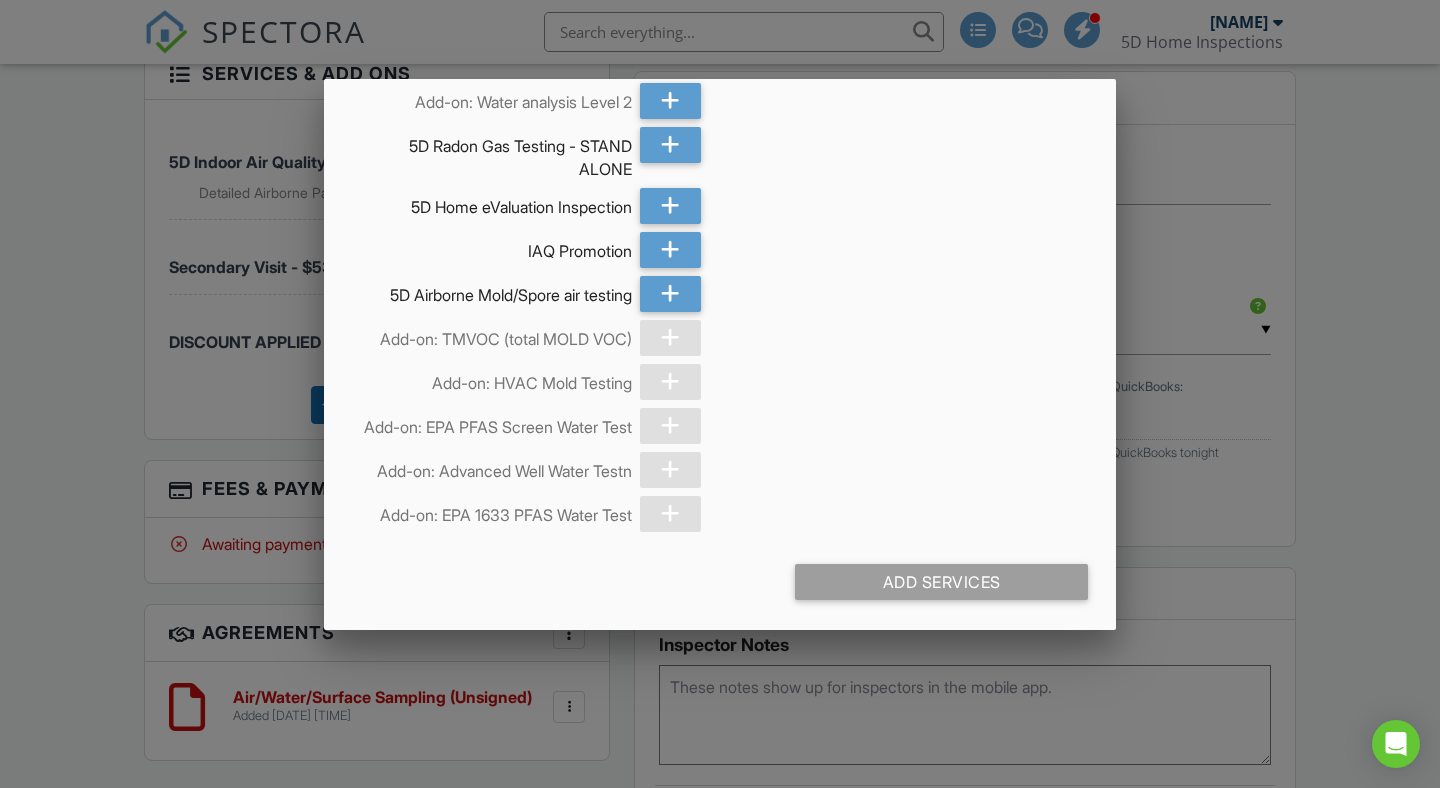 click at bounding box center (720, 392) 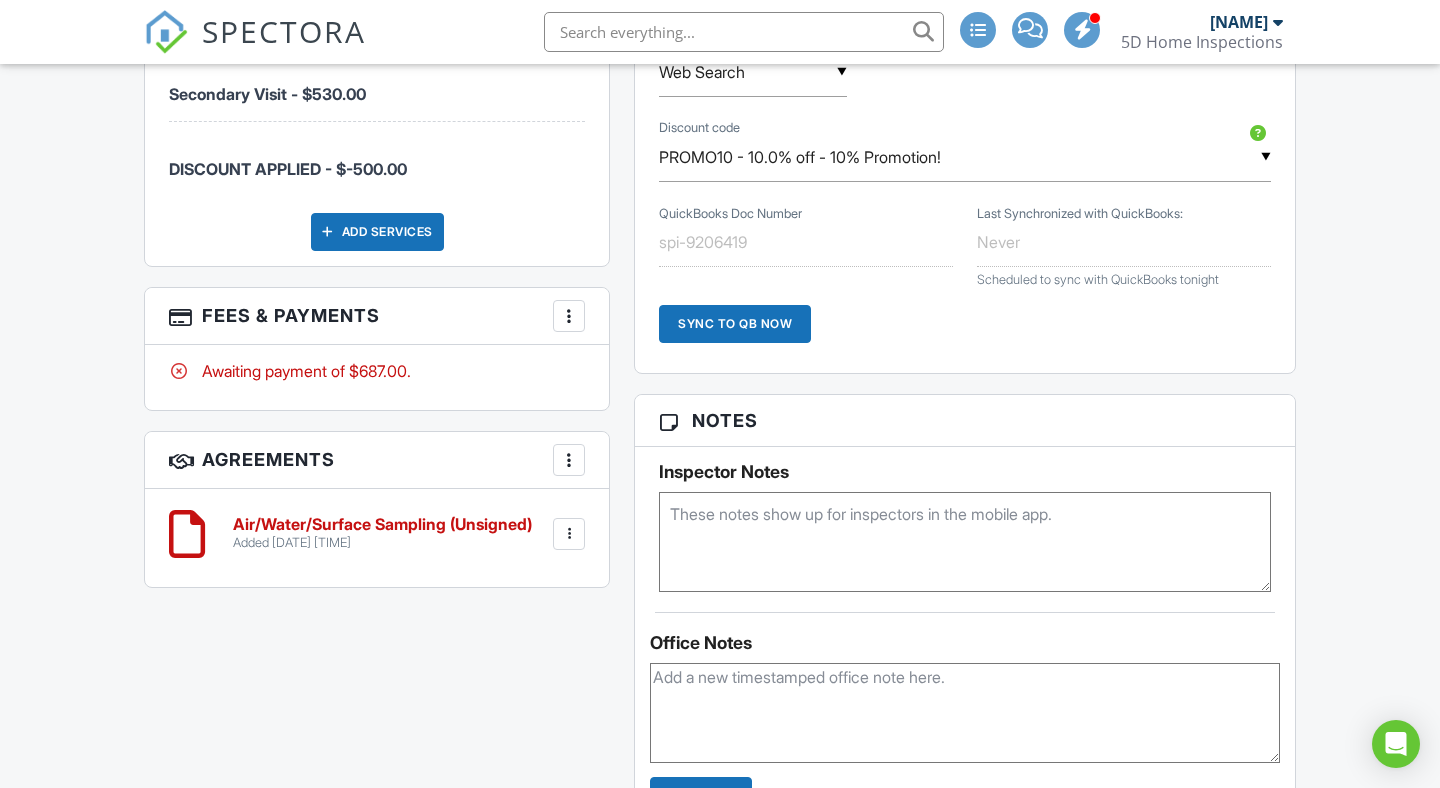 scroll, scrollTop: 1296, scrollLeft: 0, axis: vertical 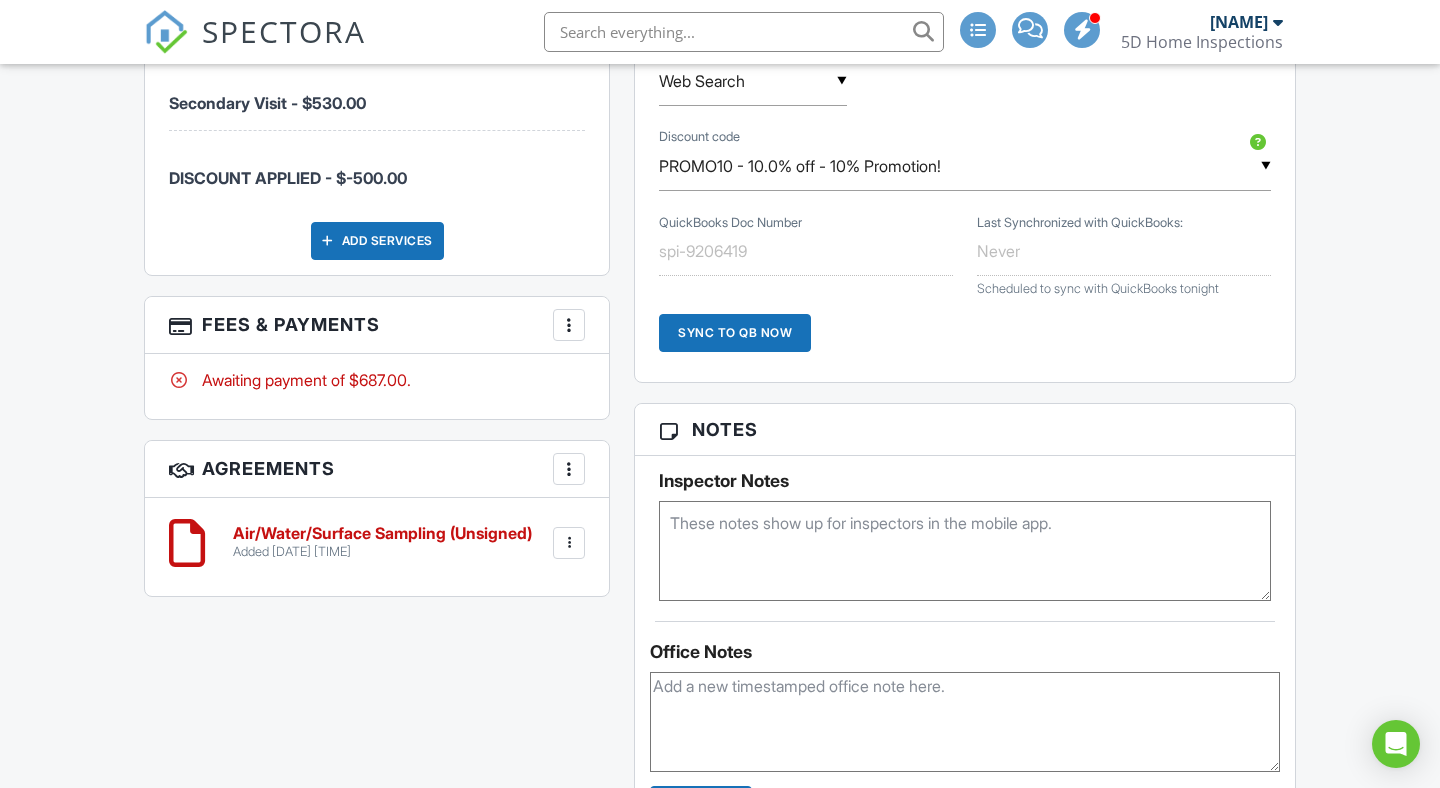 click at bounding box center (569, 325) 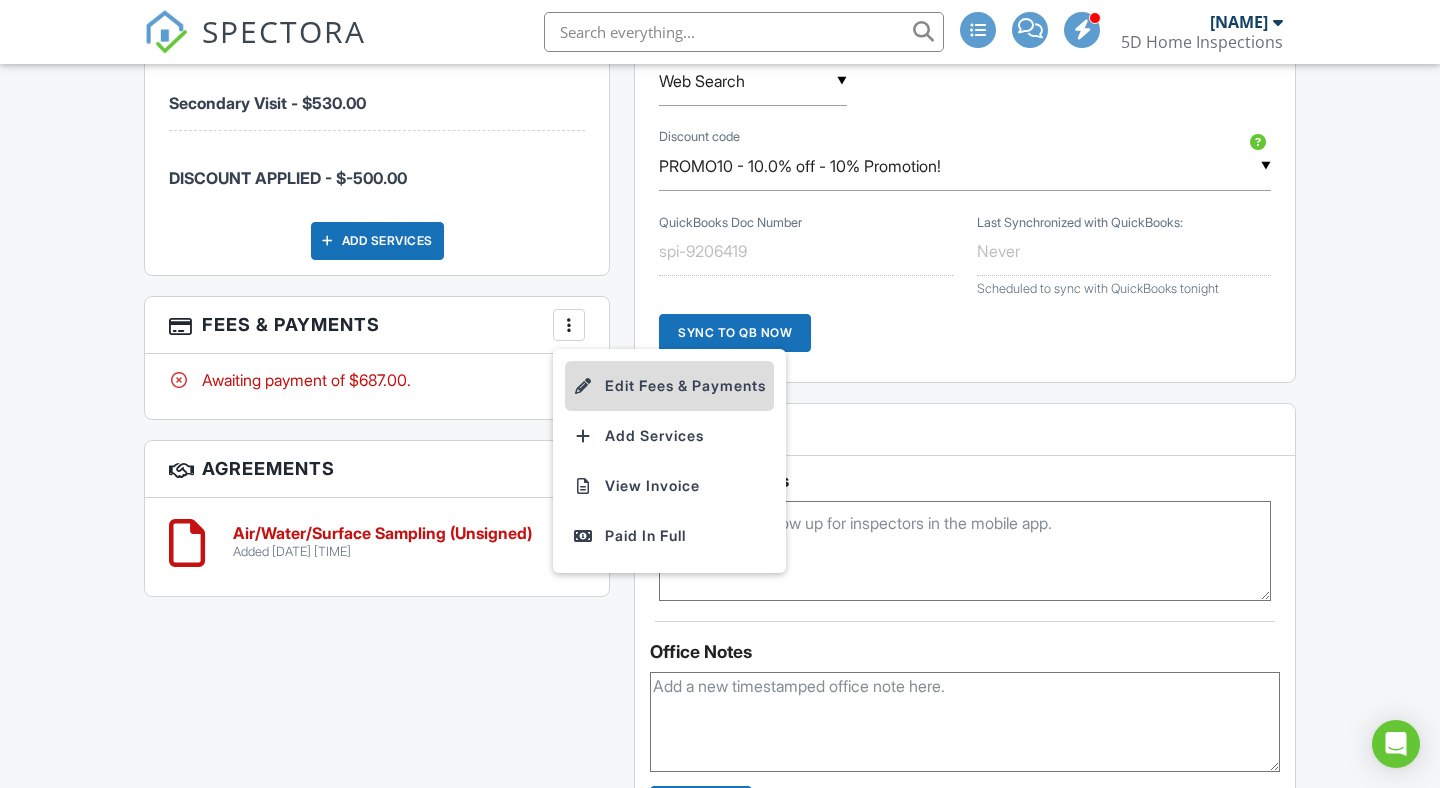 click on "Edit Fees & Payments" at bounding box center (669, 386) 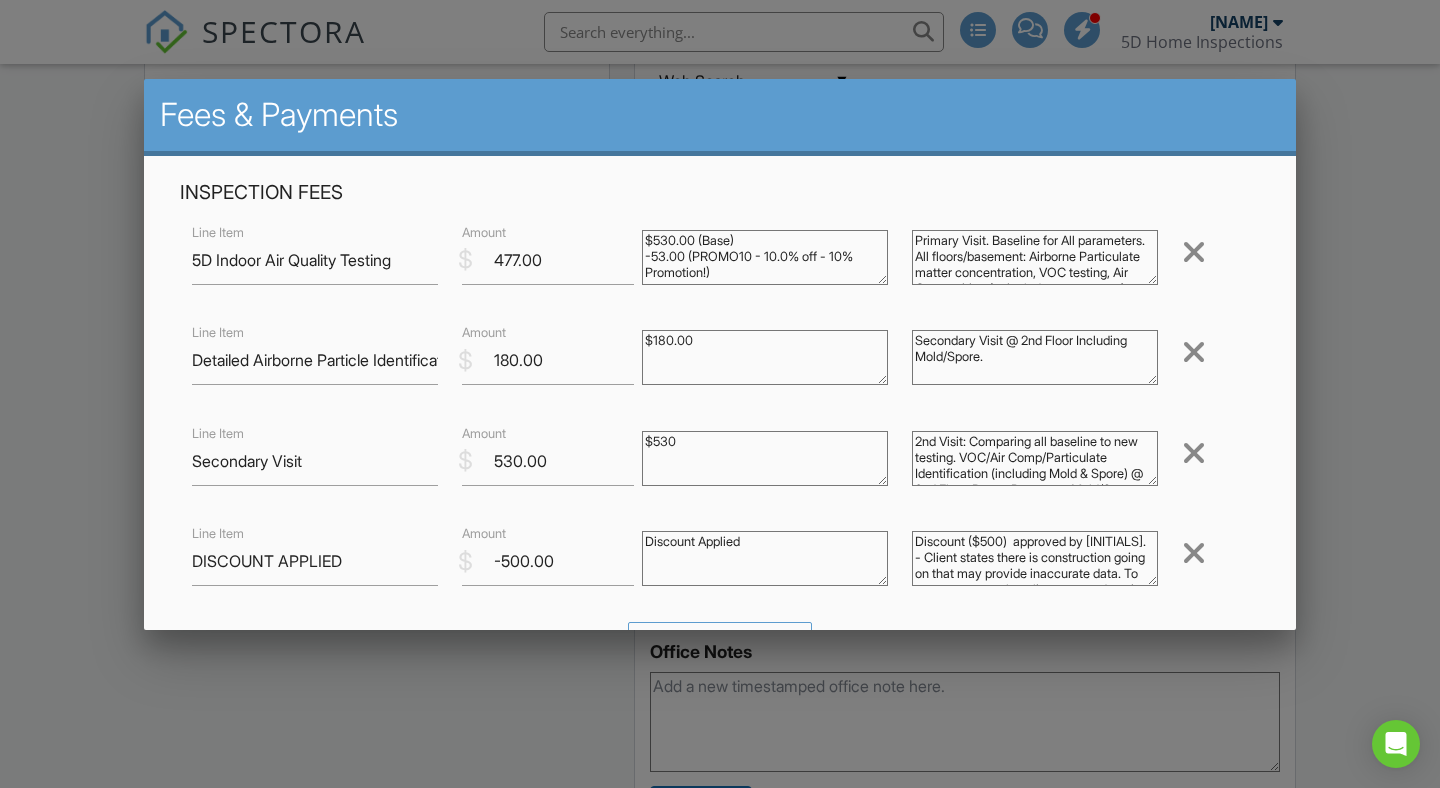 click on "Primary Visit. Baseline for All parameters. All floors/basement: Airborne Particulate matter concentration, VOC testing, Air Composition (to include sewer gases) Basement Mold/Spore testing" at bounding box center (1035, 257) 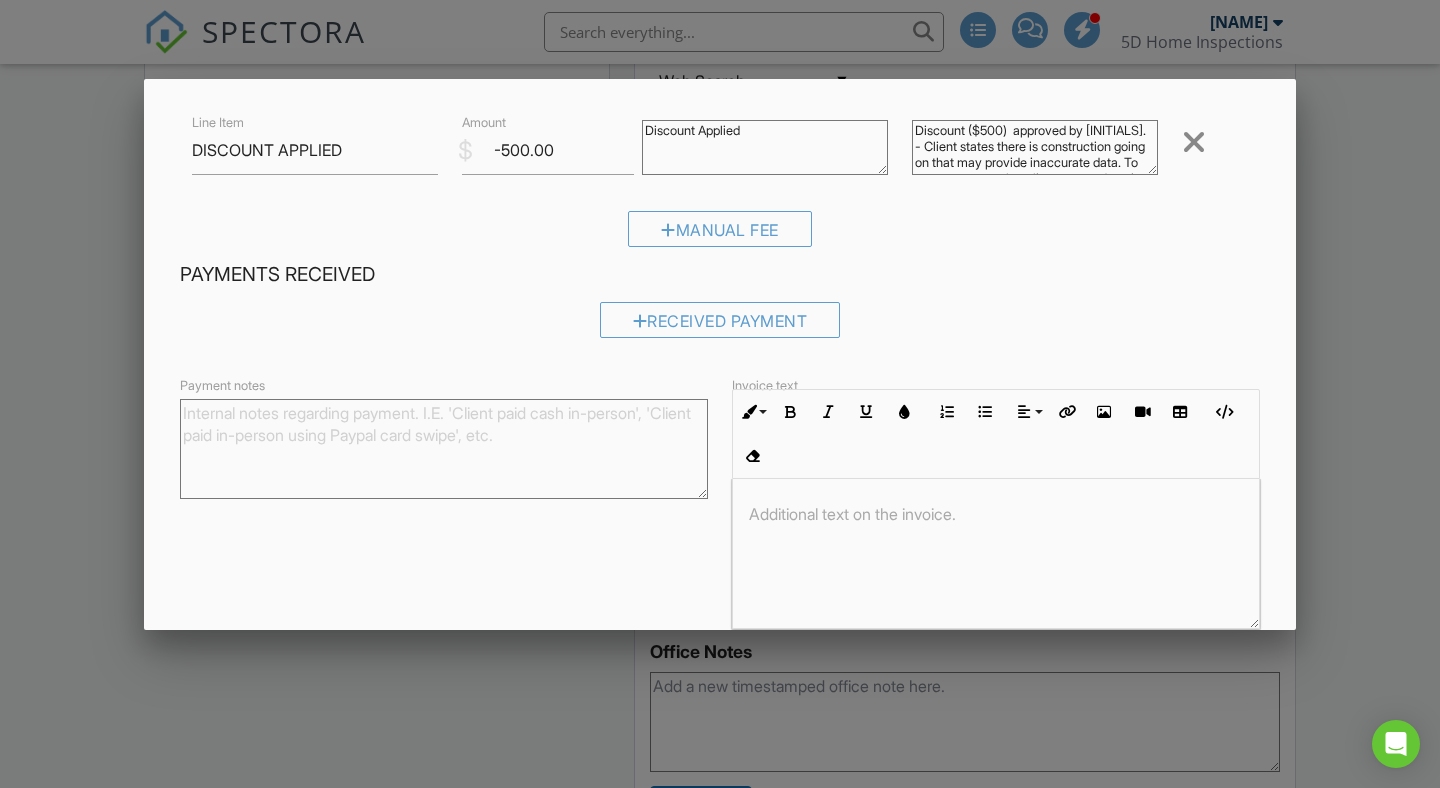 scroll, scrollTop: 506, scrollLeft: 0, axis: vertical 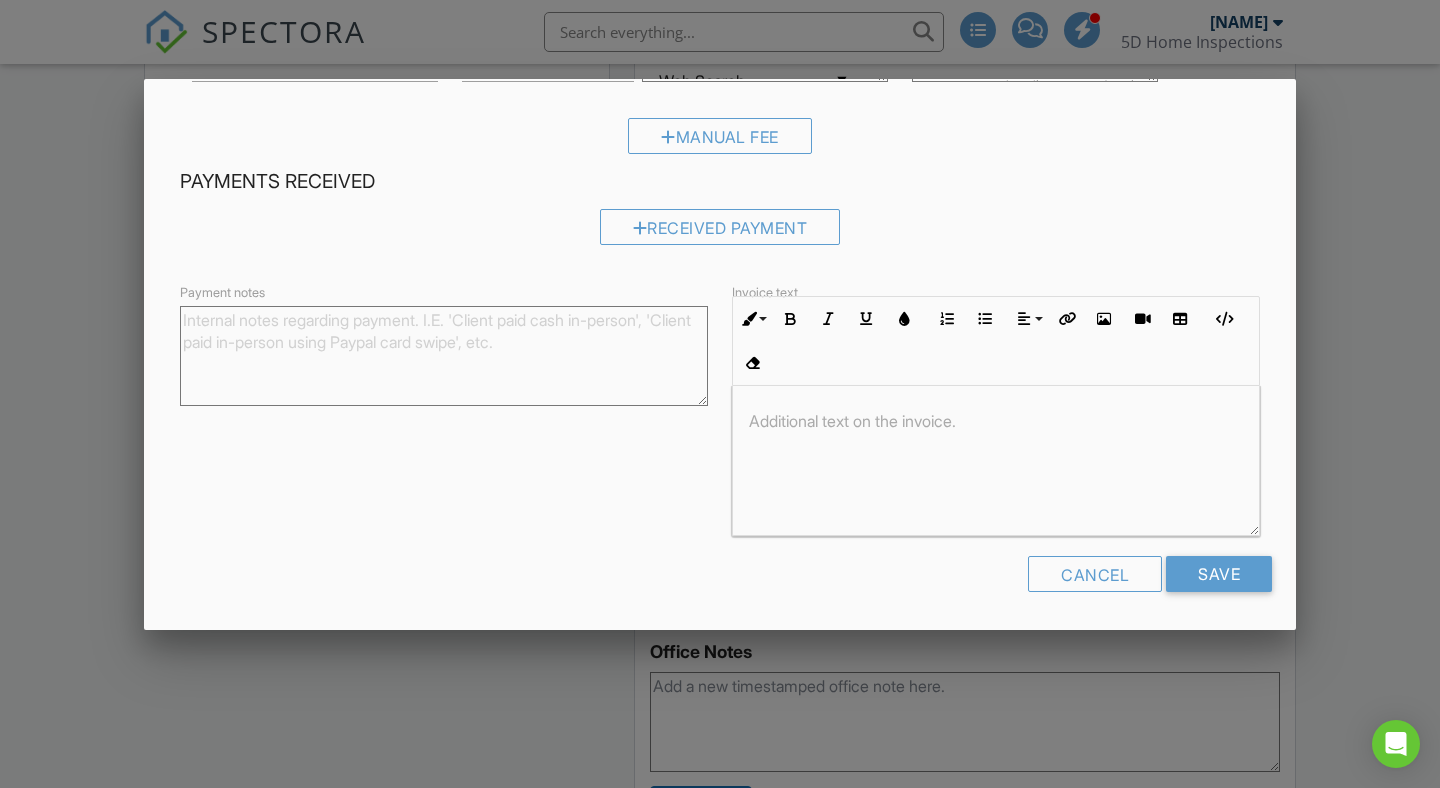 type on "INCLUDES 10% (PROMO10) Discount code. Primary Visit. Baseline for All parameters. All floors/basement: Airborne Particulate matter concentration, VOC testing, Air Composition (to include sewer gases) Basement Mold/Spore testing" 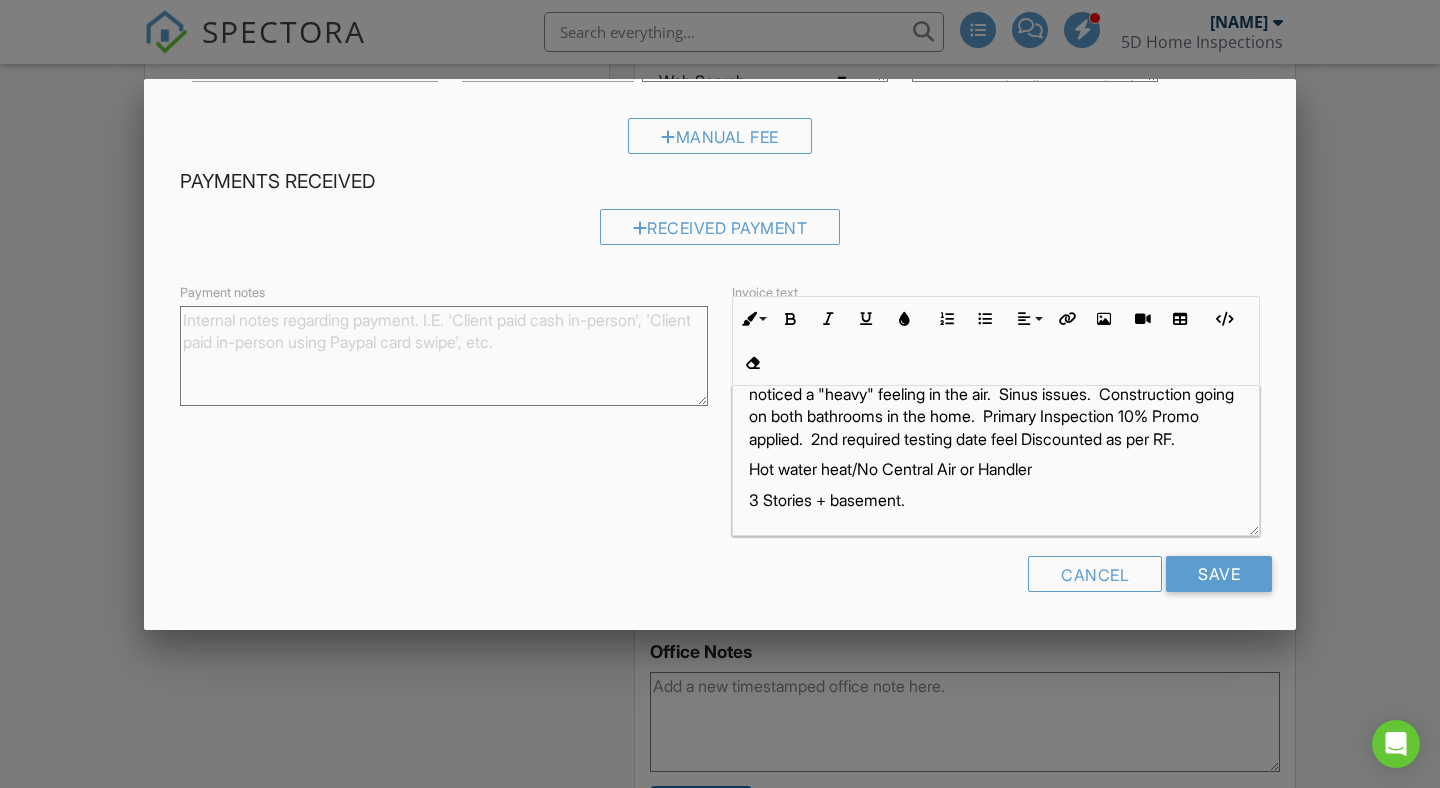 scroll, scrollTop: 71, scrollLeft: 0, axis: vertical 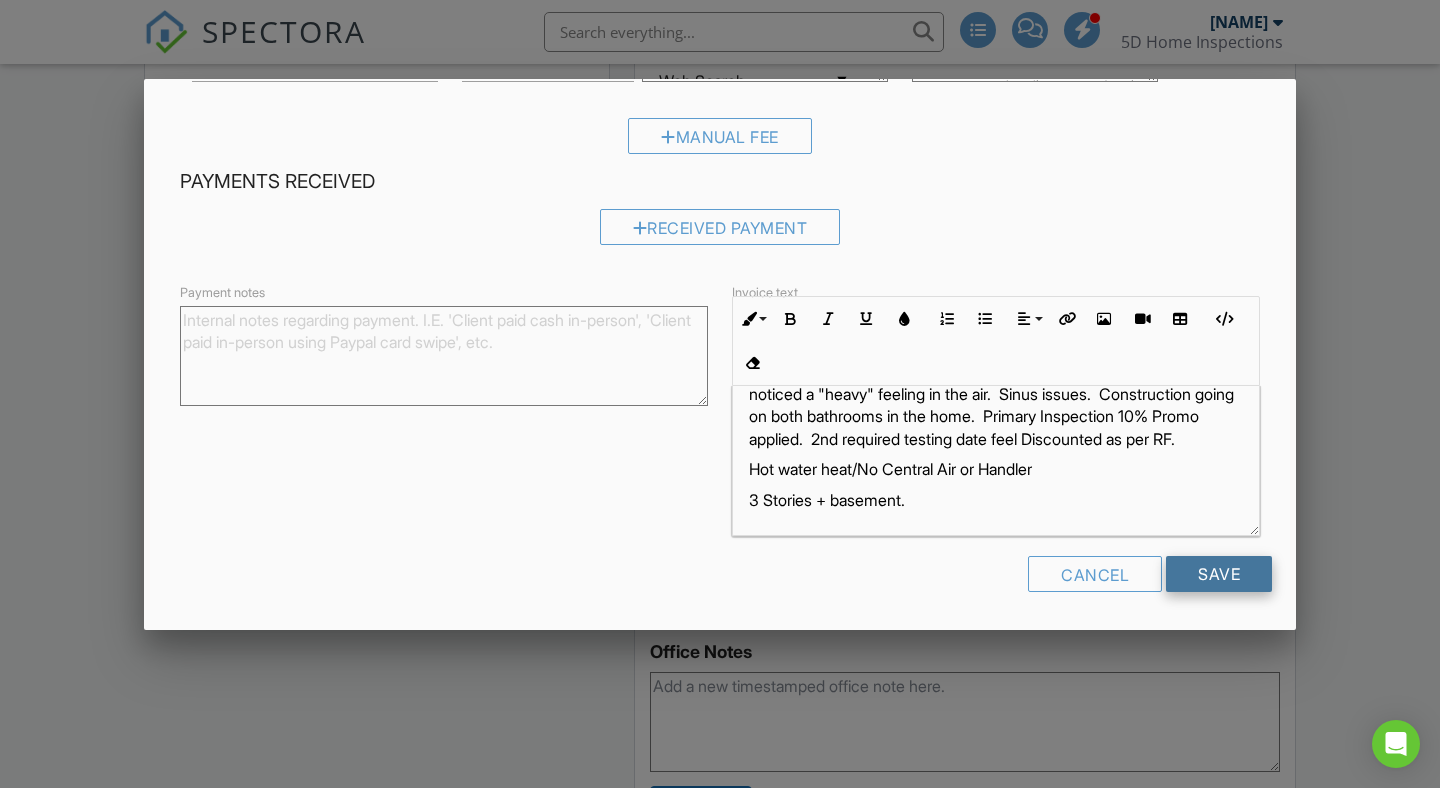 click on "Save" at bounding box center (1219, 574) 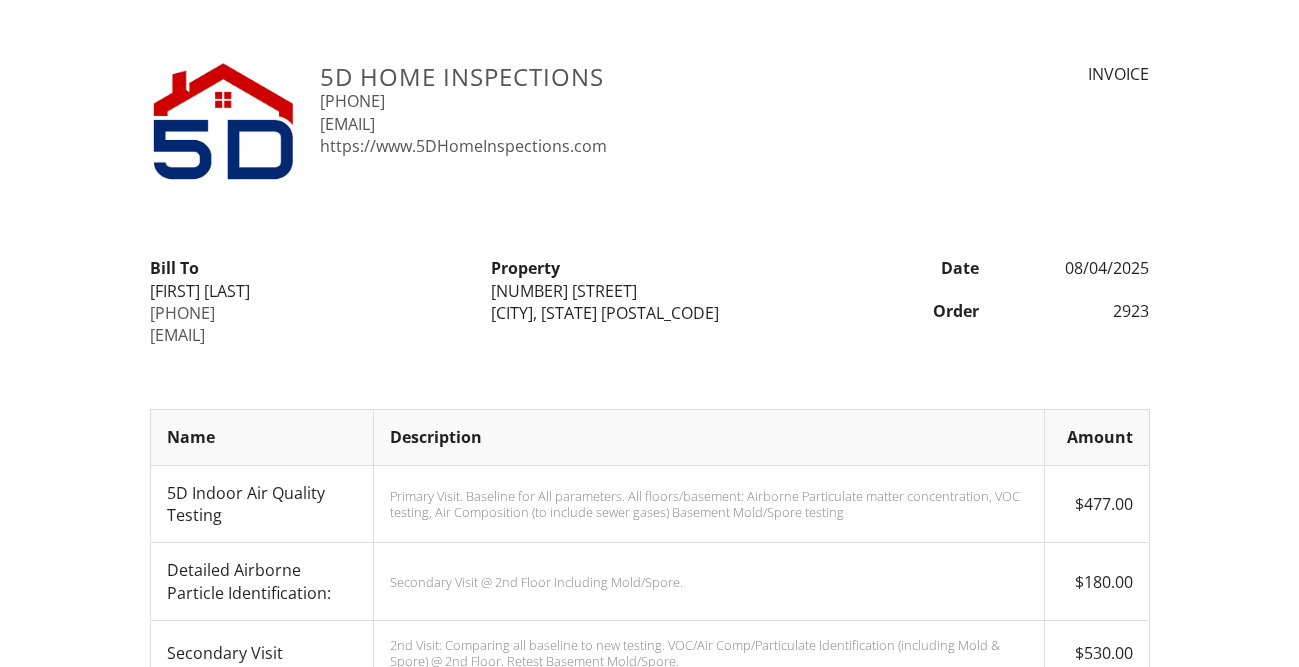 scroll, scrollTop: 0, scrollLeft: 0, axis: both 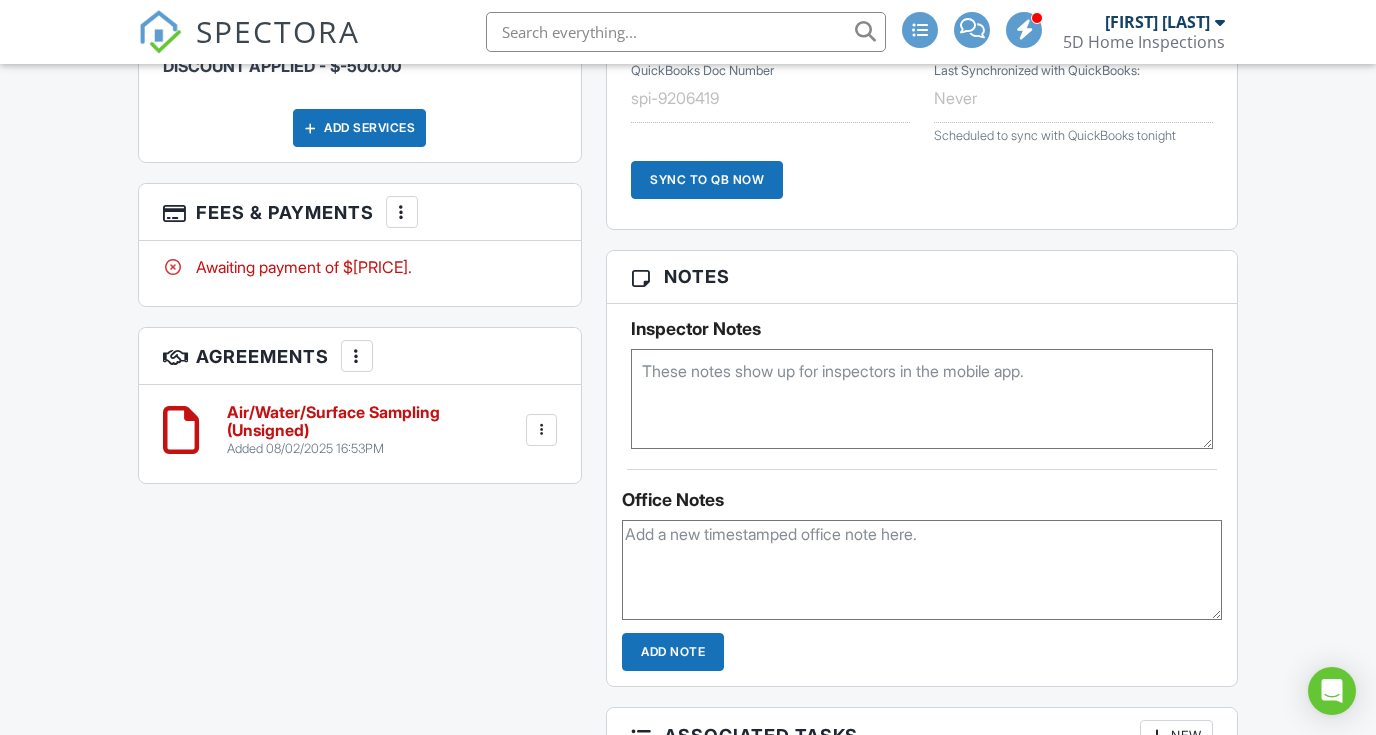 click on "More" at bounding box center [402, 212] 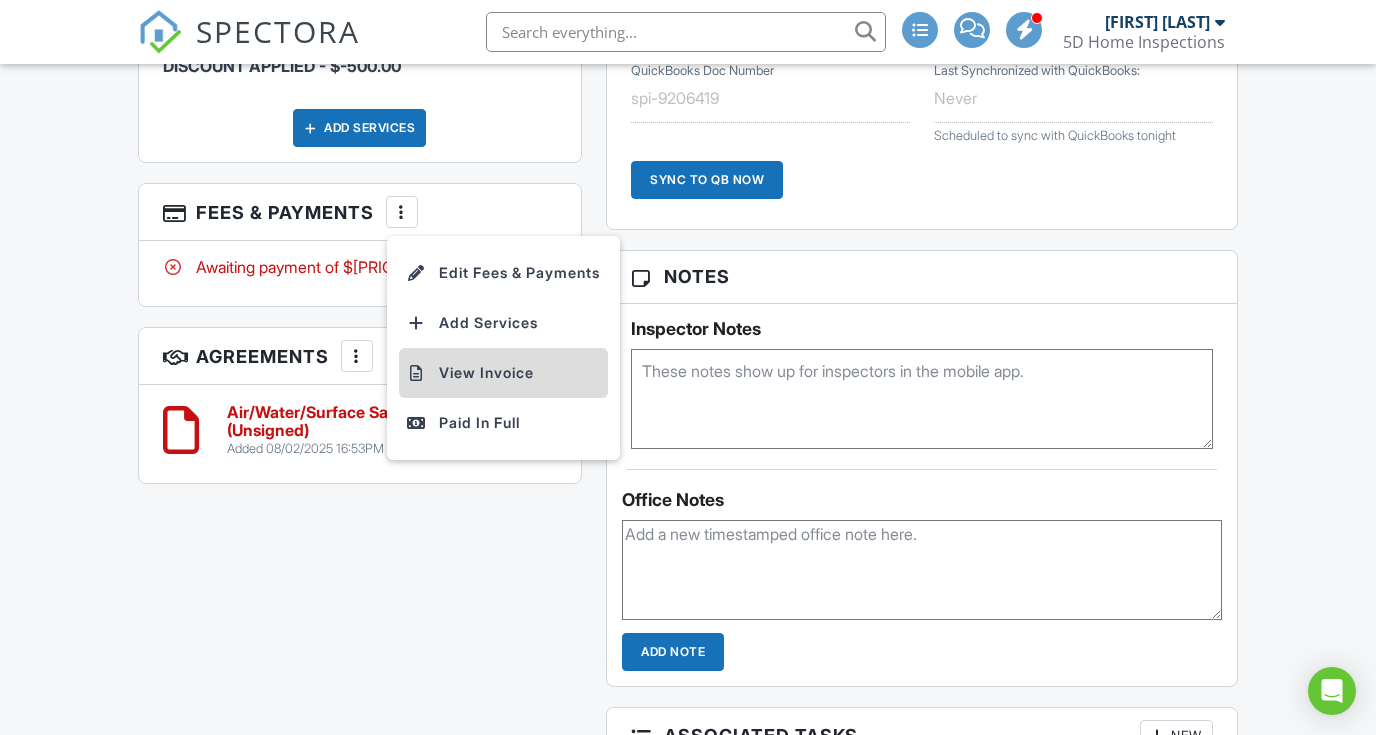 click on "View Invoice" at bounding box center [503, 373] 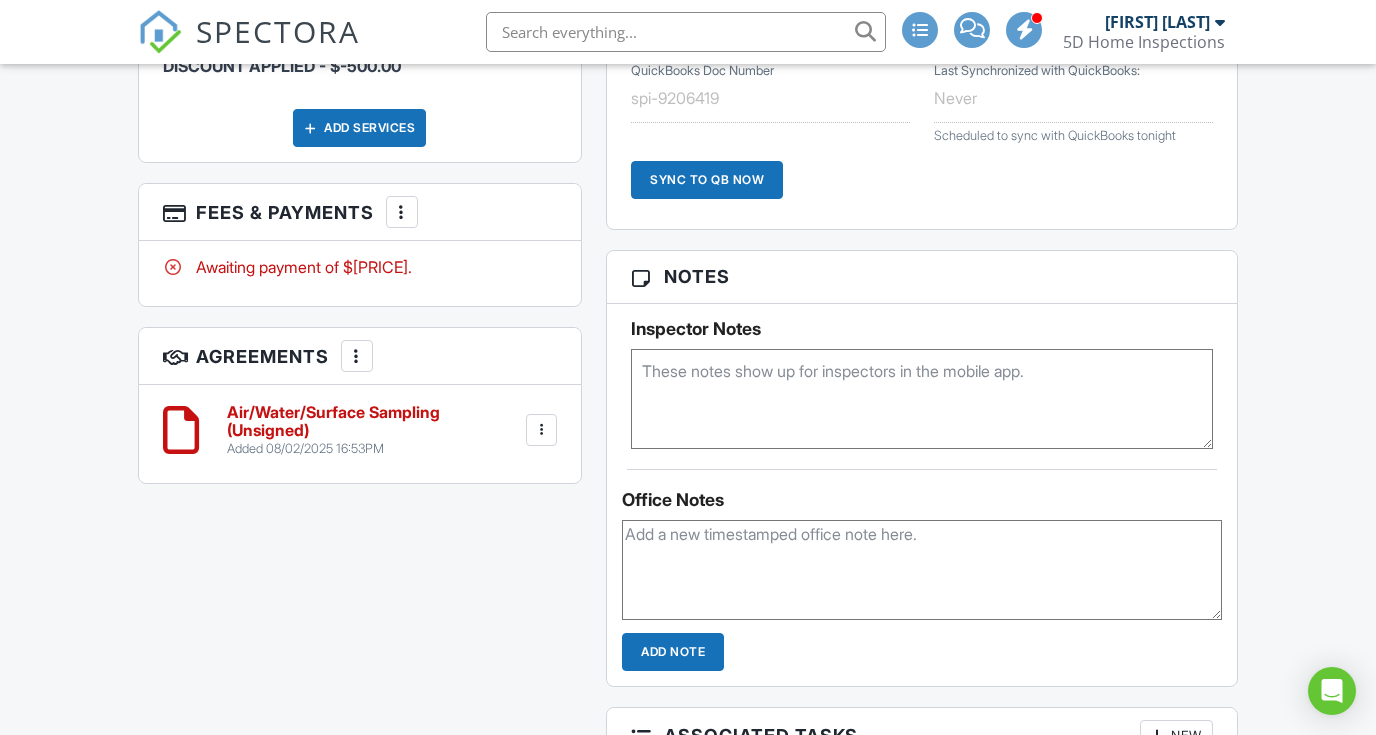 click on "SPECTORA" at bounding box center (278, 31) 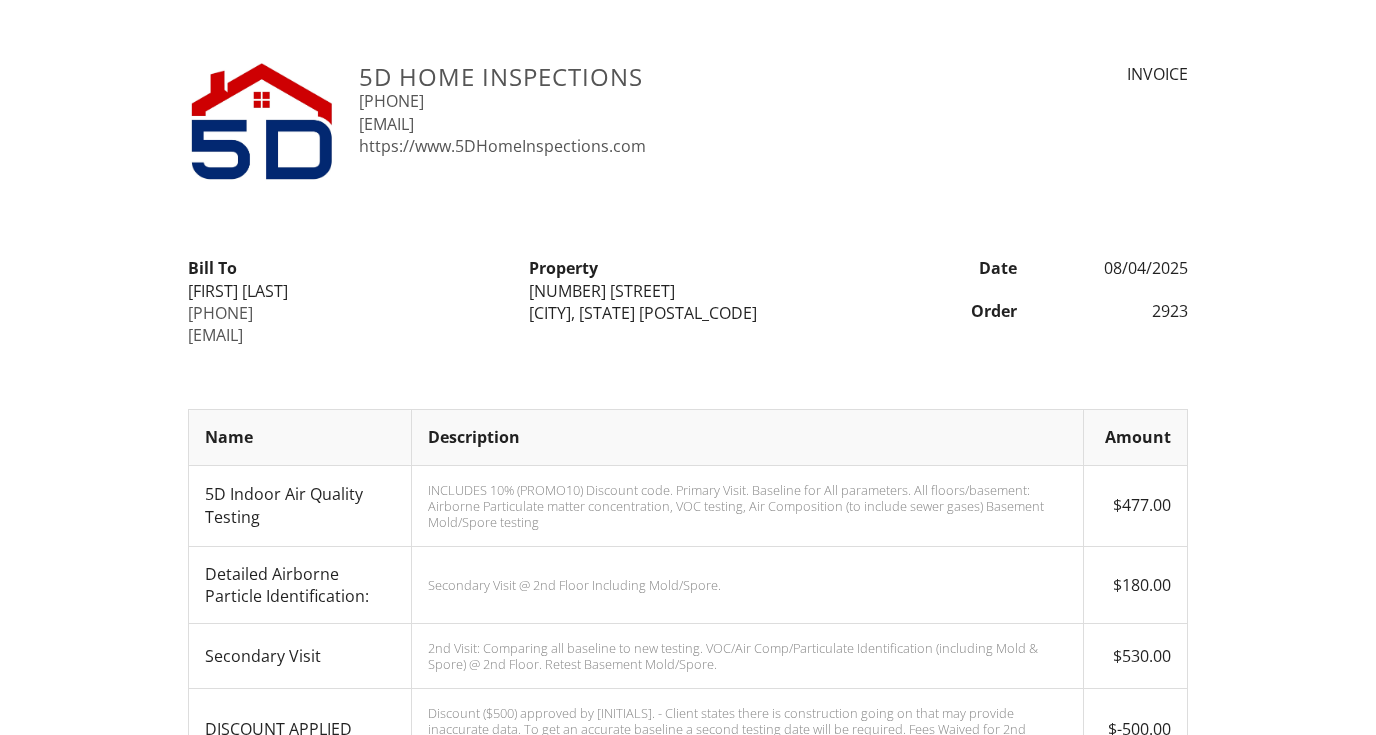 scroll, scrollTop: 0, scrollLeft: 0, axis: both 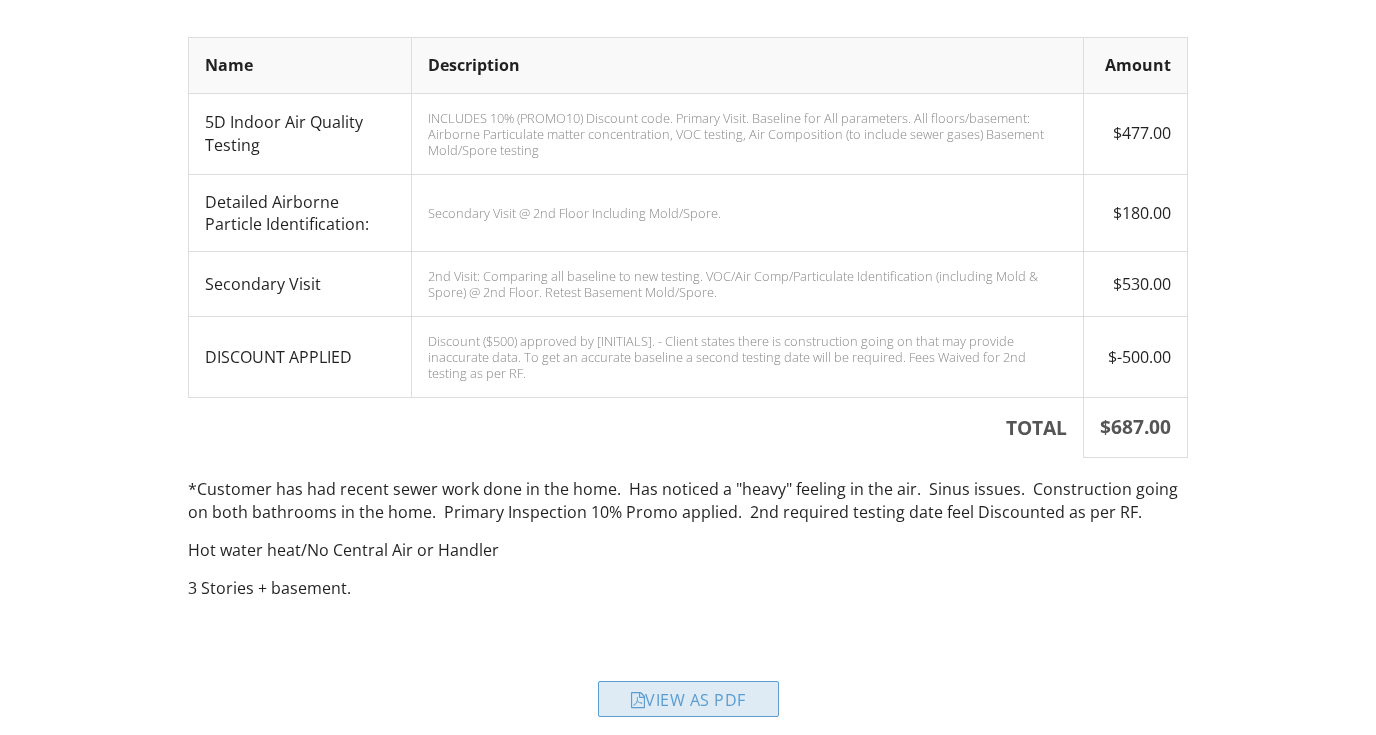 click on "View as PDF" at bounding box center [688, 699] 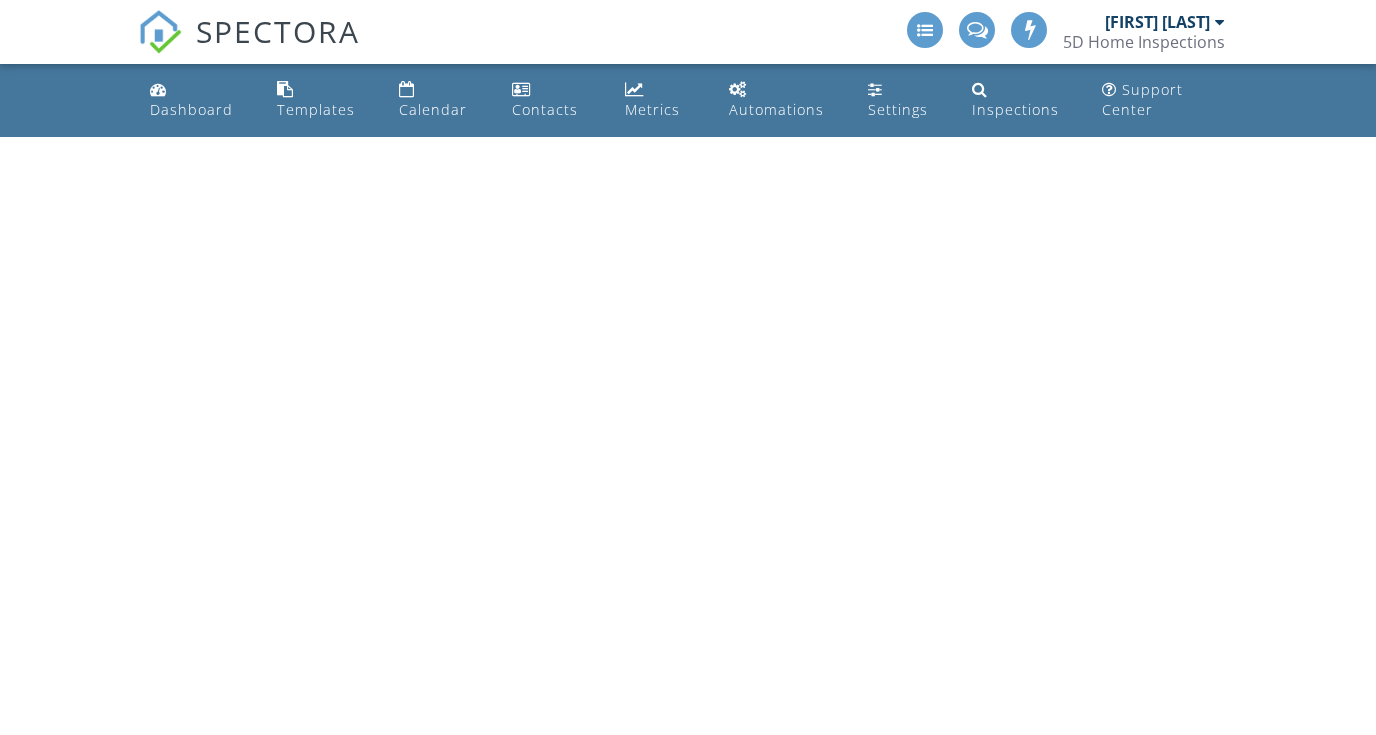 scroll, scrollTop: 0, scrollLeft: 0, axis: both 